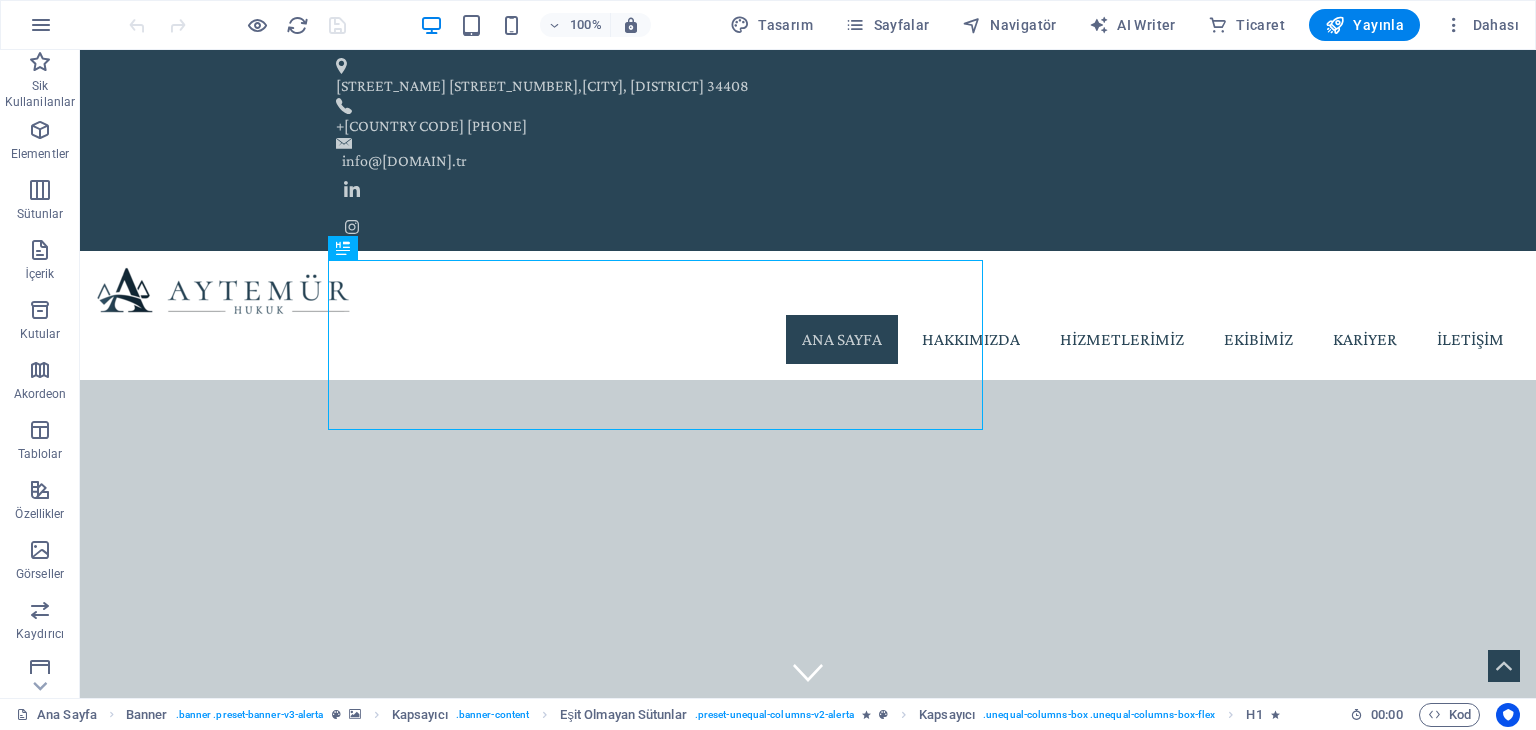 scroll, scrollTop: 0, scrollLeft: 0, axis: both 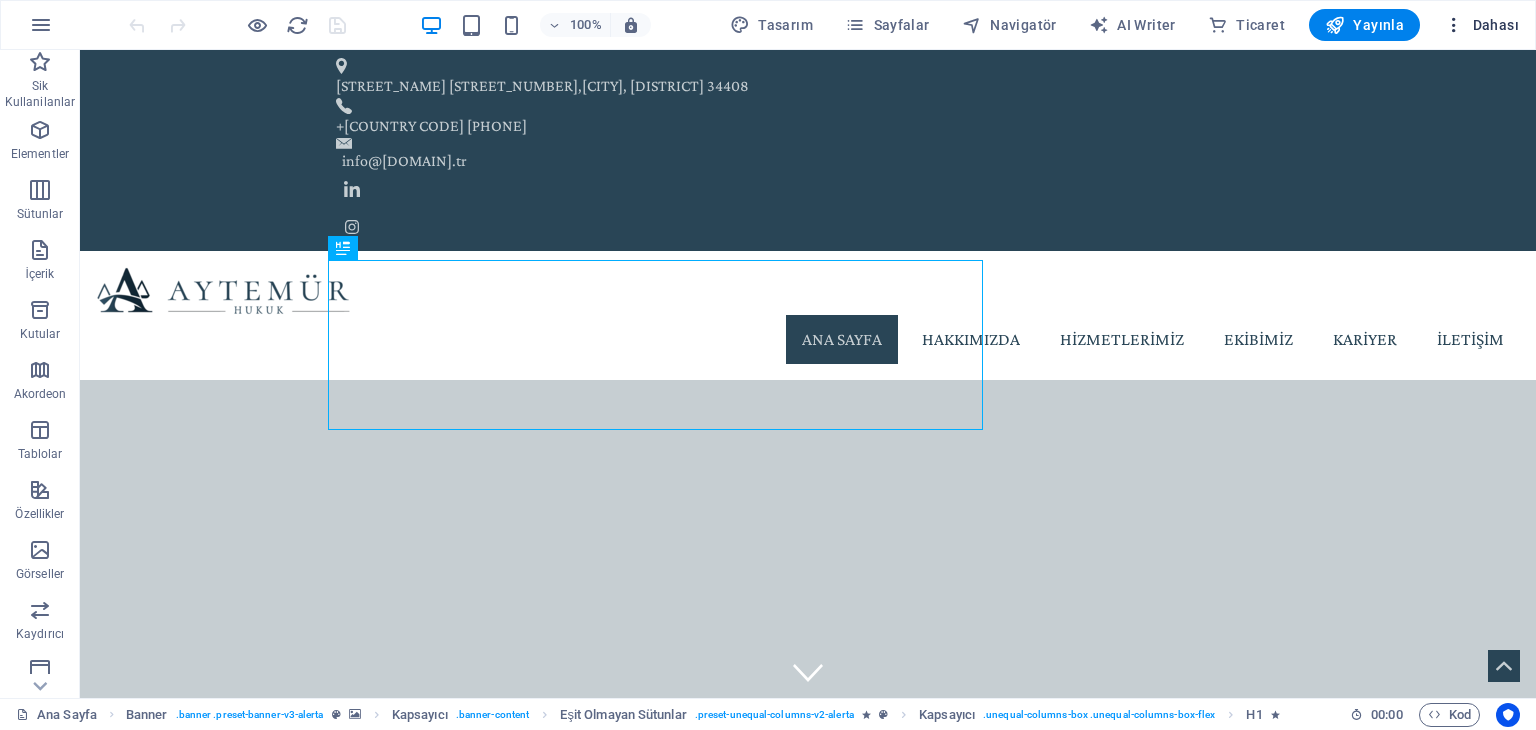 click on "Dahası" at bounding box center [1481, 25] 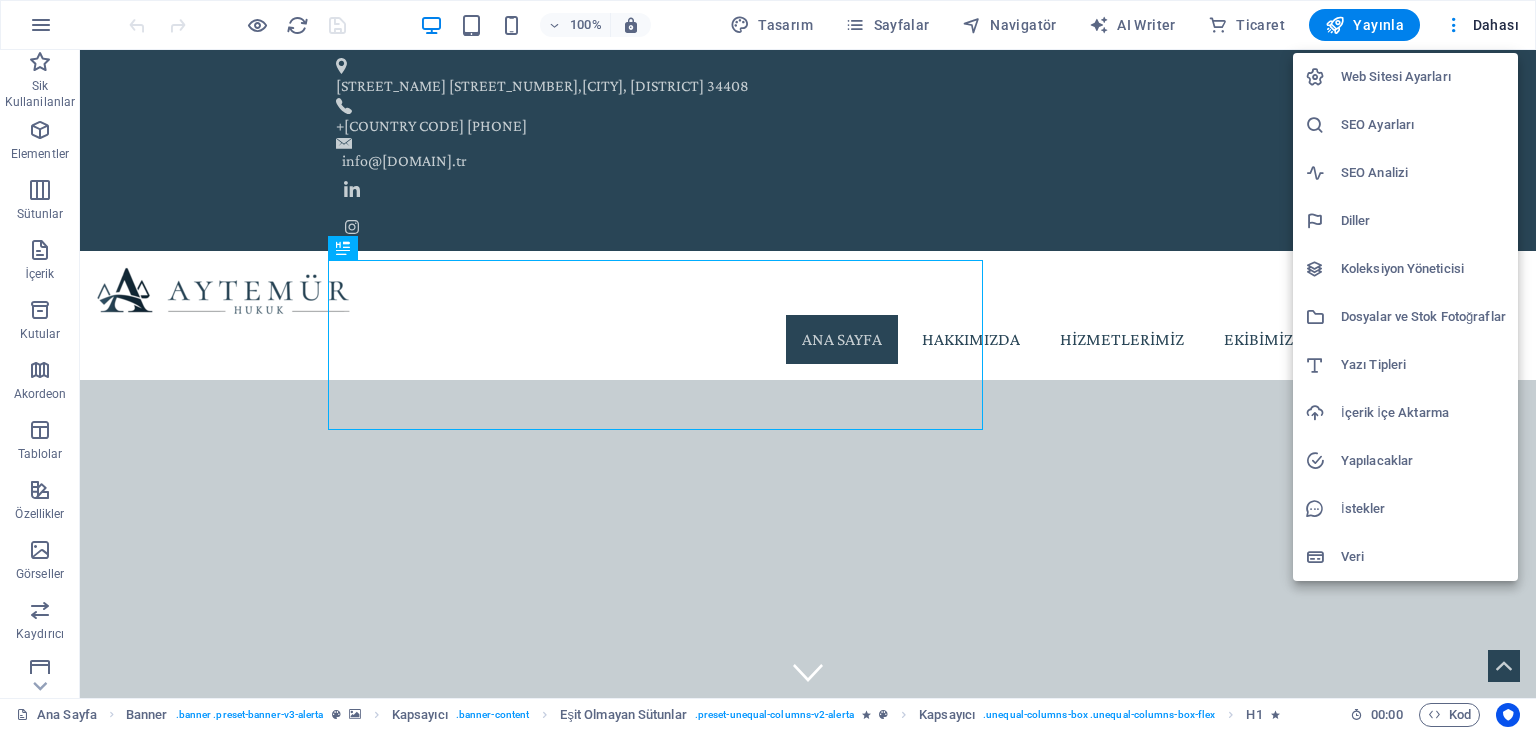 click on "Web Sitesi Ayarları" at bounding box center [1423, 77] 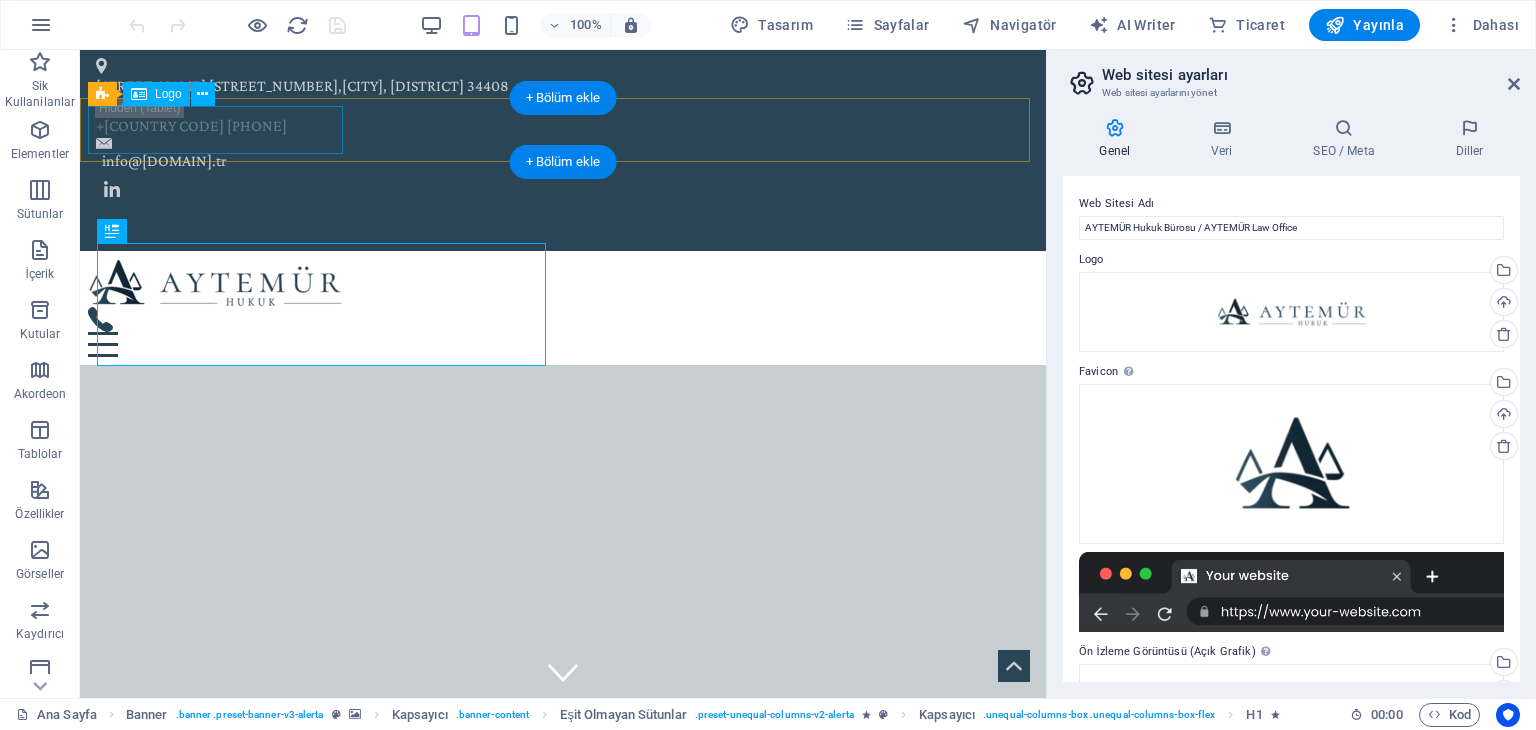 click at bounding box center [563, 283] 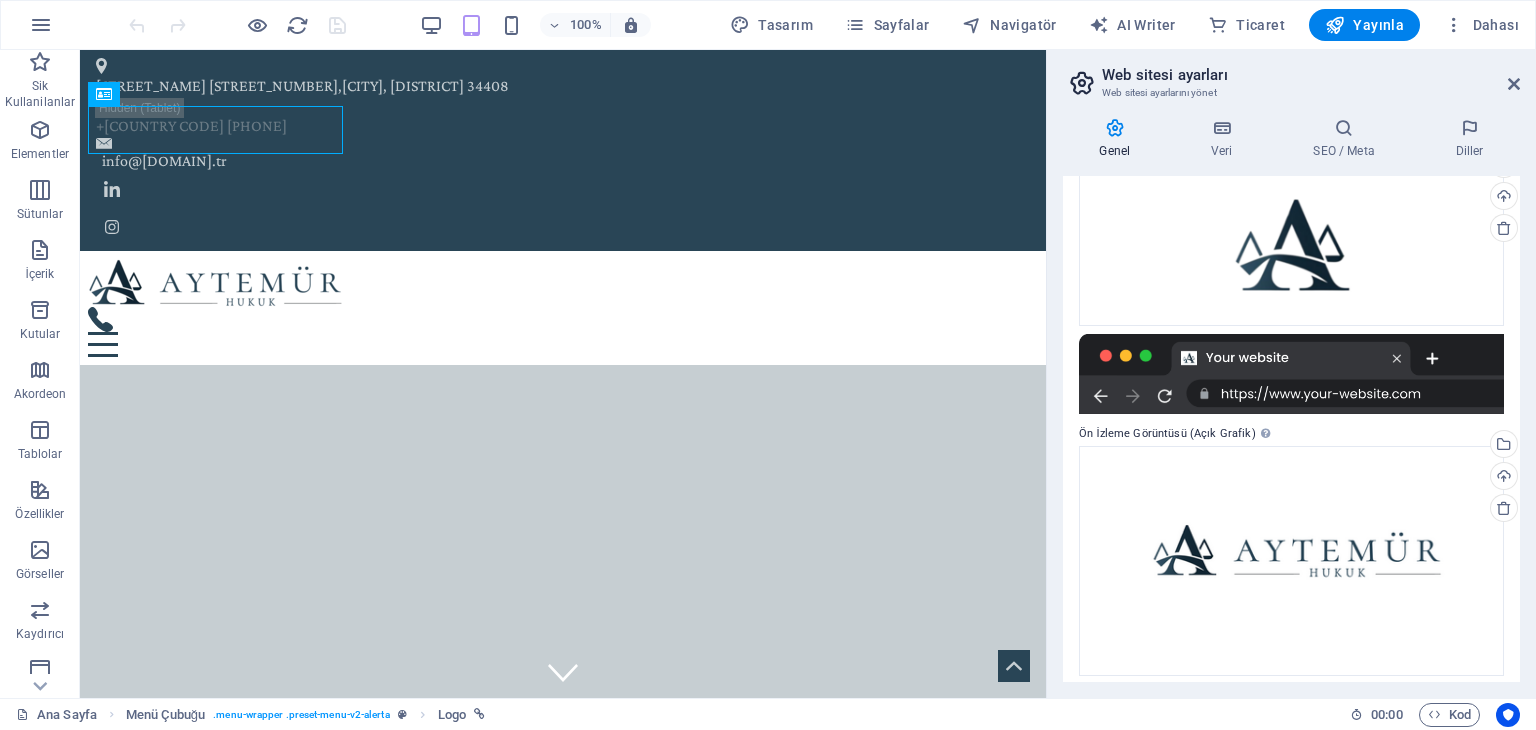 scroll, scrollTop: 0, scrollLeft: 0, axis: both 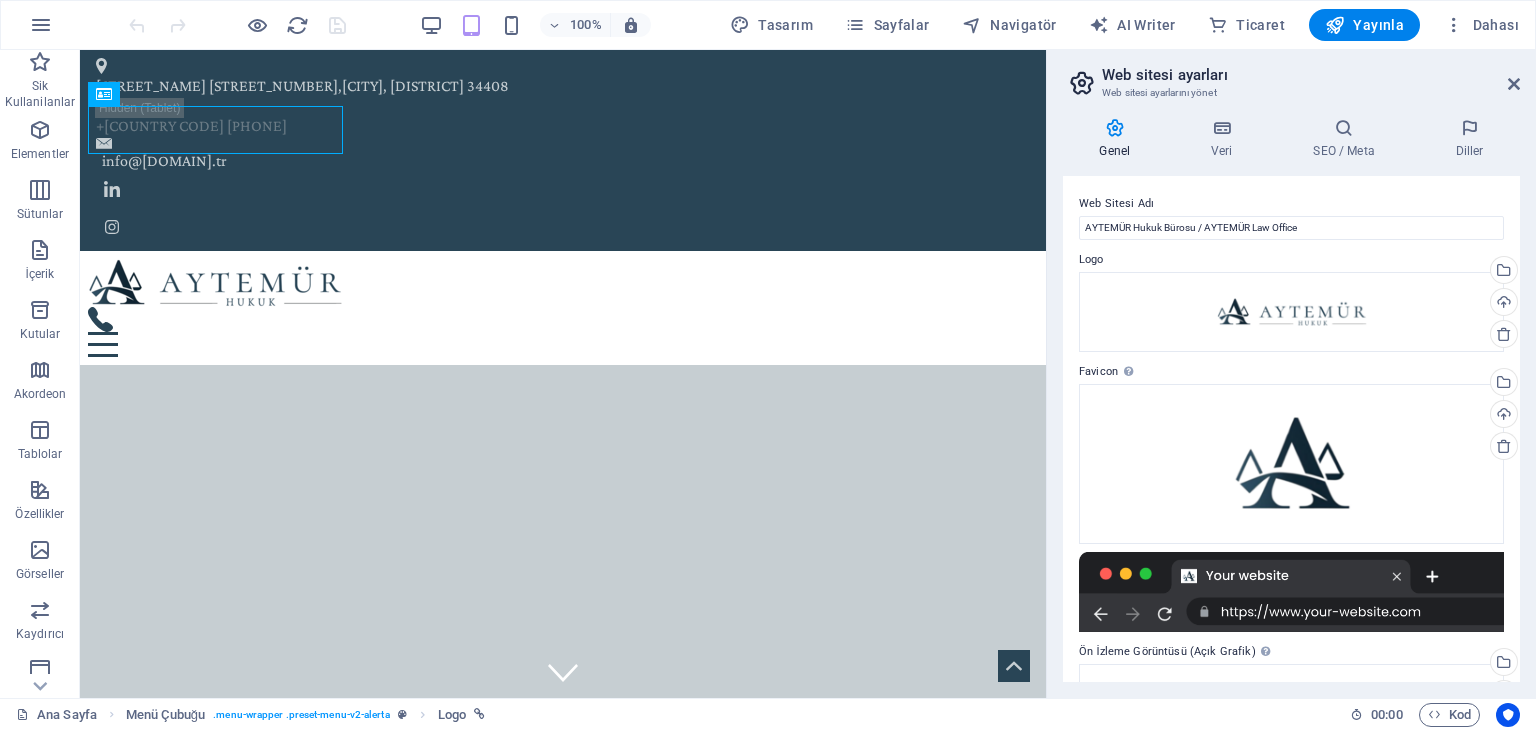 drag, startPoint x: 1519, startPoint y: 366, endPoint x: 1508, endPoint y: 528, distance: 162.37303 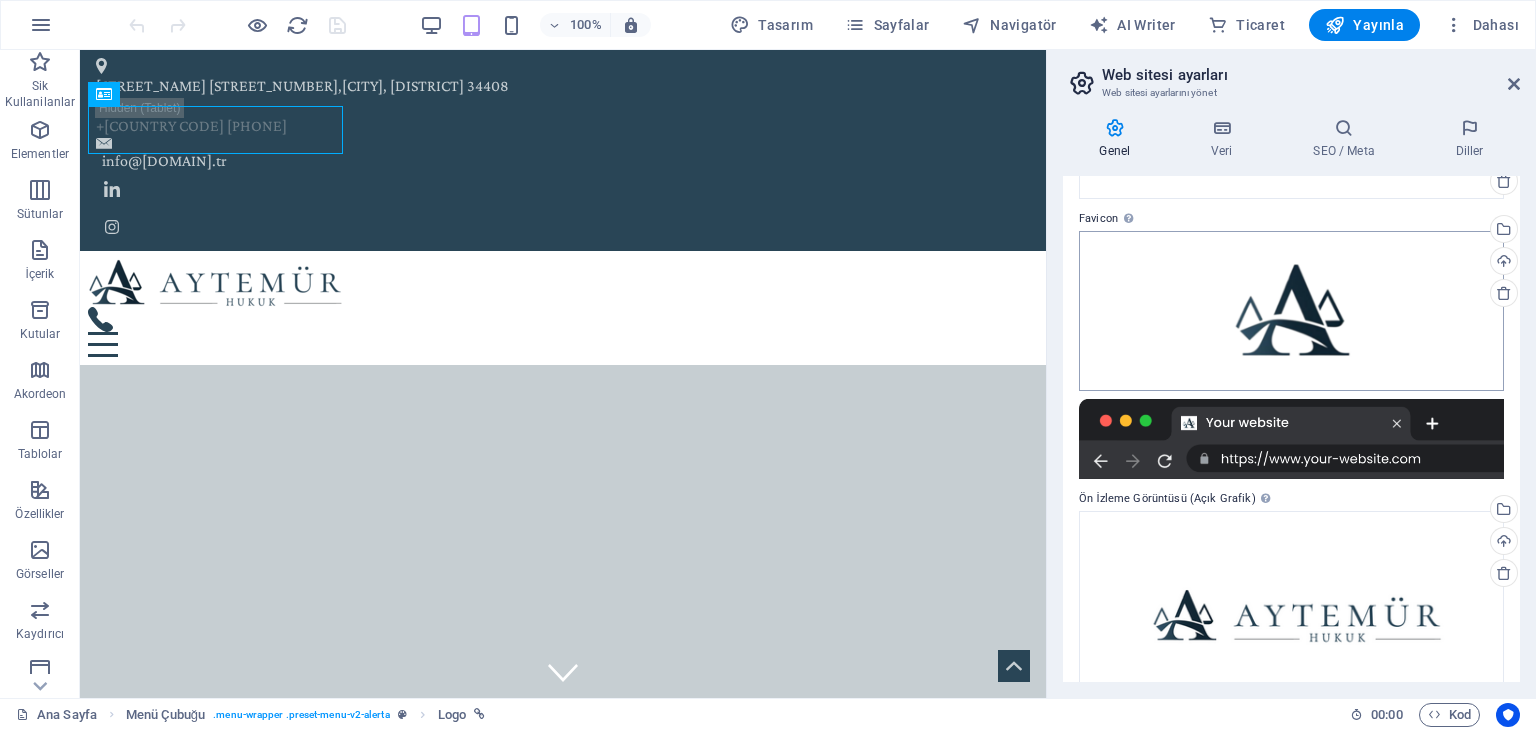 scroll, scrollTop: 128, scrollLeft: 0, axis: vertical 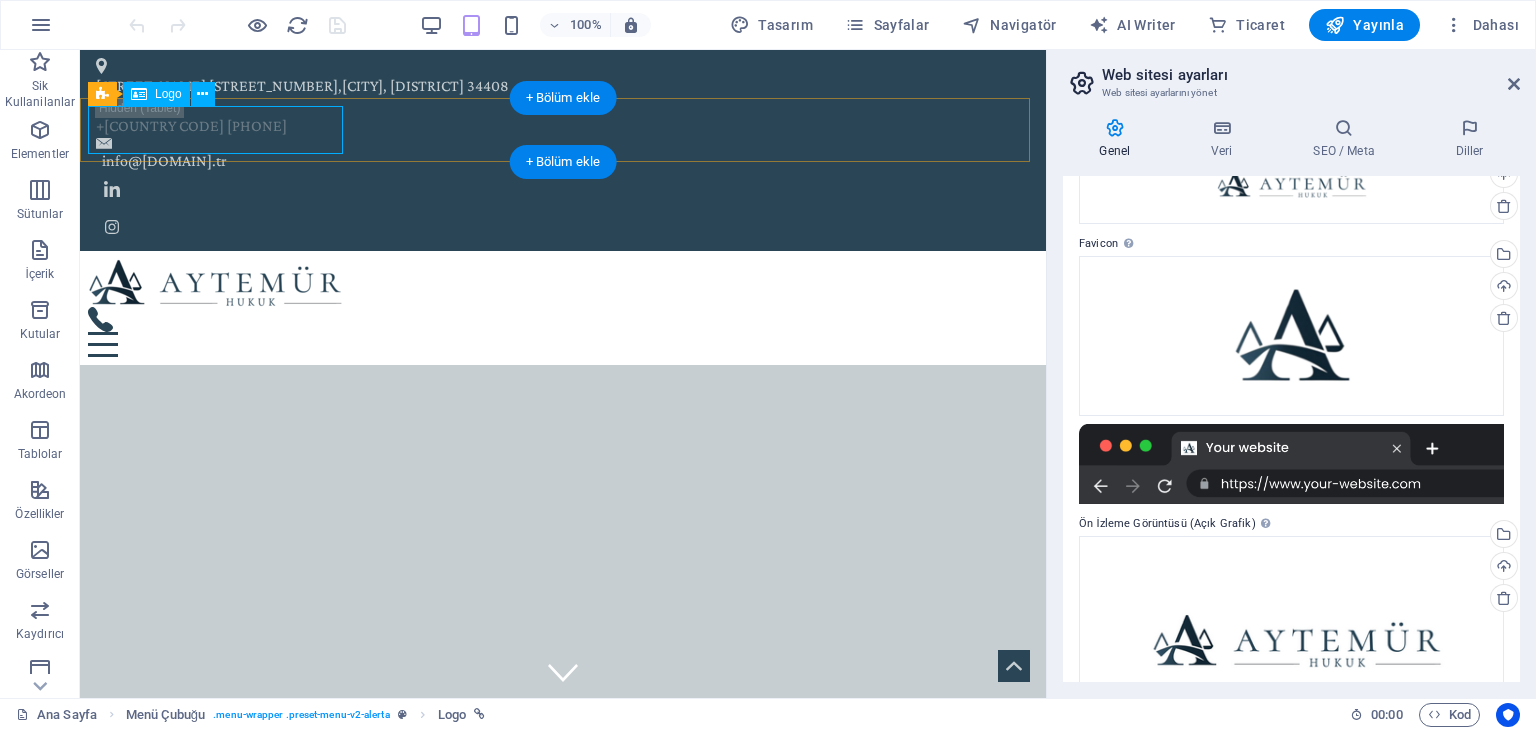 click at bounding box center [563, 283] 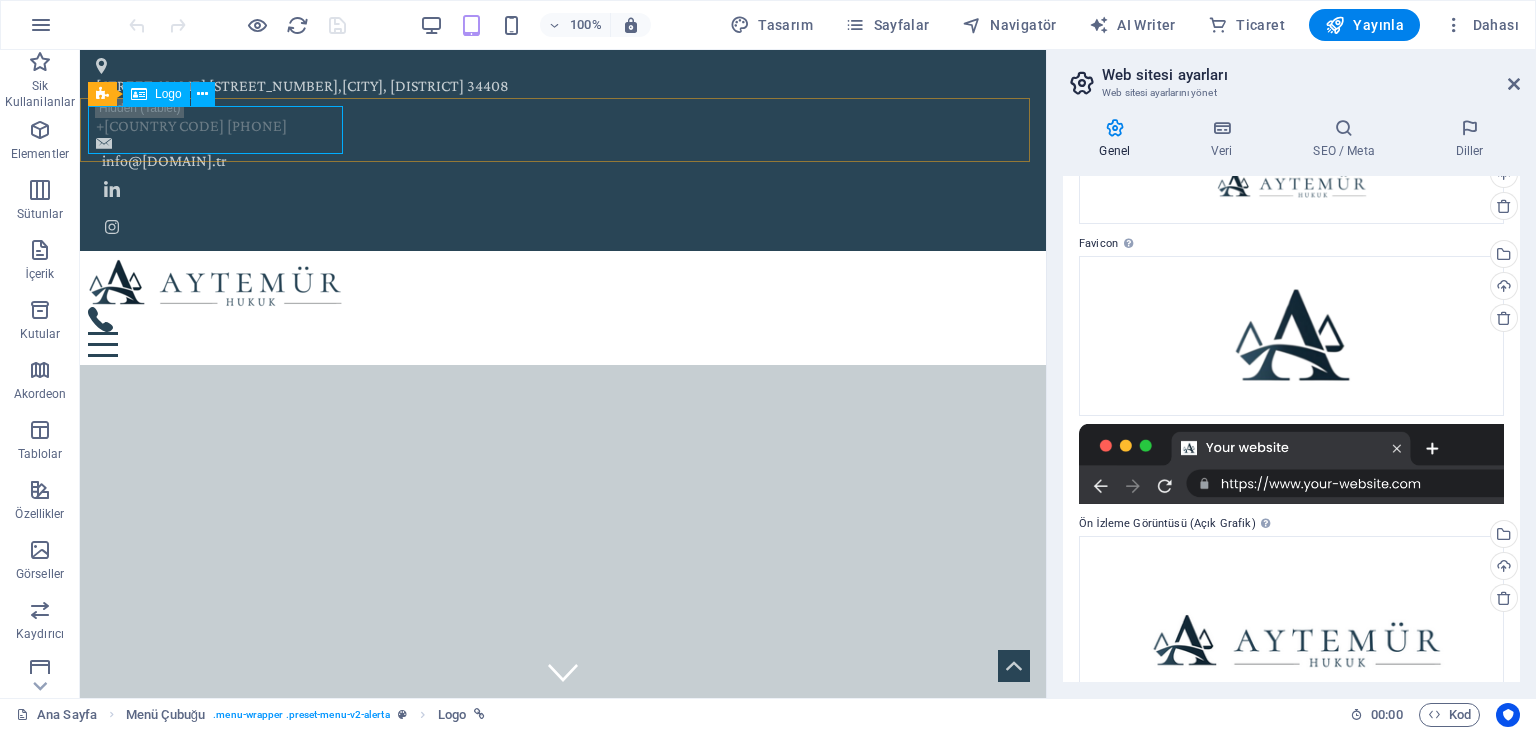 click on "Logo" at bounding box center [168, 94] 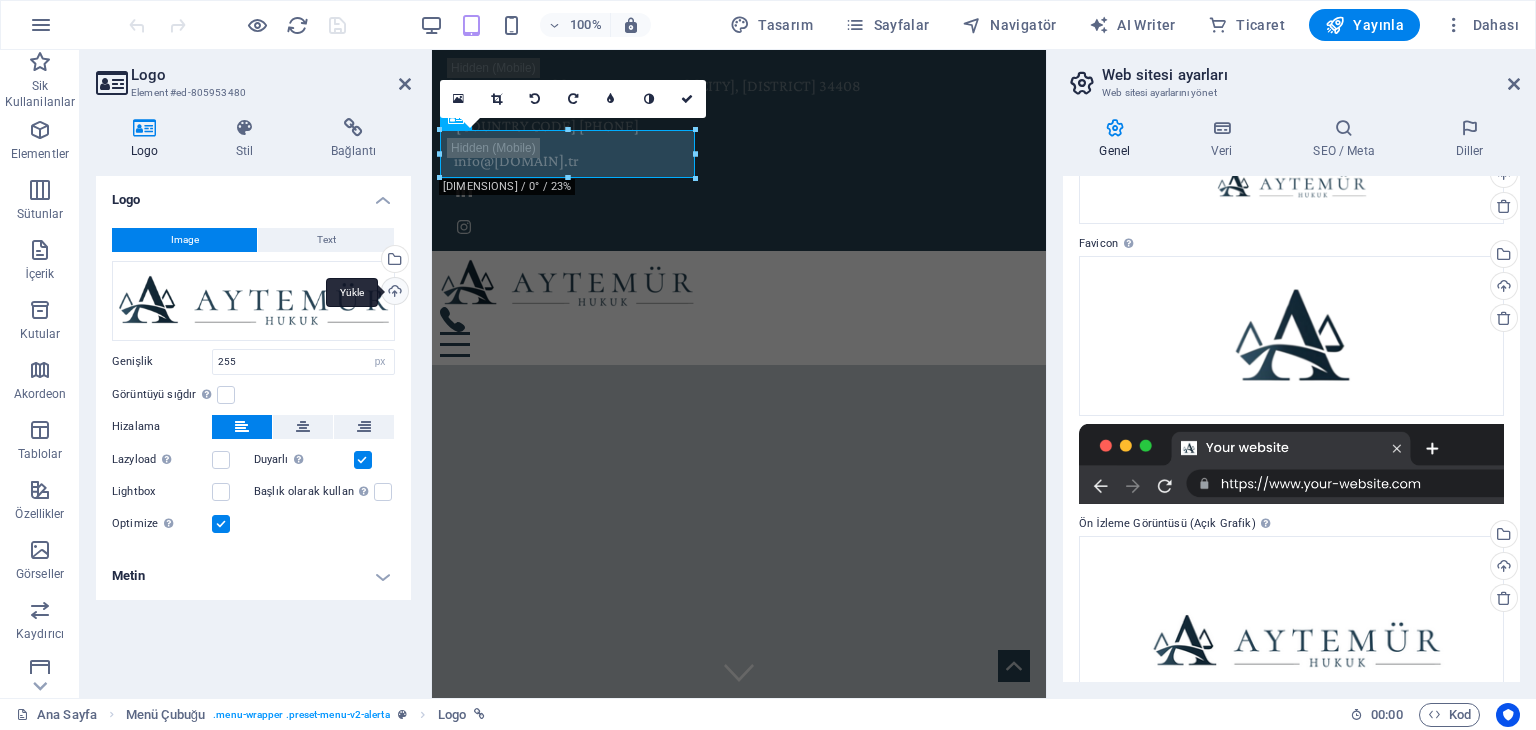 click on "Yükle" at bounding box center (393, 293) 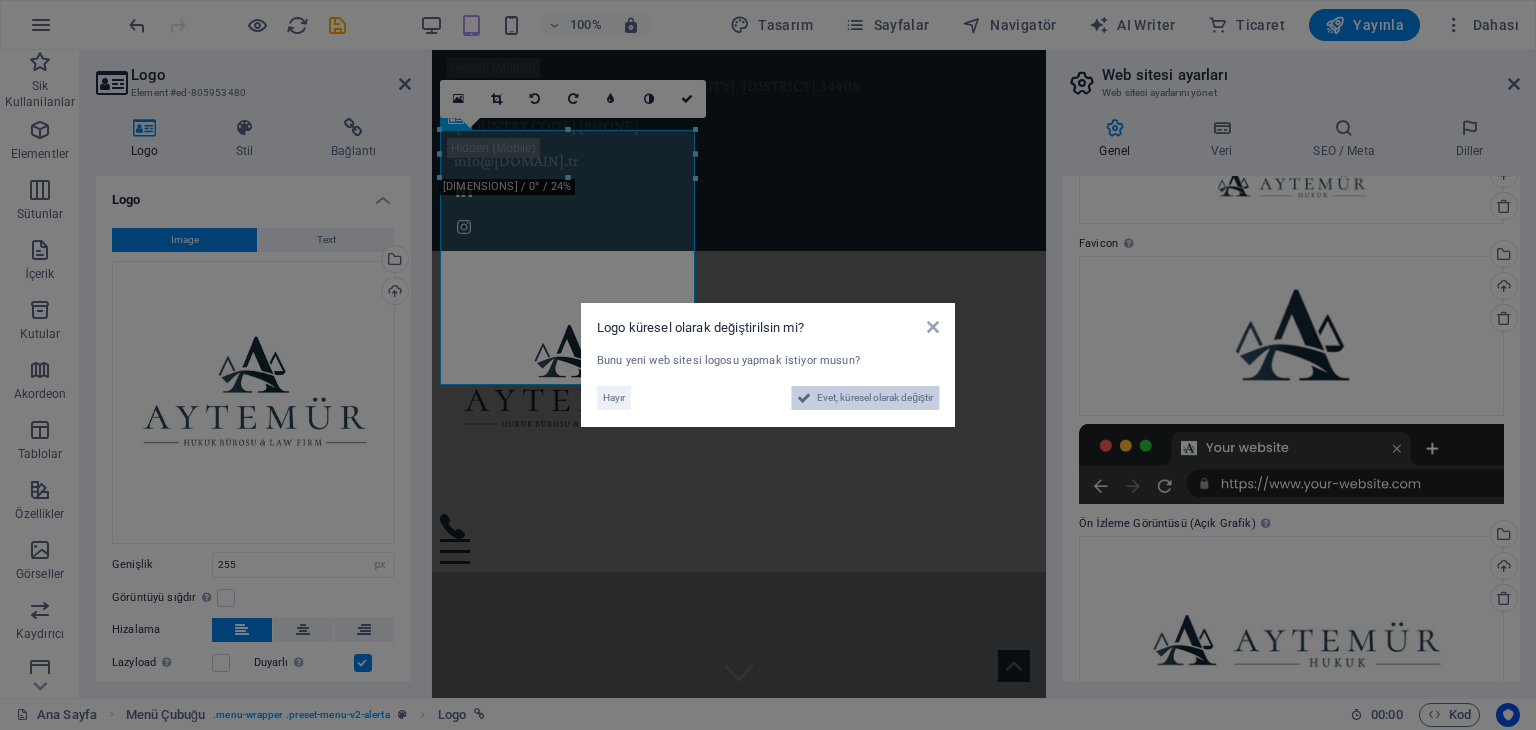 click on "Evet, küresel olarak değiştir" at bounding box center [875, 398] 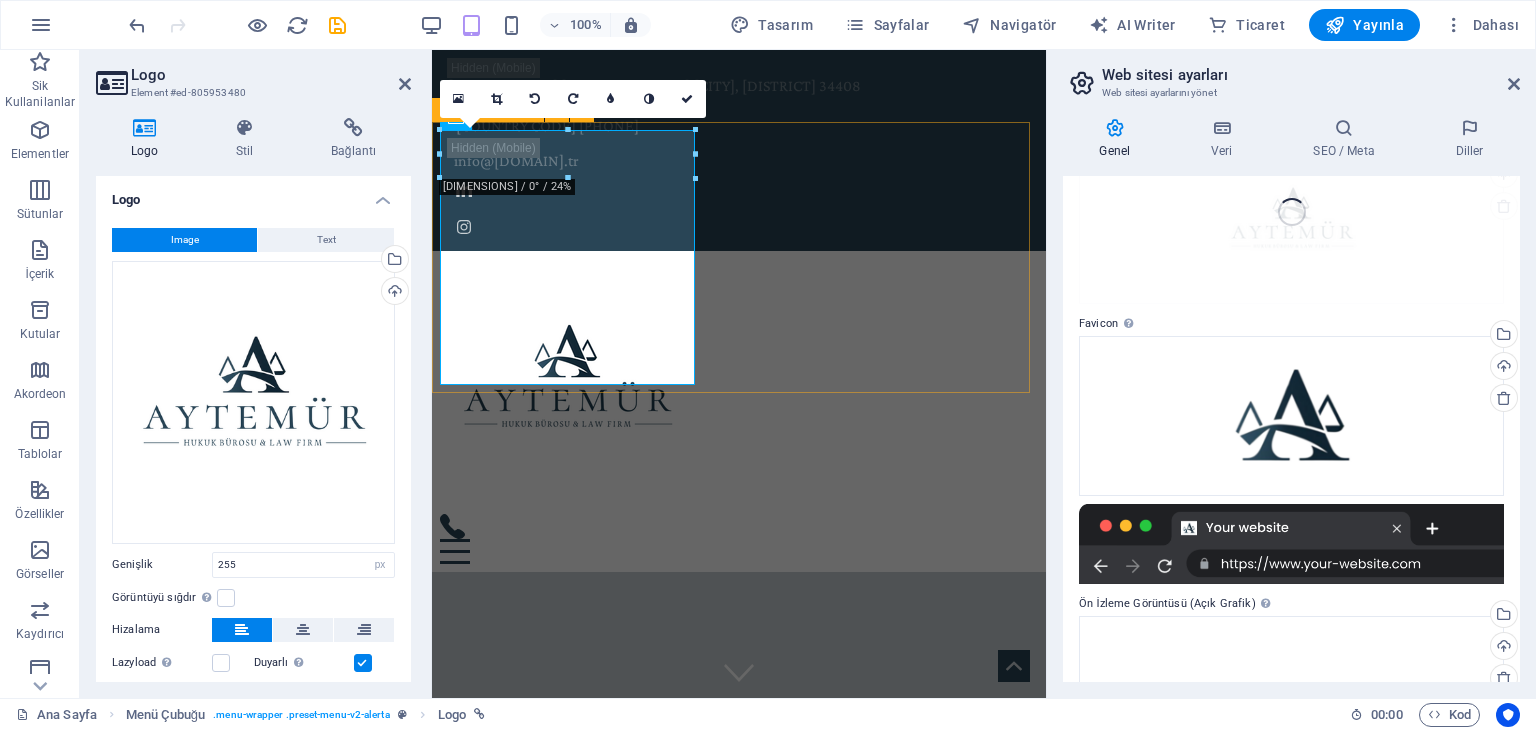 scroll, scrollTop: 107, scrollLeft: 0, axis: vertical 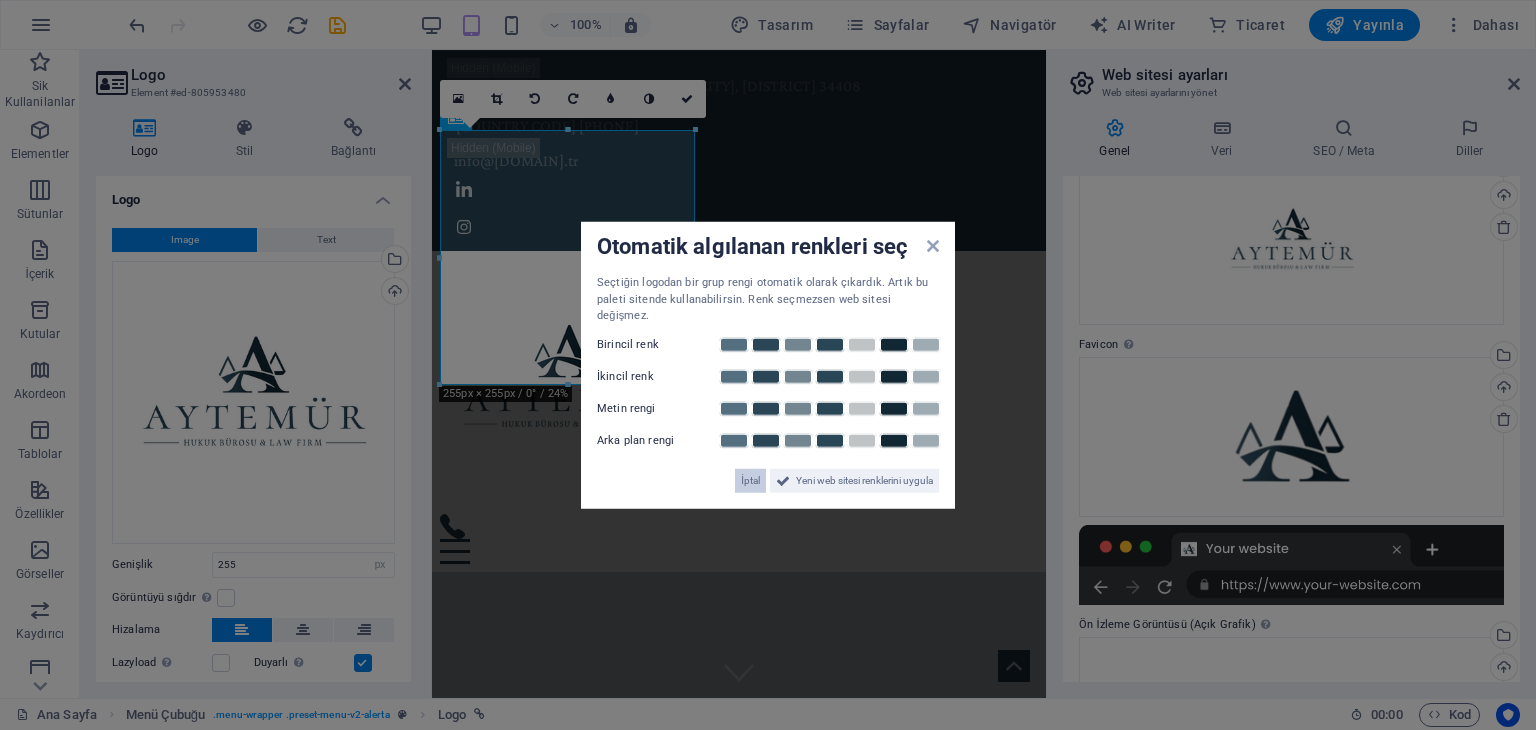 click on "İptal" at bounding box center (750, 480) 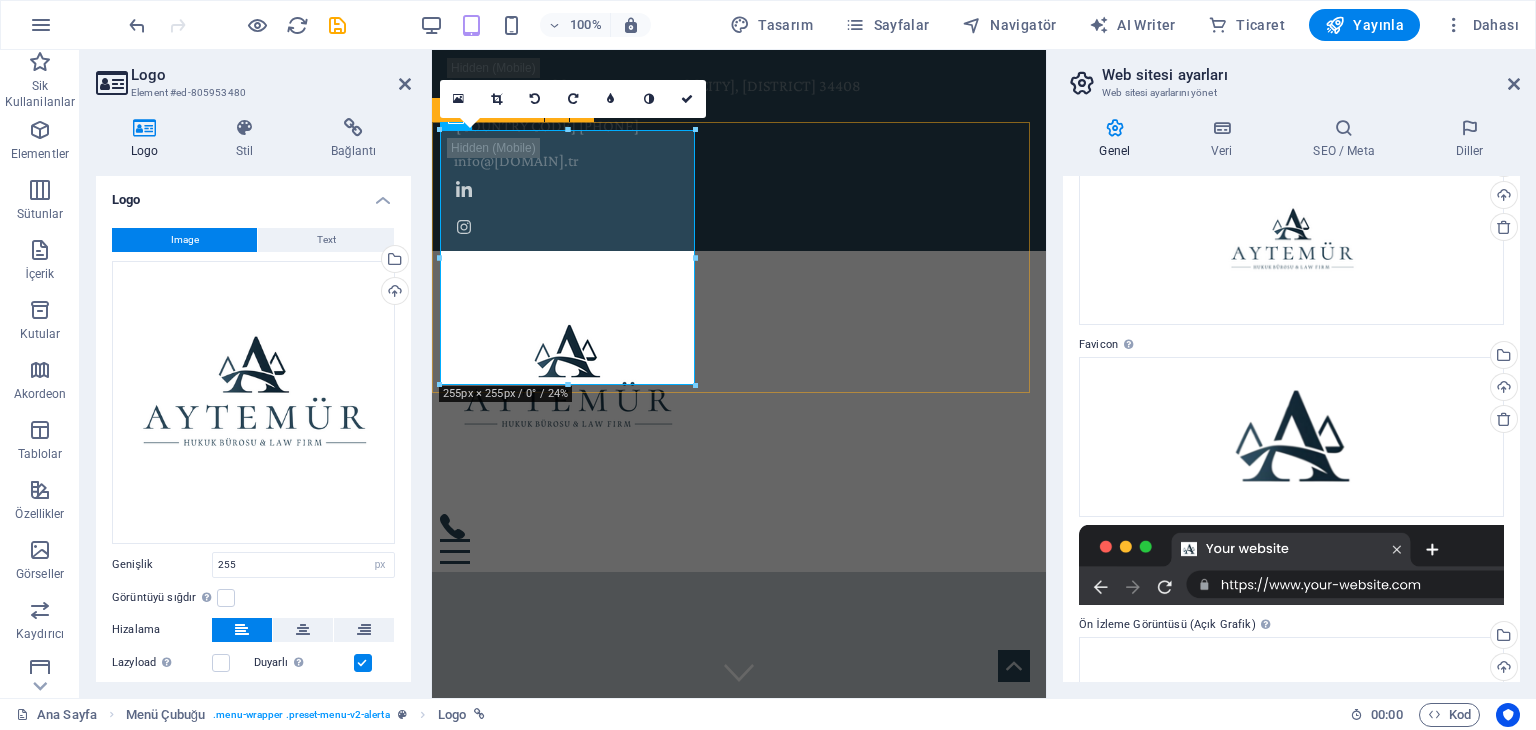 click on "Ana Sayfa Hakkımızda Hizmetlerimiz Ekibimiz Kariyer İletişim" at bounding box center [739, 411] 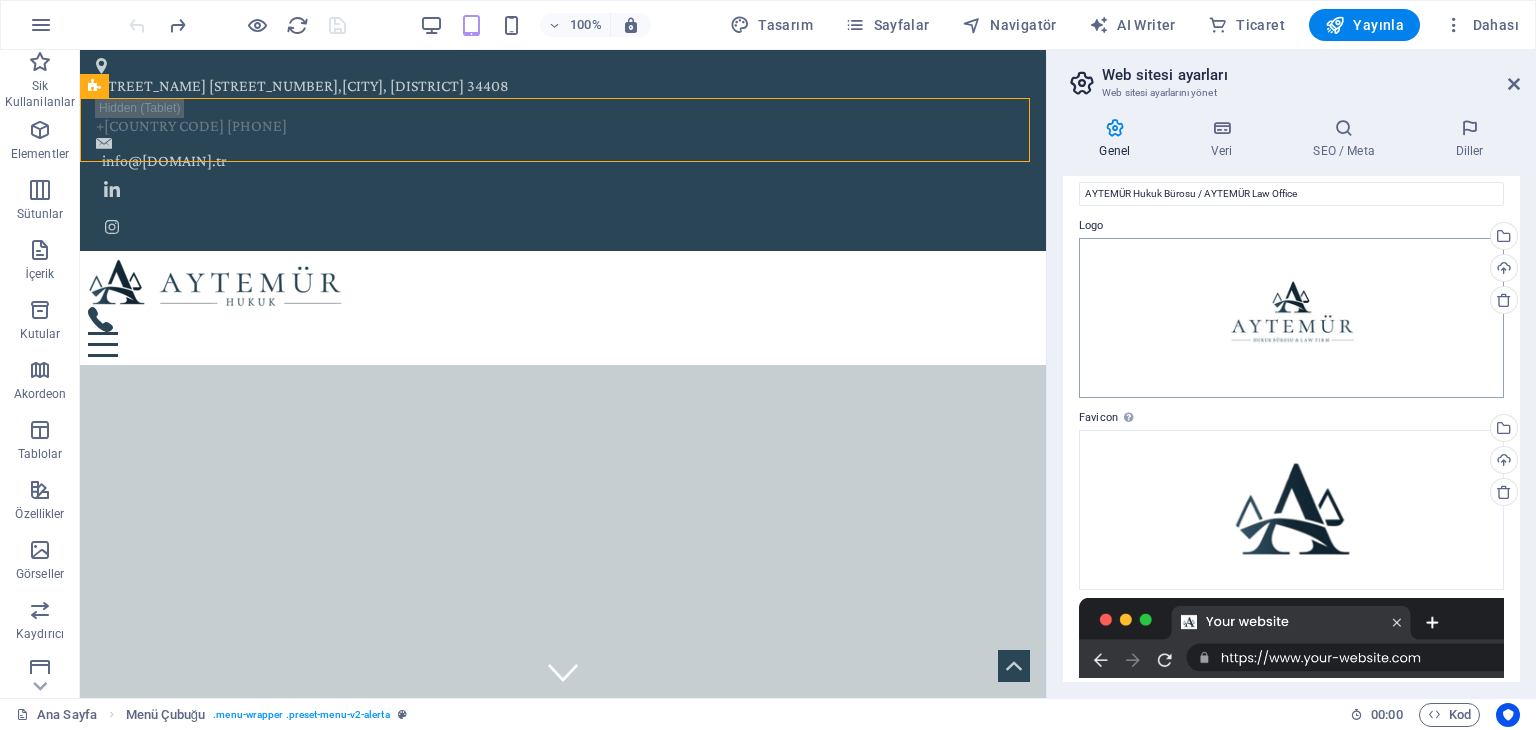 scroll, scrollTop: 0, scrollLeft: 0, axis: both 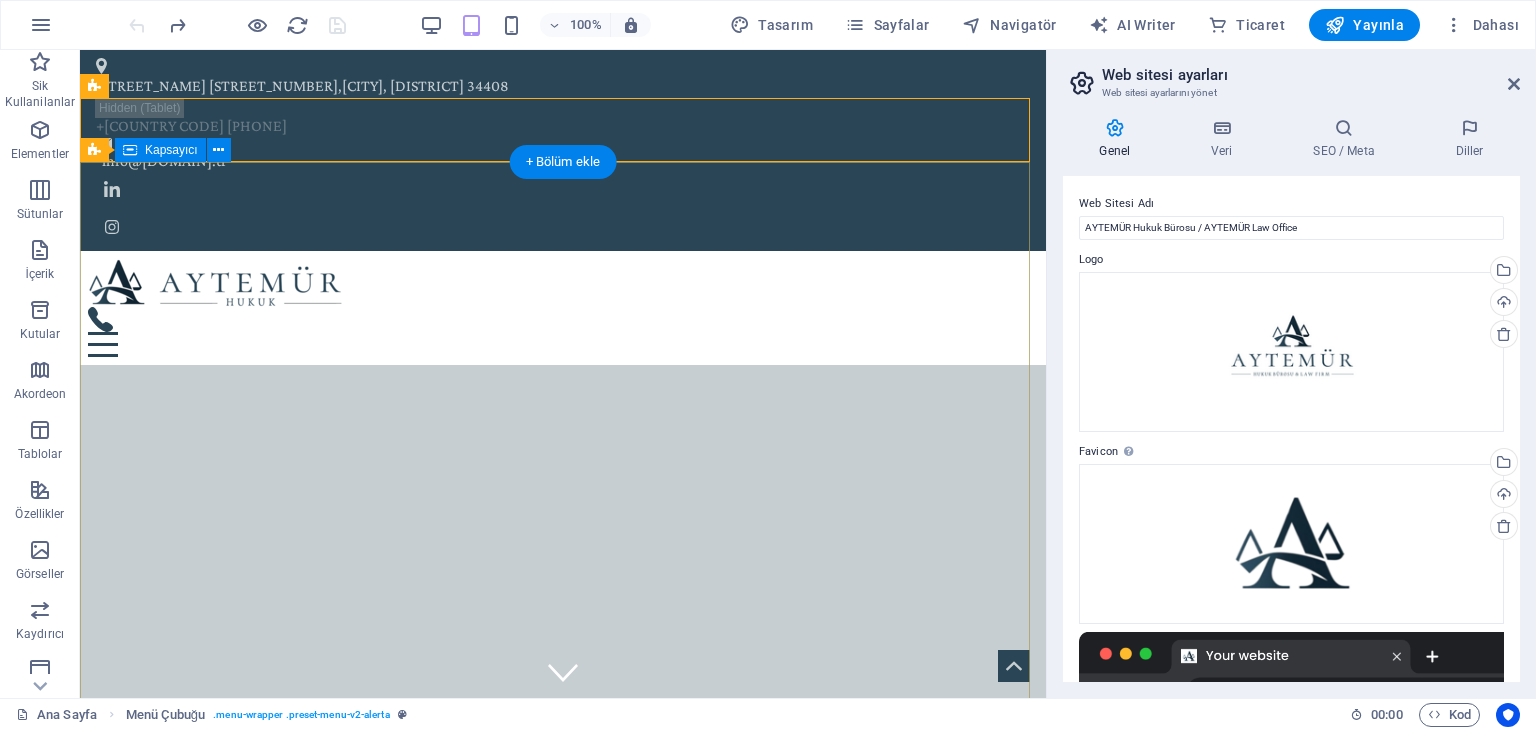 click on "Ana Sayfa Hakkımızda Hizmetlerimiz Ekibimiz Kariyer İletişim" at bounding box center [563, 308] 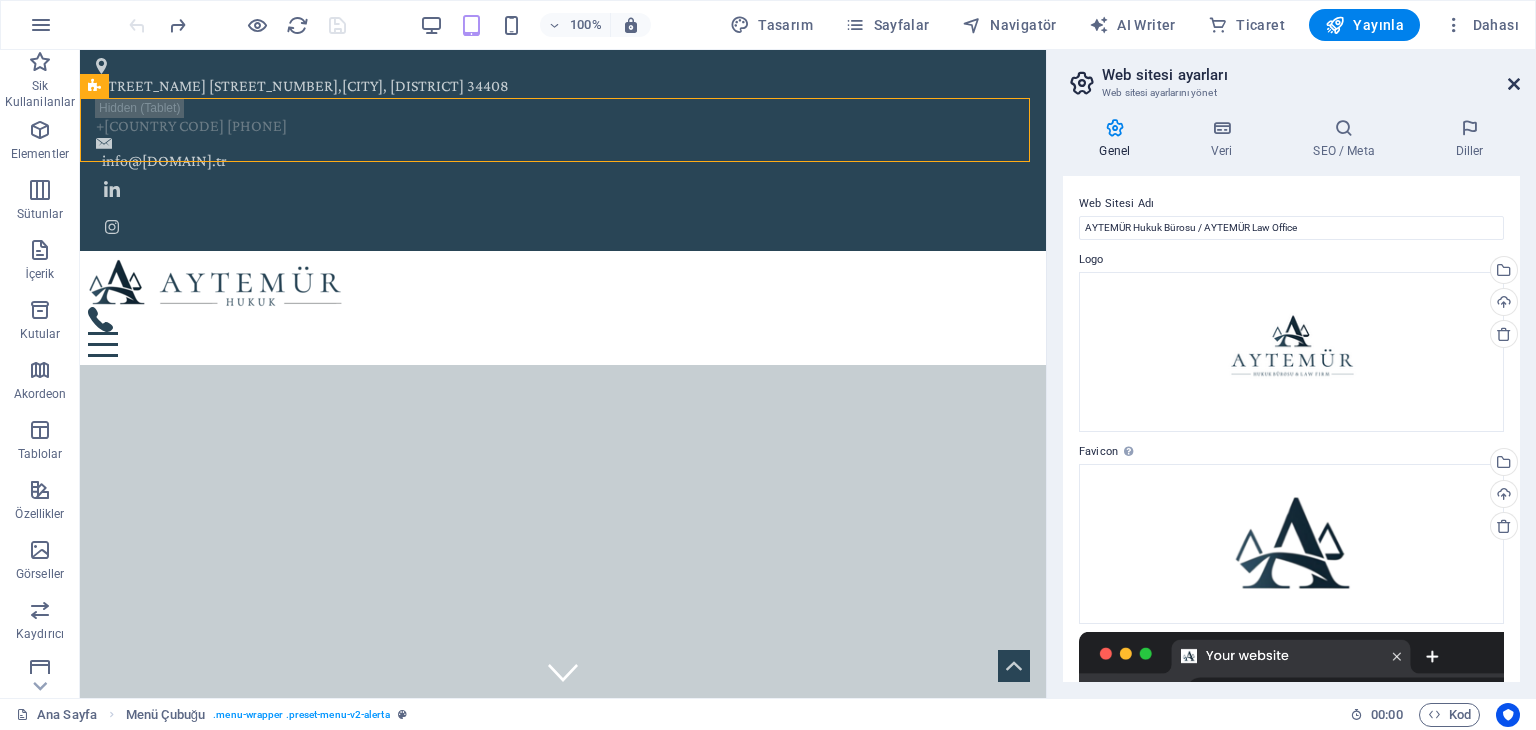 click at bounding box center [1514, 84] 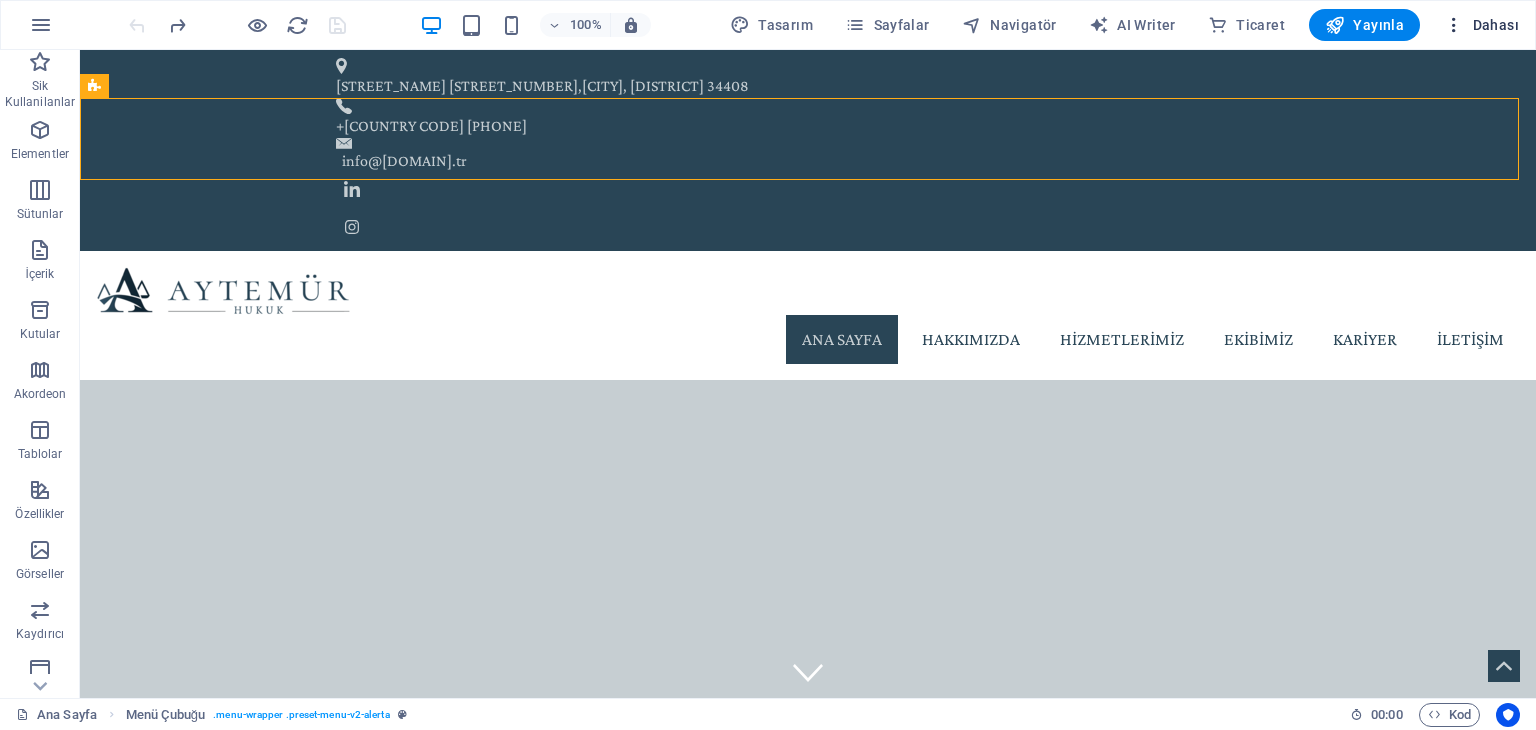 click on "Dahası" at bounding box center (1481, 25) 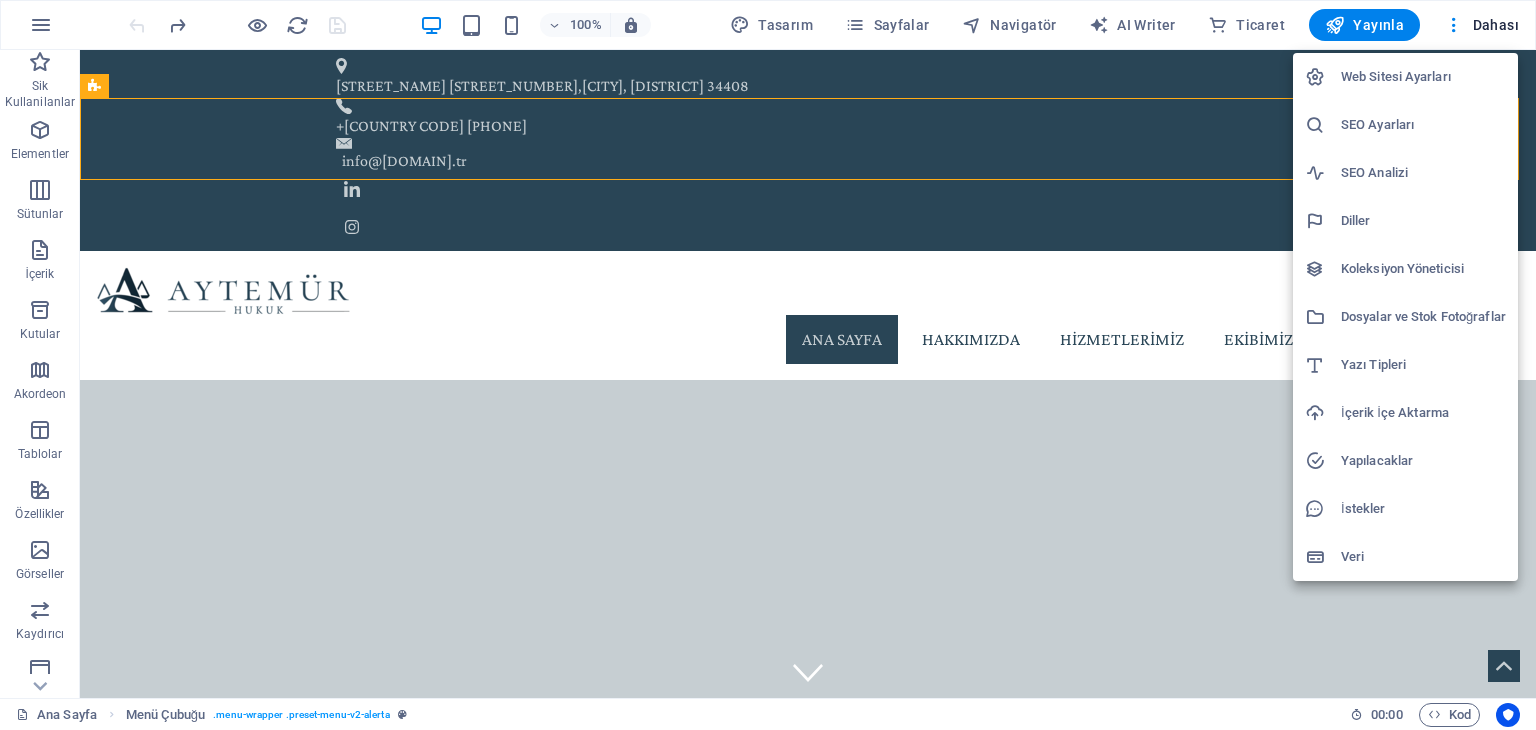 click on "Web Sitesi Ayarları" at bounding box center (1423, 77) 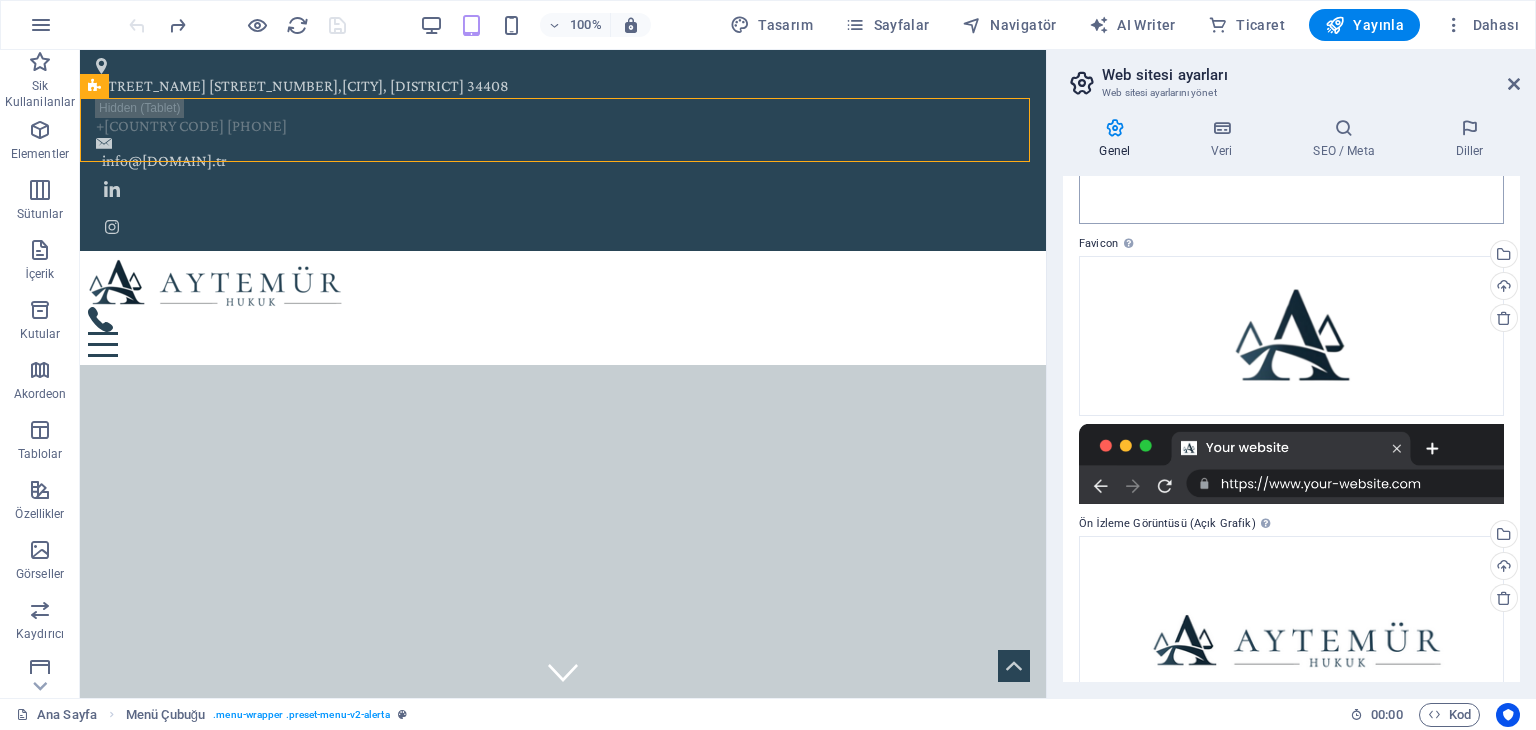 scroll, scrollTop: 0, scrollLeft: 0, axis: both 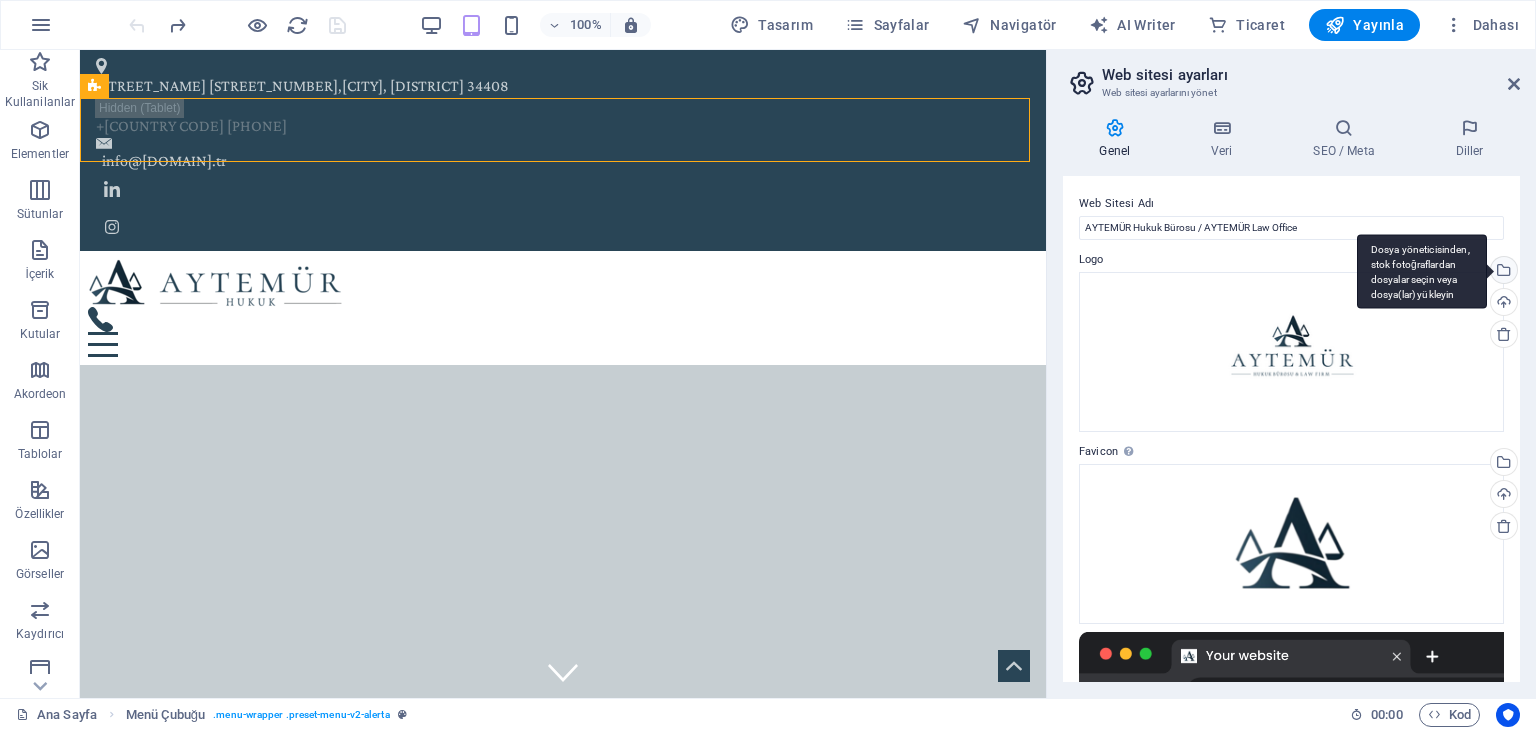 click on "Dosya yöneticisinden, stok fotoğraflardan dosyalar seçin veya dosya(lar) yükleyin" at bounding box center (1502, 272) 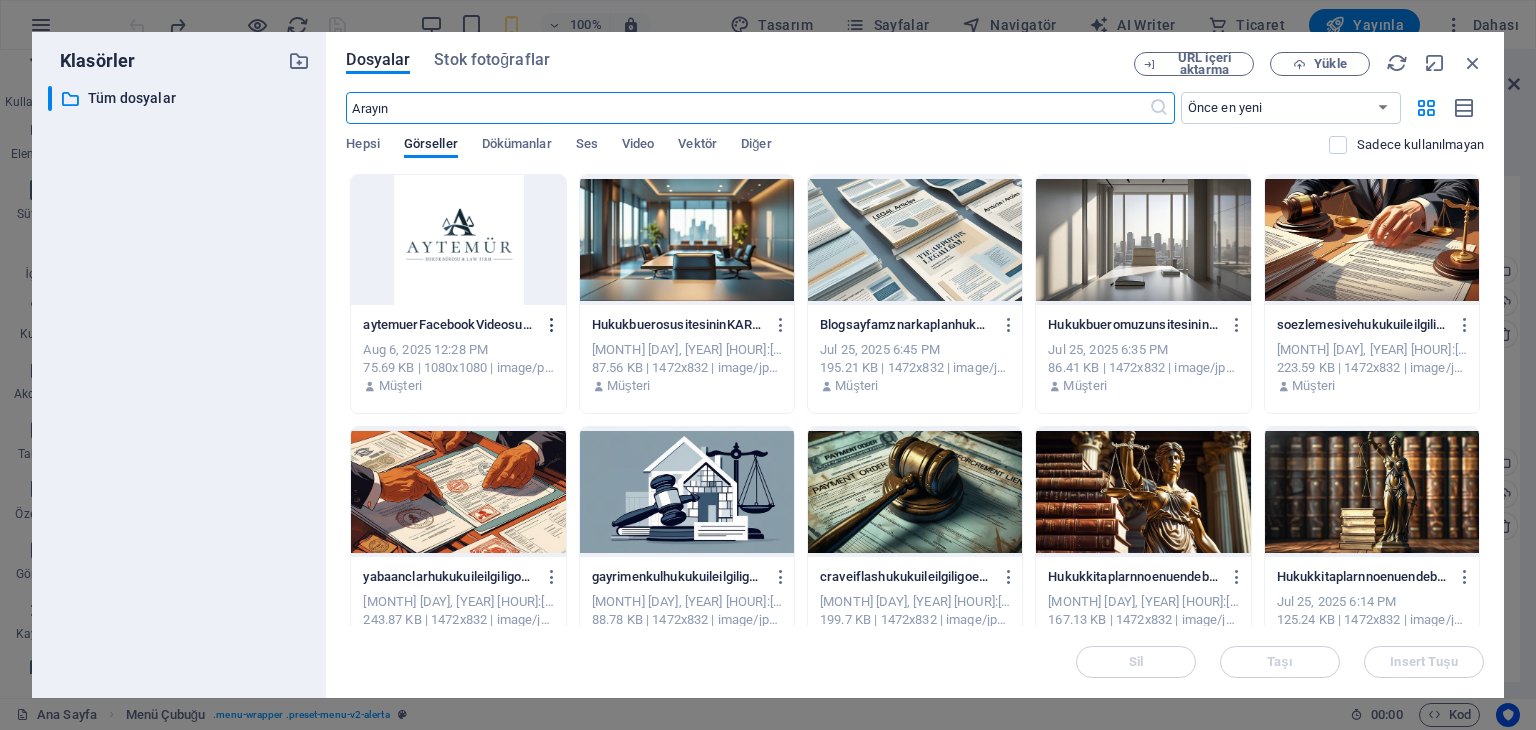 click at bounding box center [552, 325] 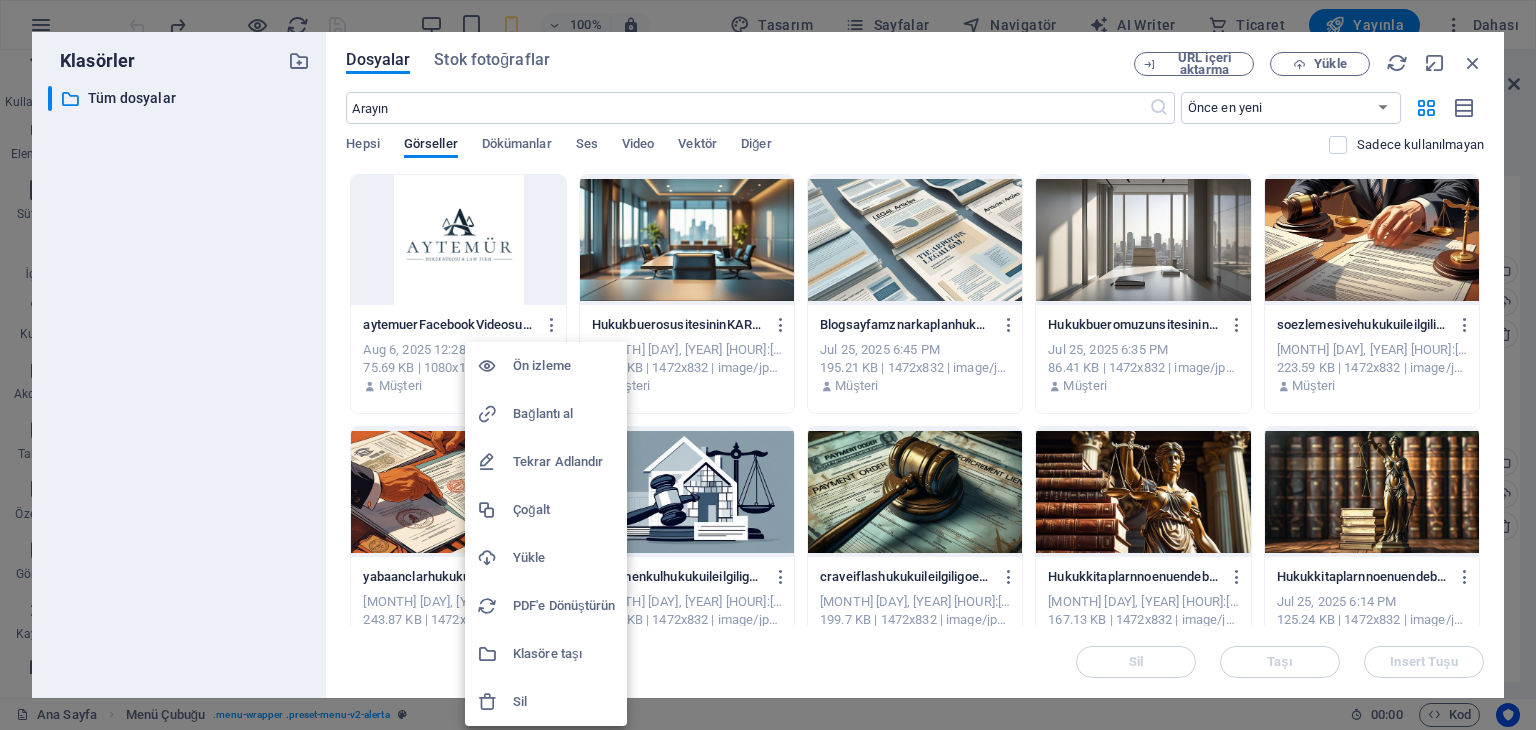 click at bounding box center (768, 365) 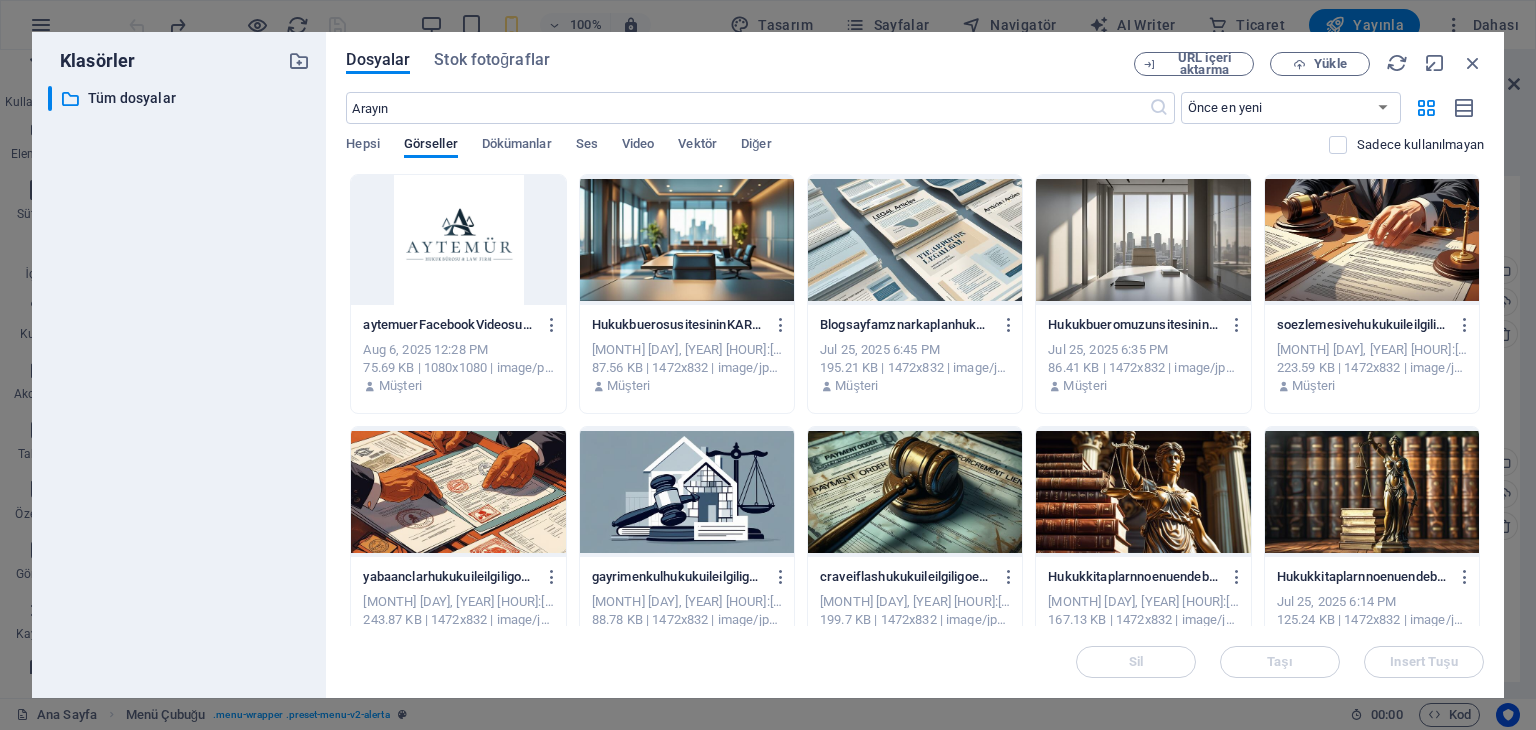 click at bounding box center (458, 240) 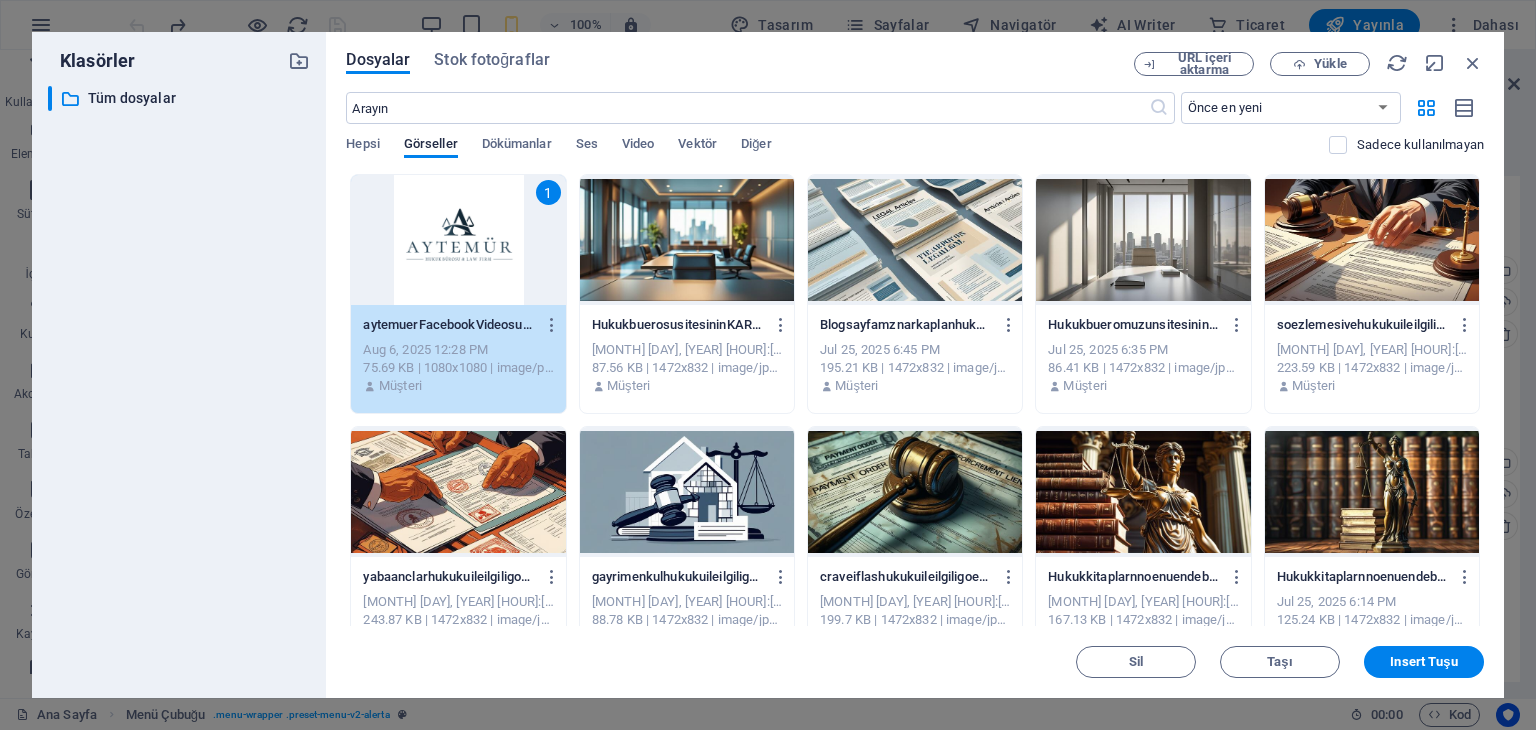 click on "1" at bounding box center [458, 240] 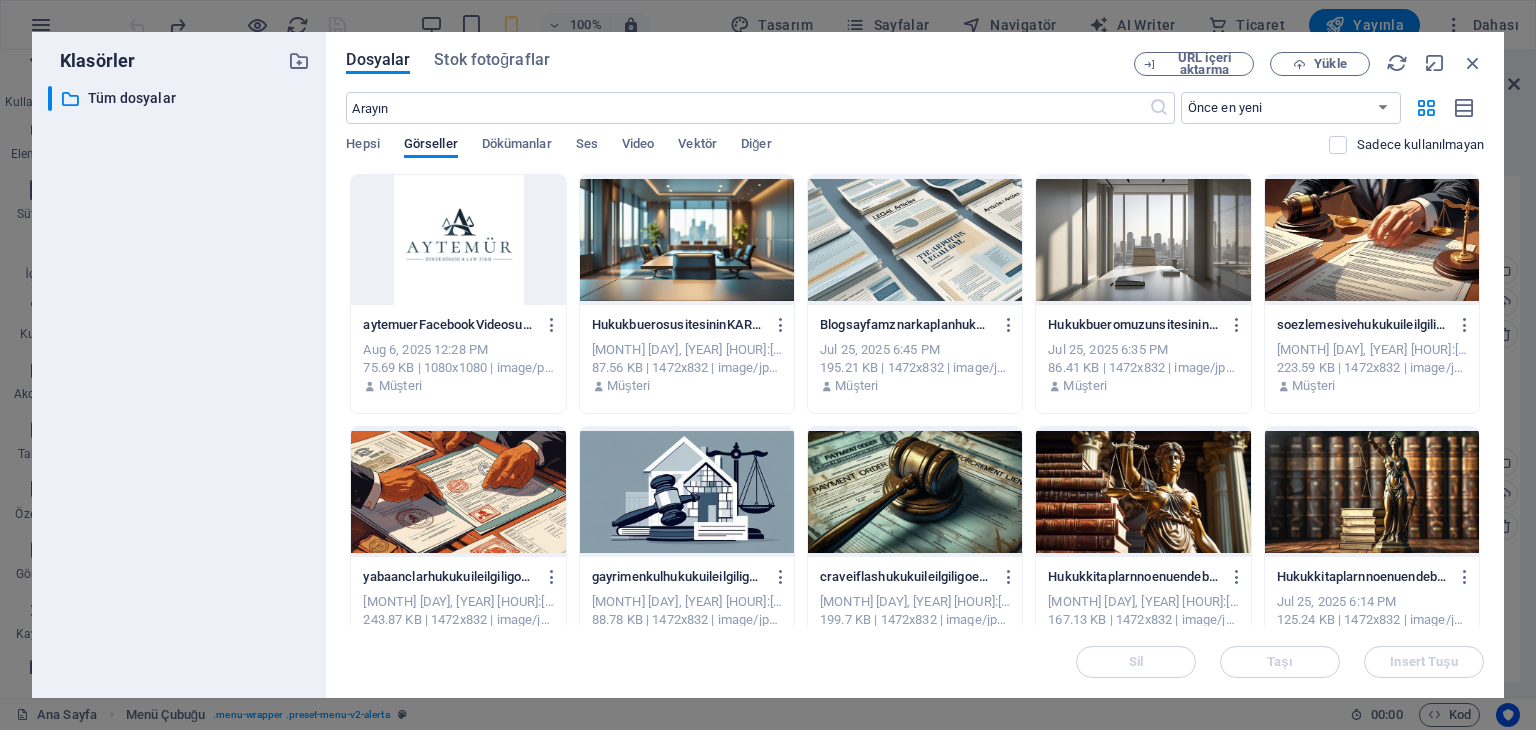 click at bounding box center (458, 240) 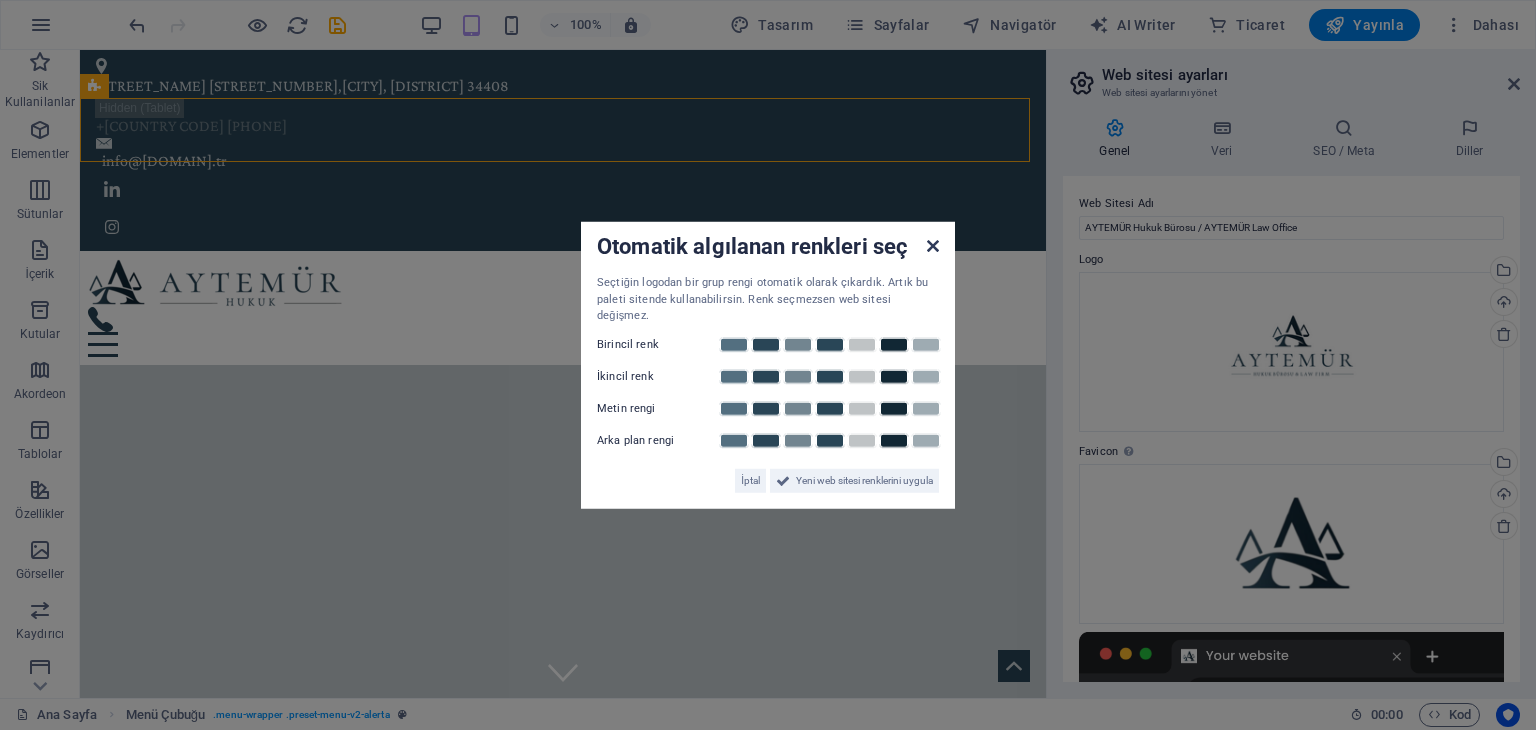 click on "Otomatik algılanan renkleri seç Seçtiğin logodan bir grup rengi otomatik olarak çıkardık. Artık bu paleti sitende kullanabilirsin. Renk seçmezsen web sitesi değişmez. Birincil renk İkincil renk Metin rengi Arka plan rengi İptal Yeni web sitesi renklerini uygula" at bounding box center [768, 365] 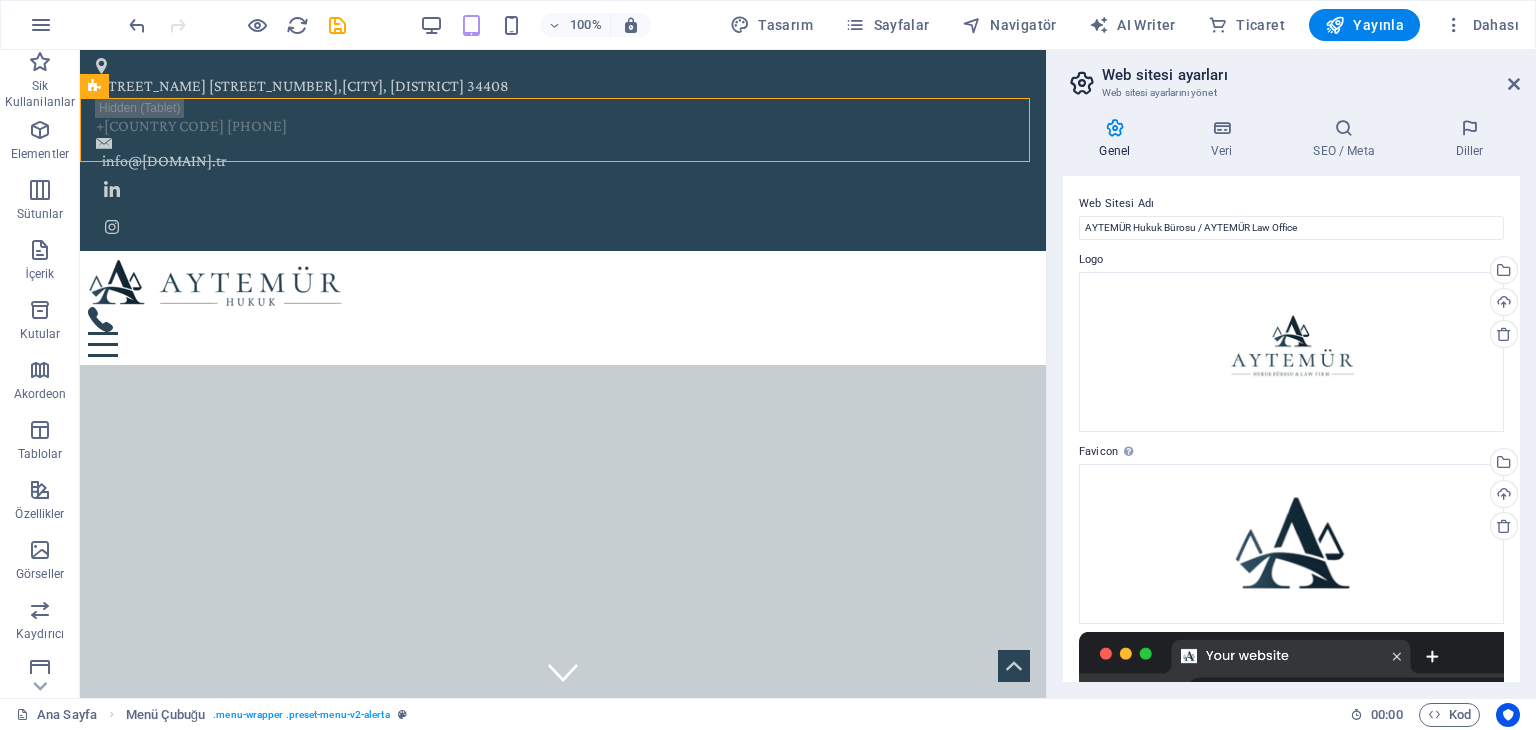 scroll, scrollTop: 308, scrollLeft: 0, axis: vertical 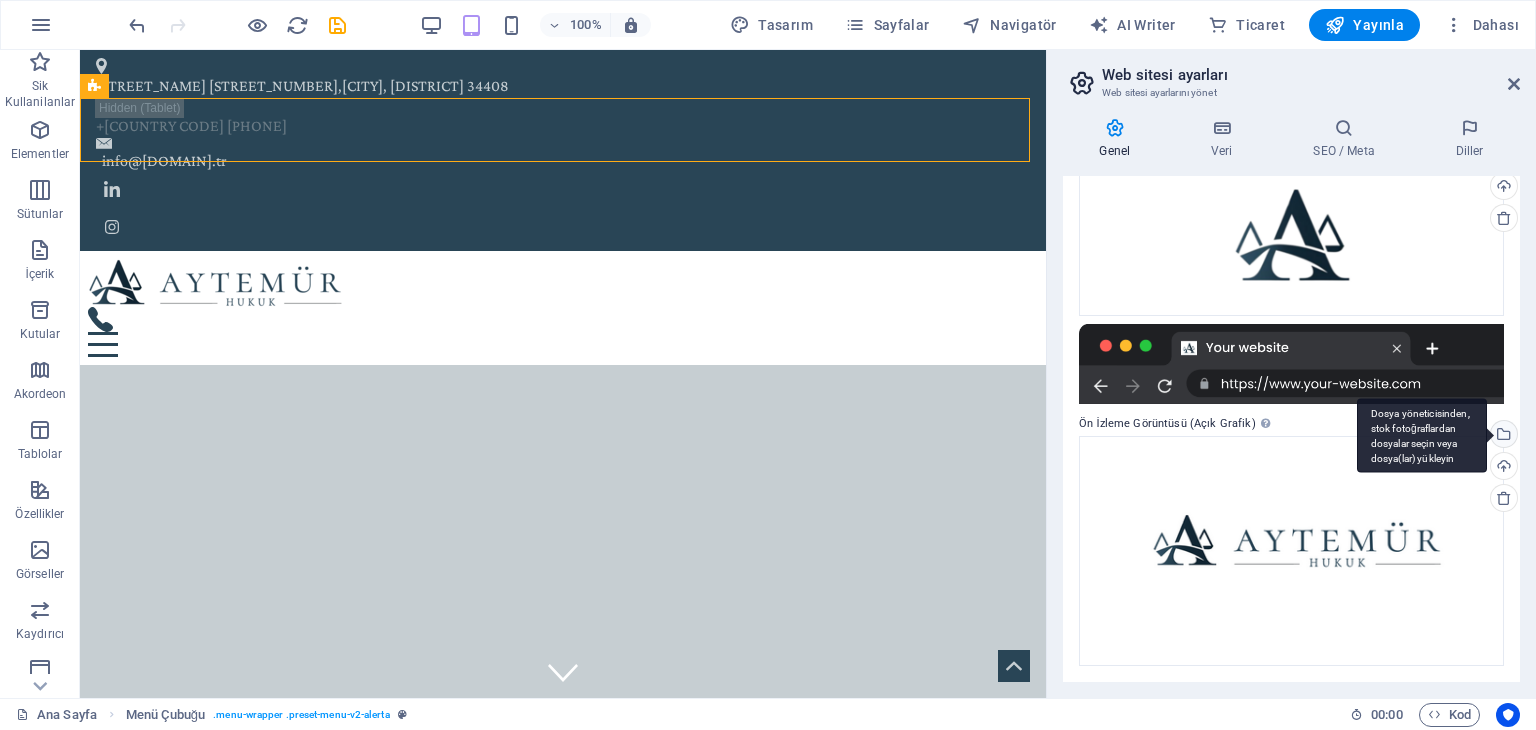 click on "Dosya yöneticisinden, stok fotoğraflardan dosyalar seçin veya dosya(lar) yükleyin" at bounding box center [1422, 435] 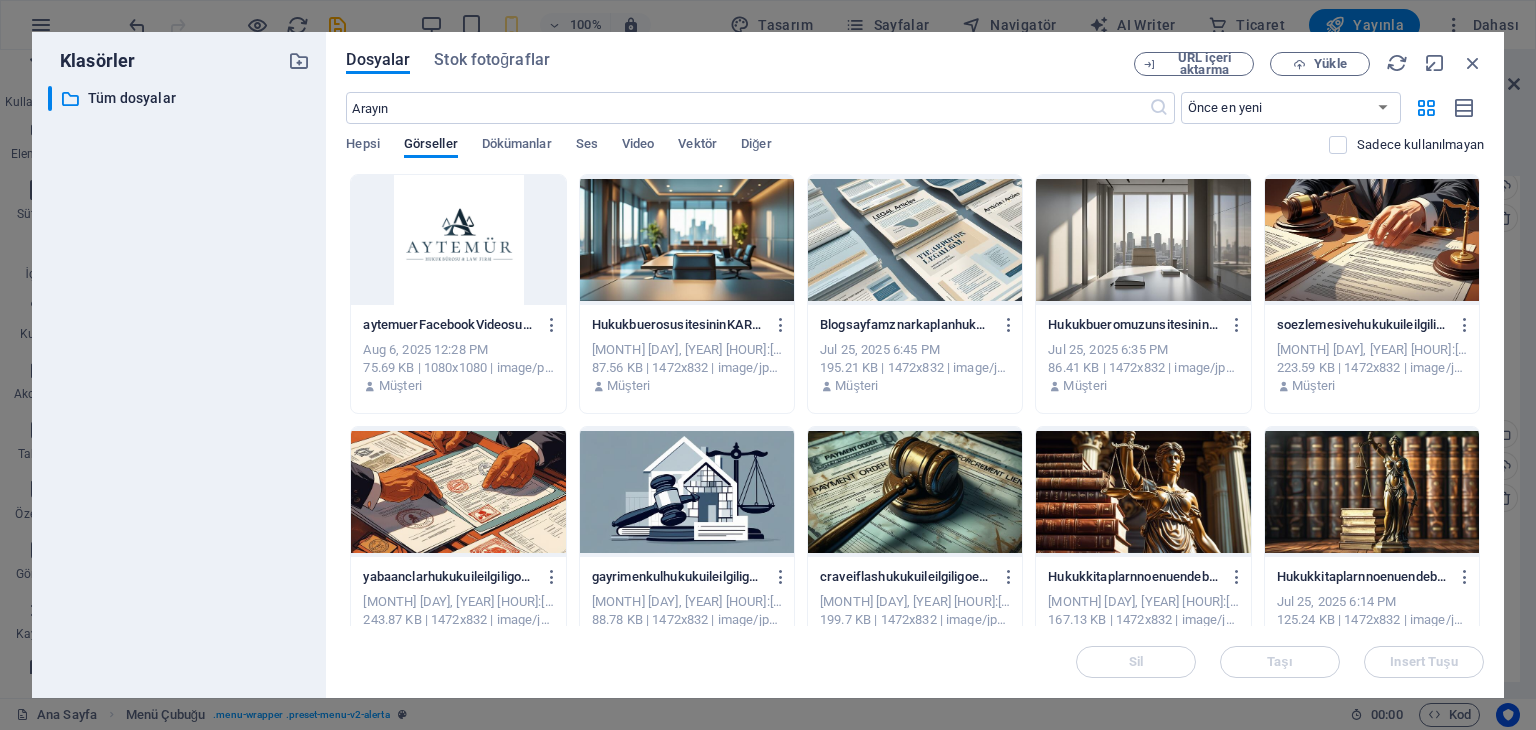 click at bounding box center (458, 240) 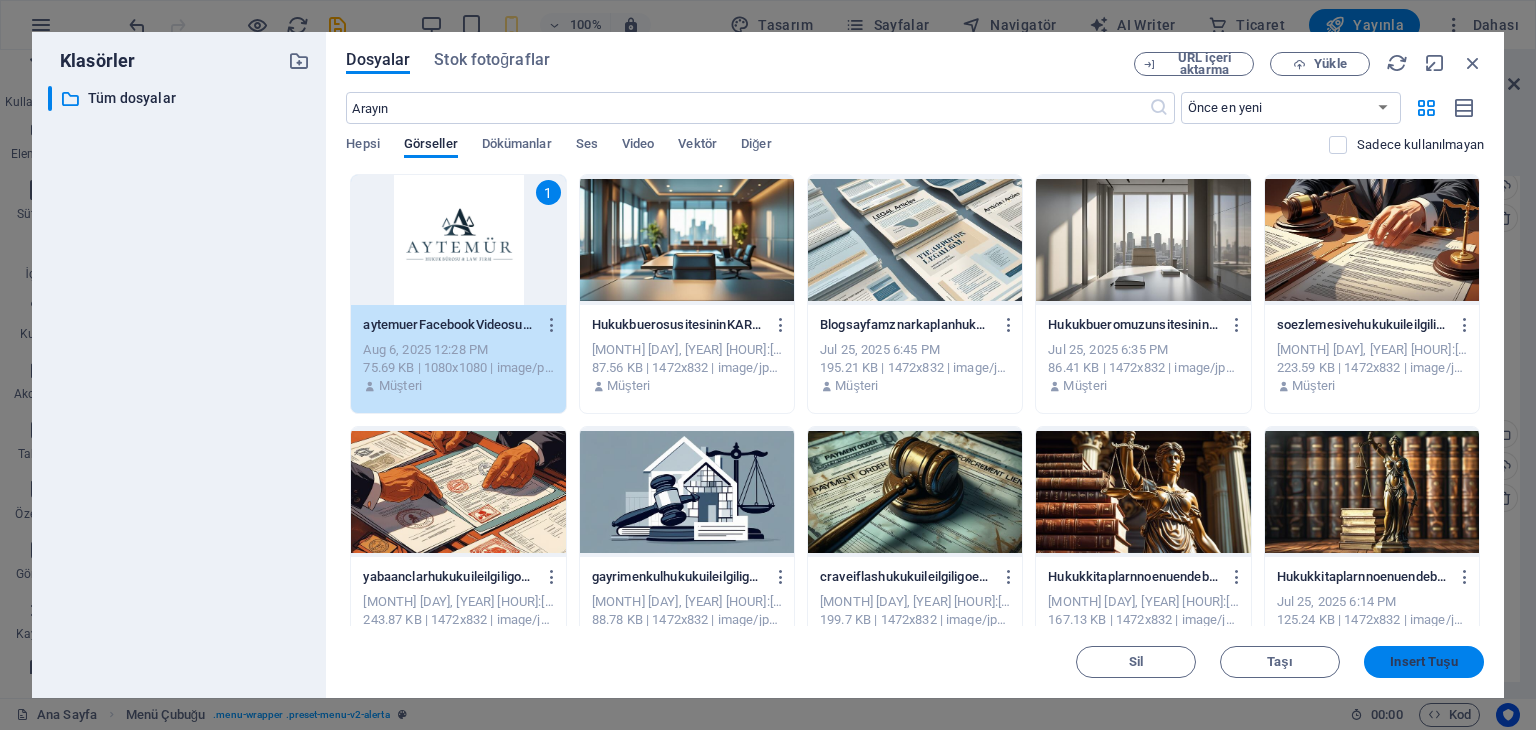 click on "Insert Tuşu" at bounding box center [1423, 662] 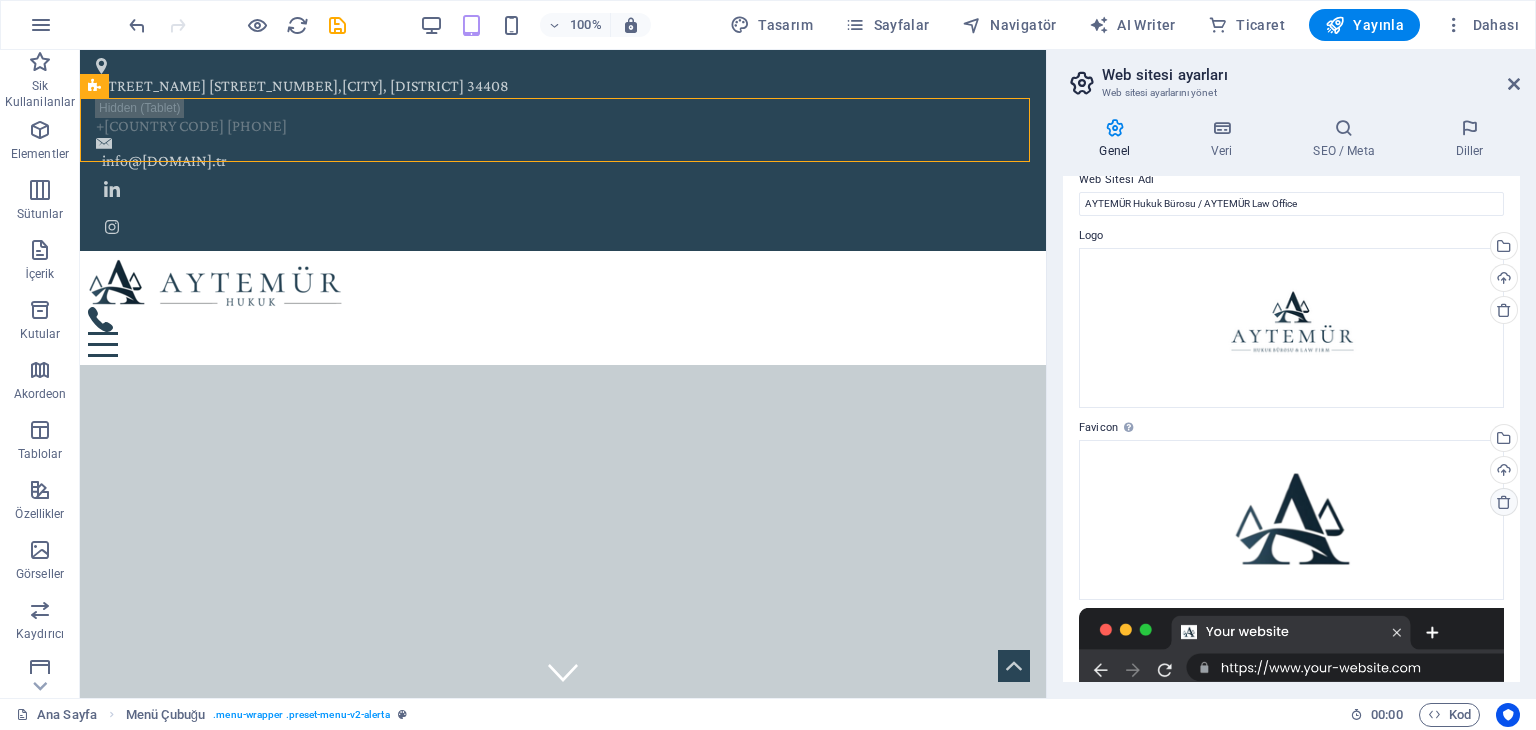 scroll, scrollTop: 0, scrollLeft: 0, axis: both 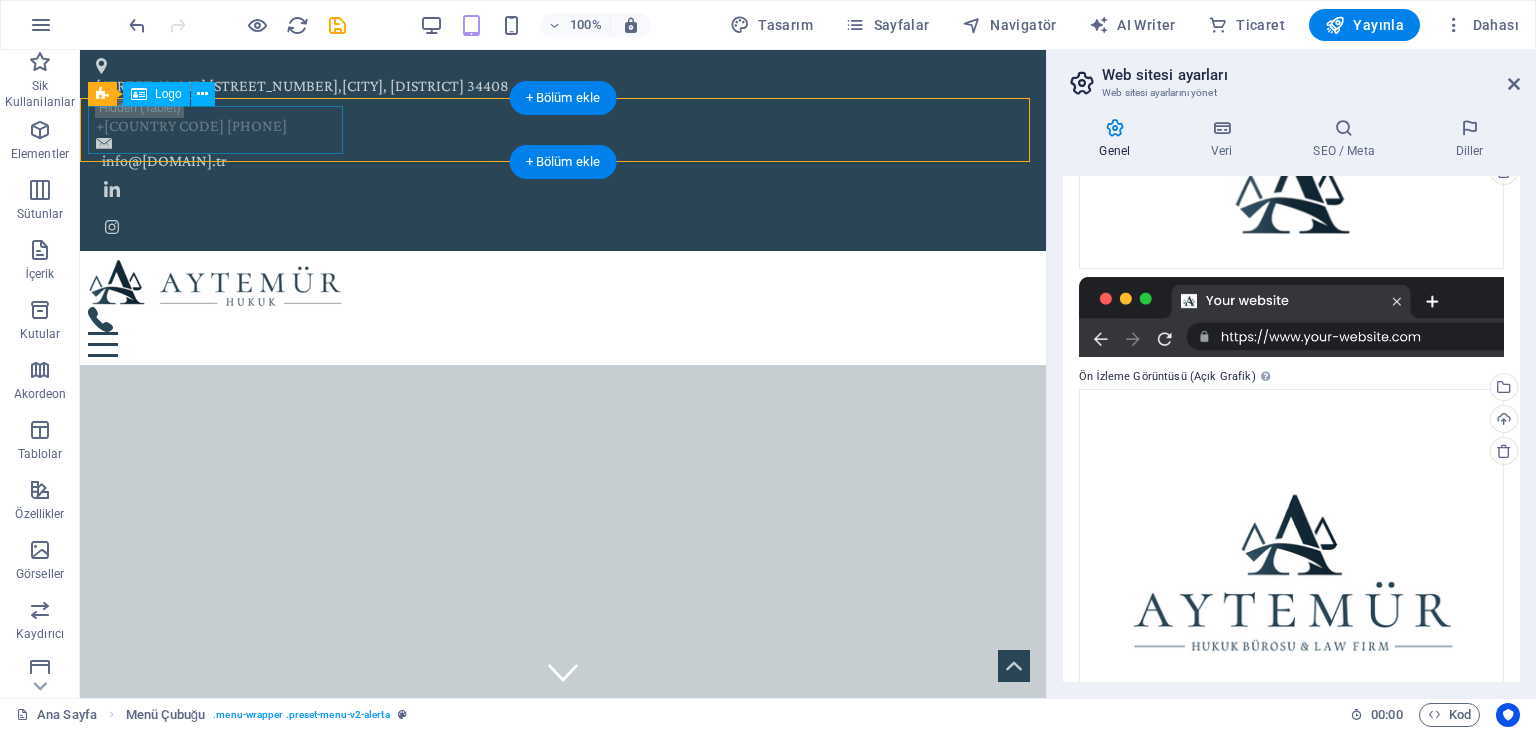 click at bounding box center (563, 283) 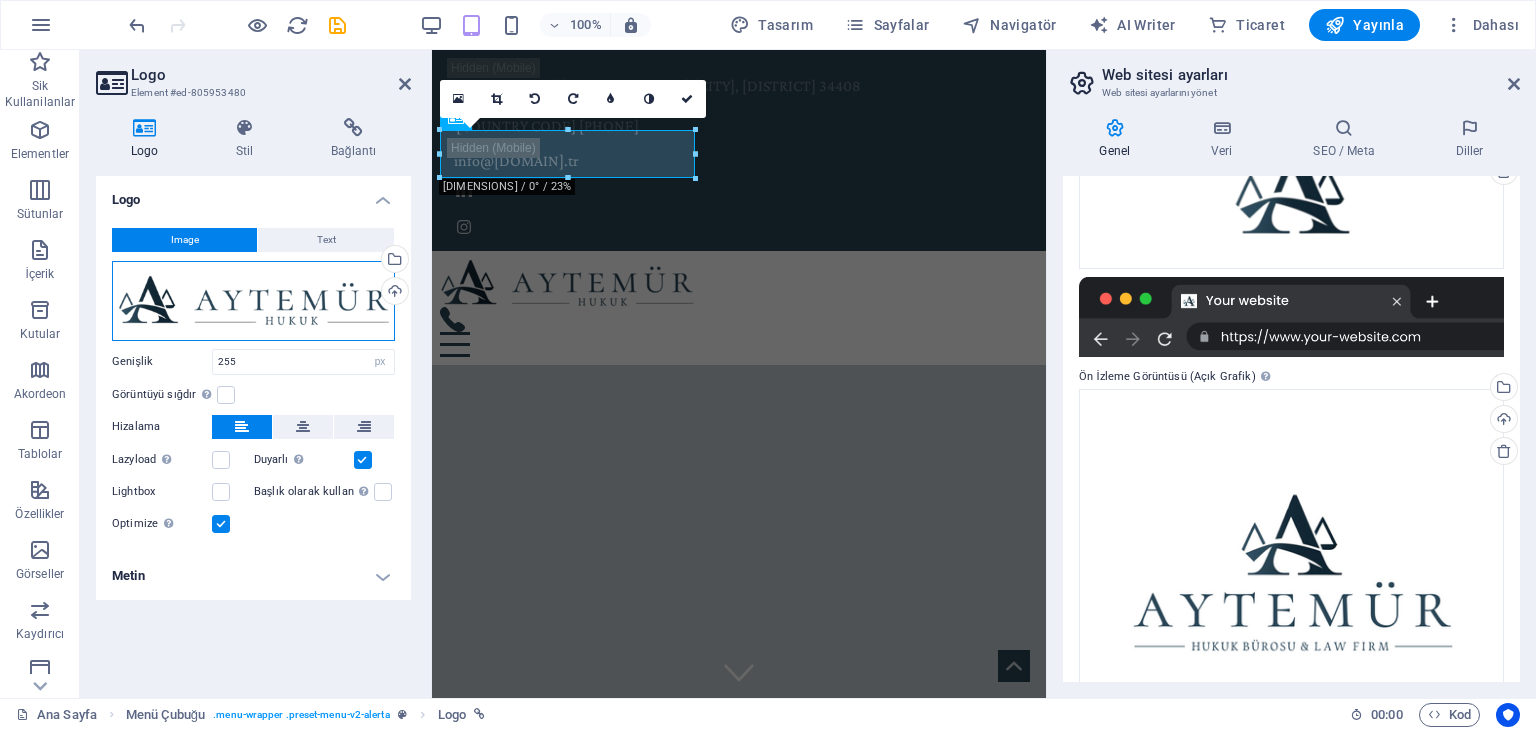 click on "Dosyaları buraya sürükleyin, dosyaları seçmek için tıklayın veya Dosyalardan ya da ücretsiz stok fotoğraf ve videolarımızdan dosyalar seçin" at bounding box center (253, 301) 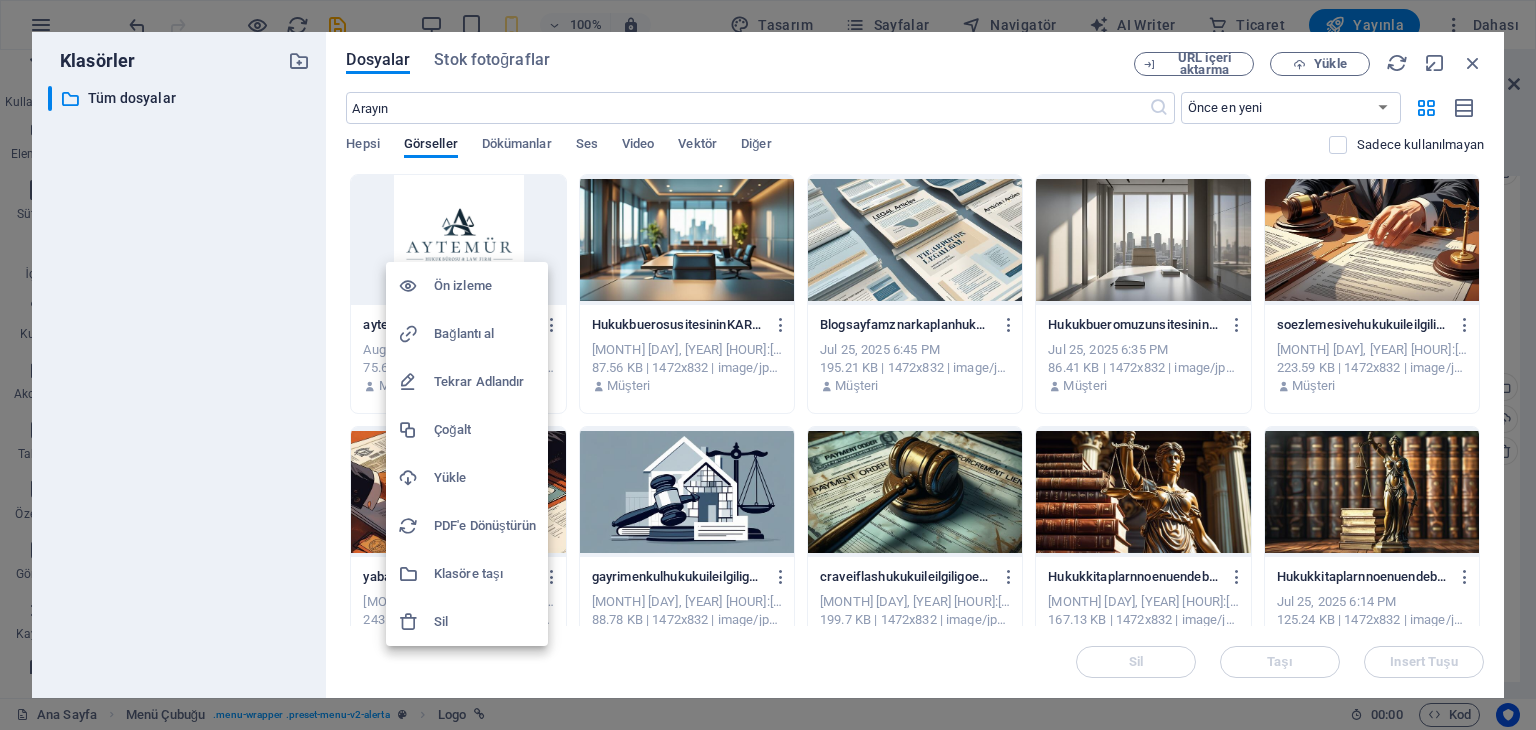 click on "Ön izleme" at bounding box center (485, 286) 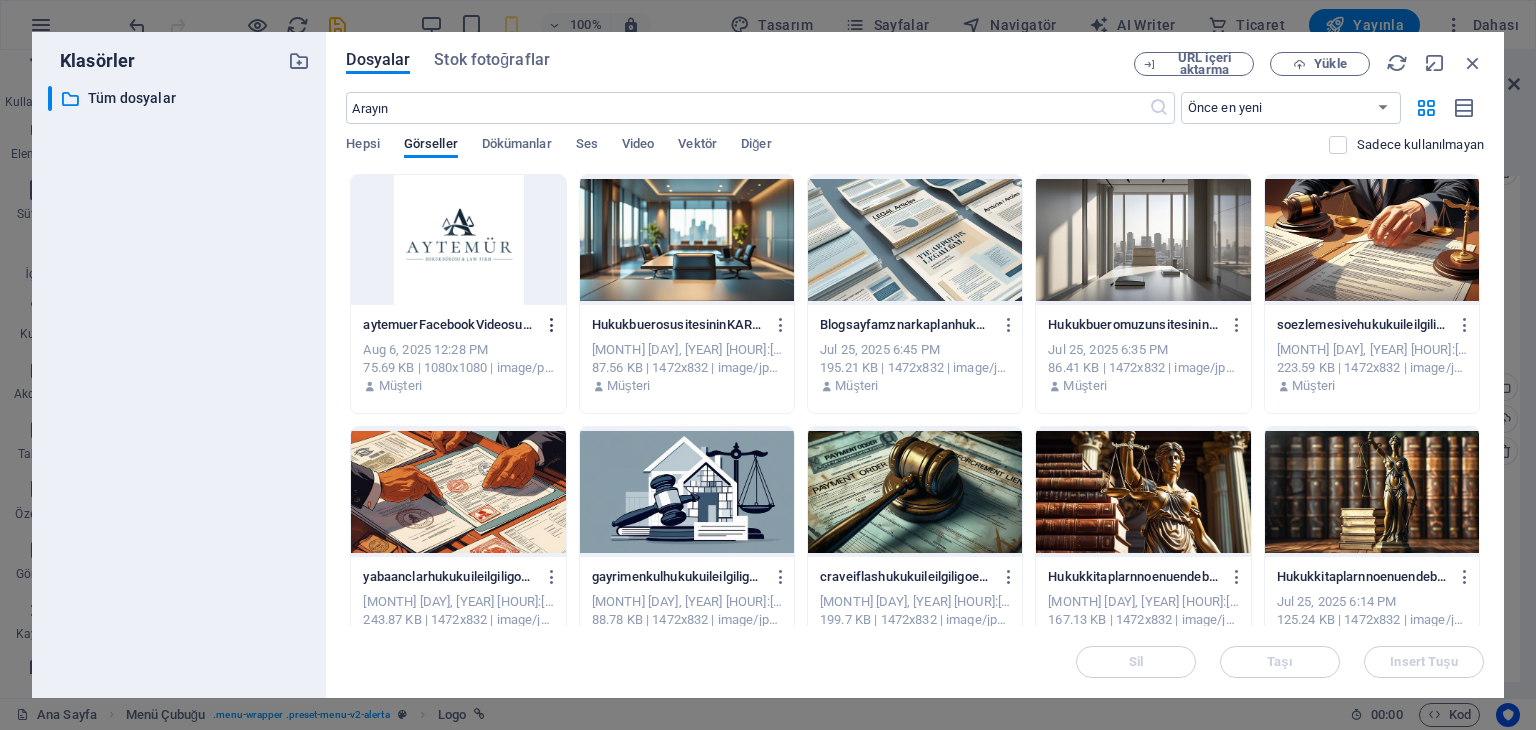 click at bounding box center [552, 325] 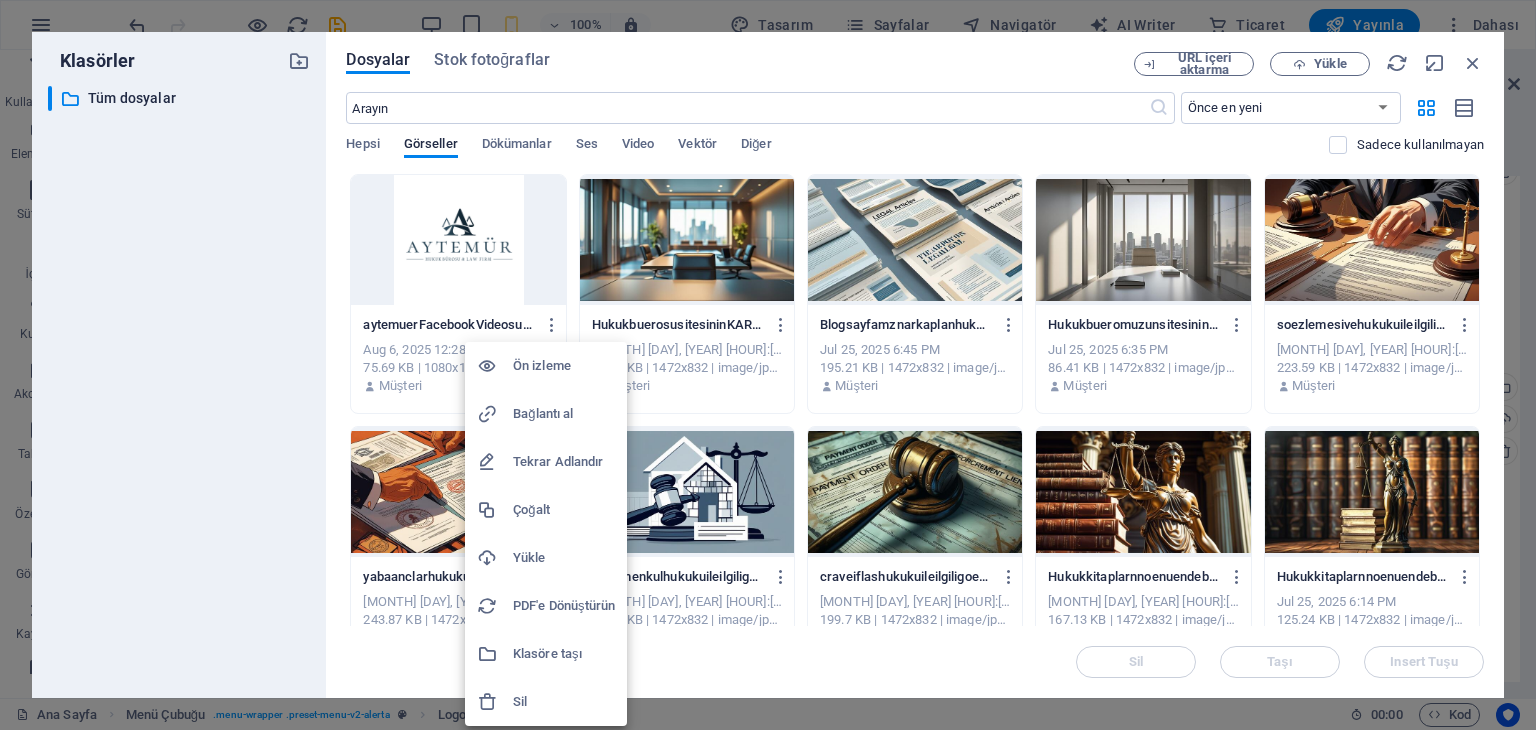 click at bounding box center (768, 365) 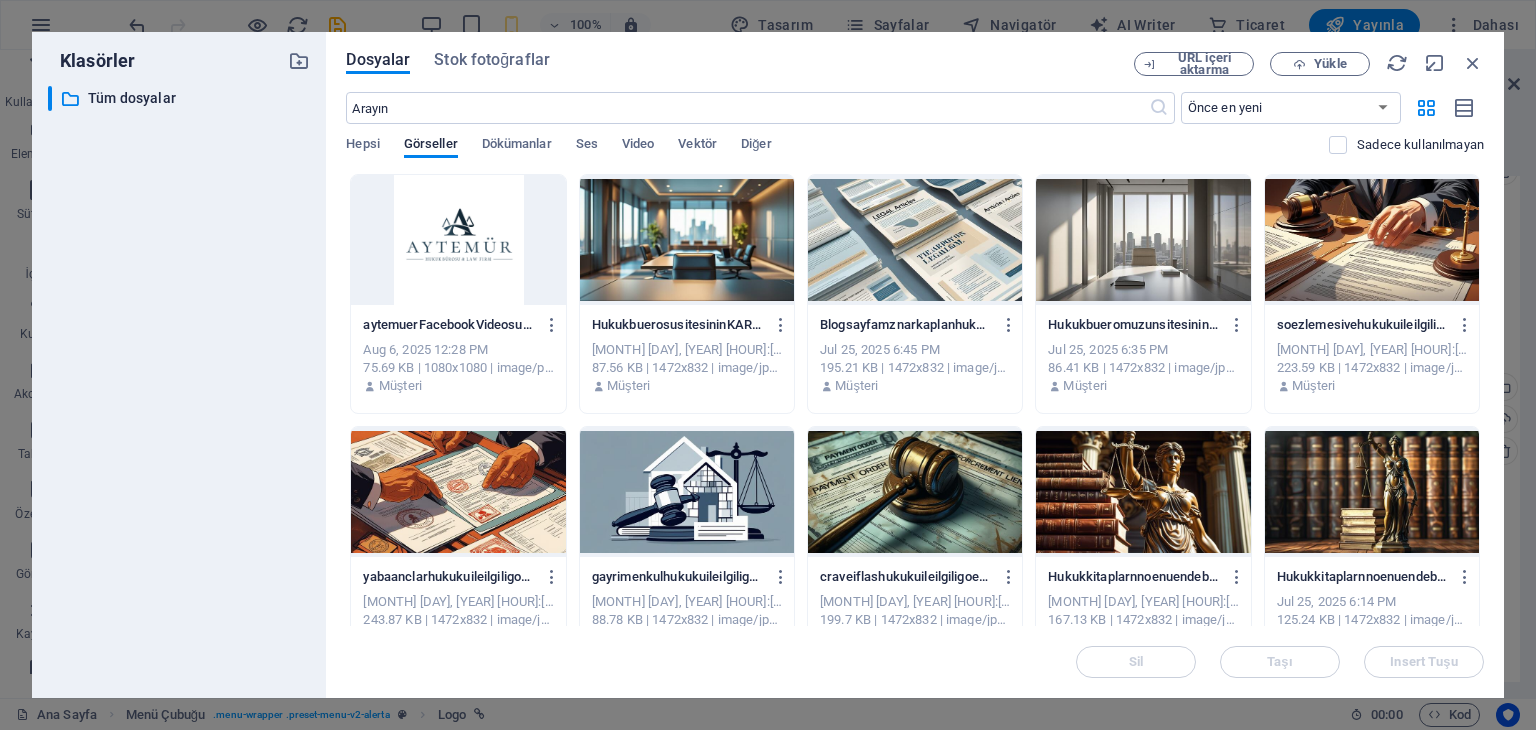 click at bounding box center (458, 240) 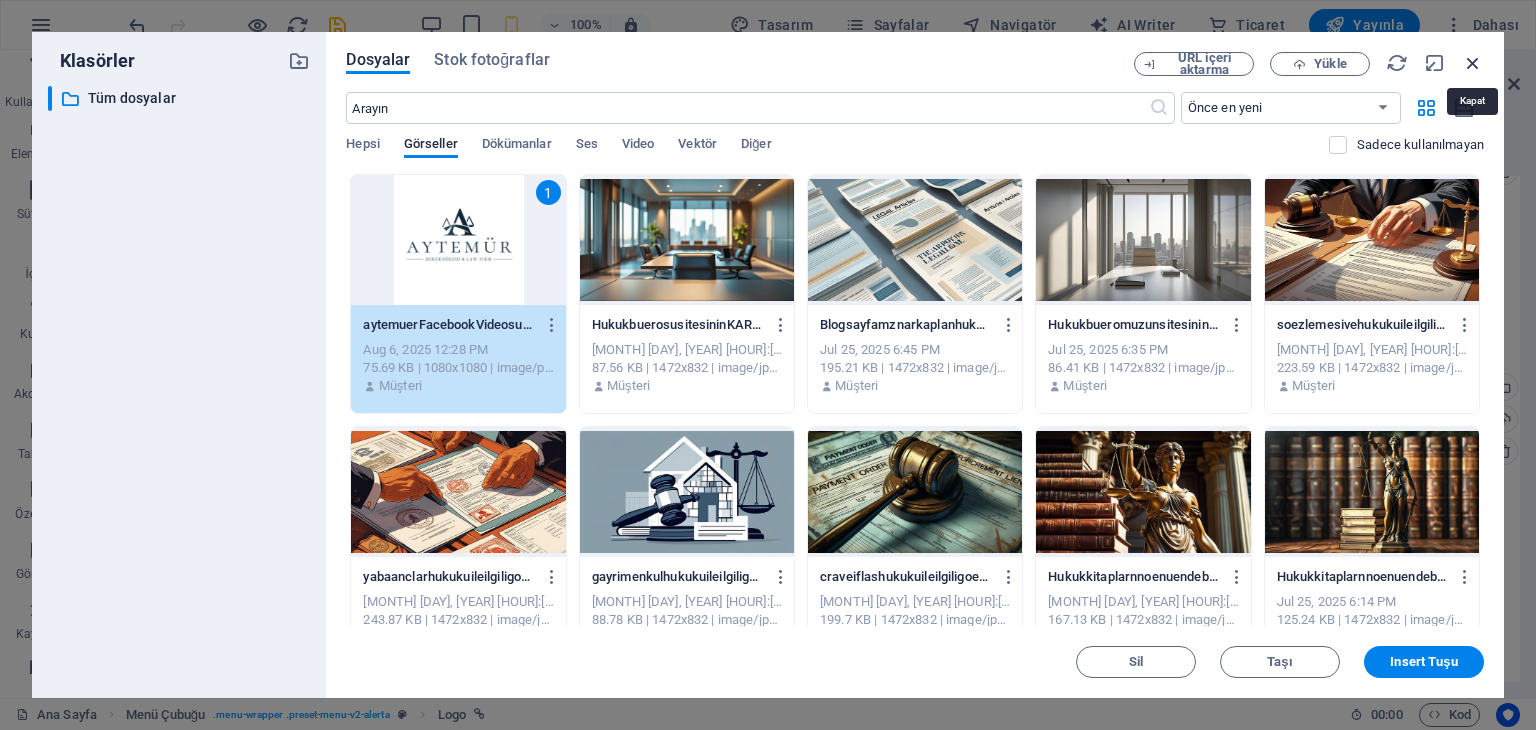 click at bounding box center [1473, 63] 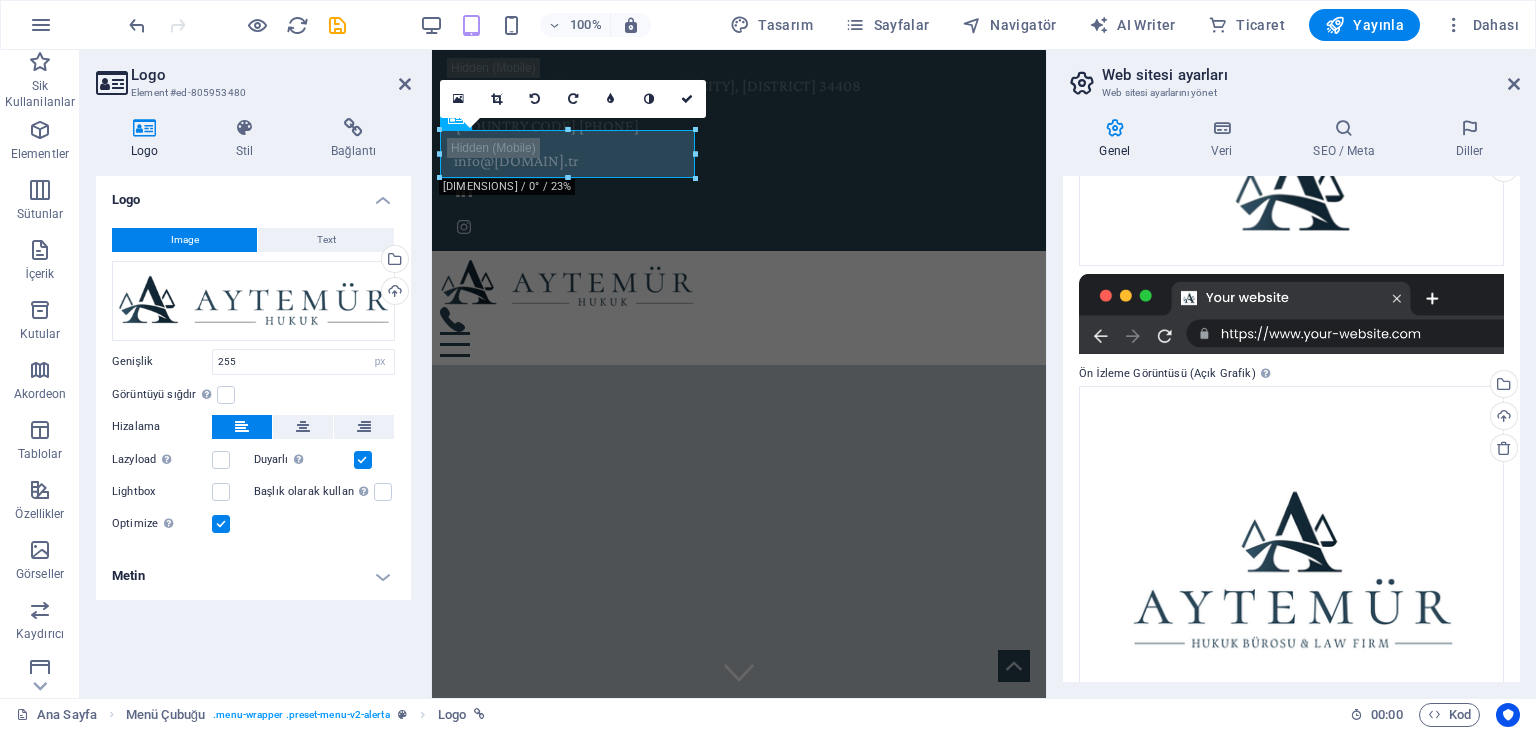 scroll, scrollTop: 0, scrollLeft: 0, axis: both 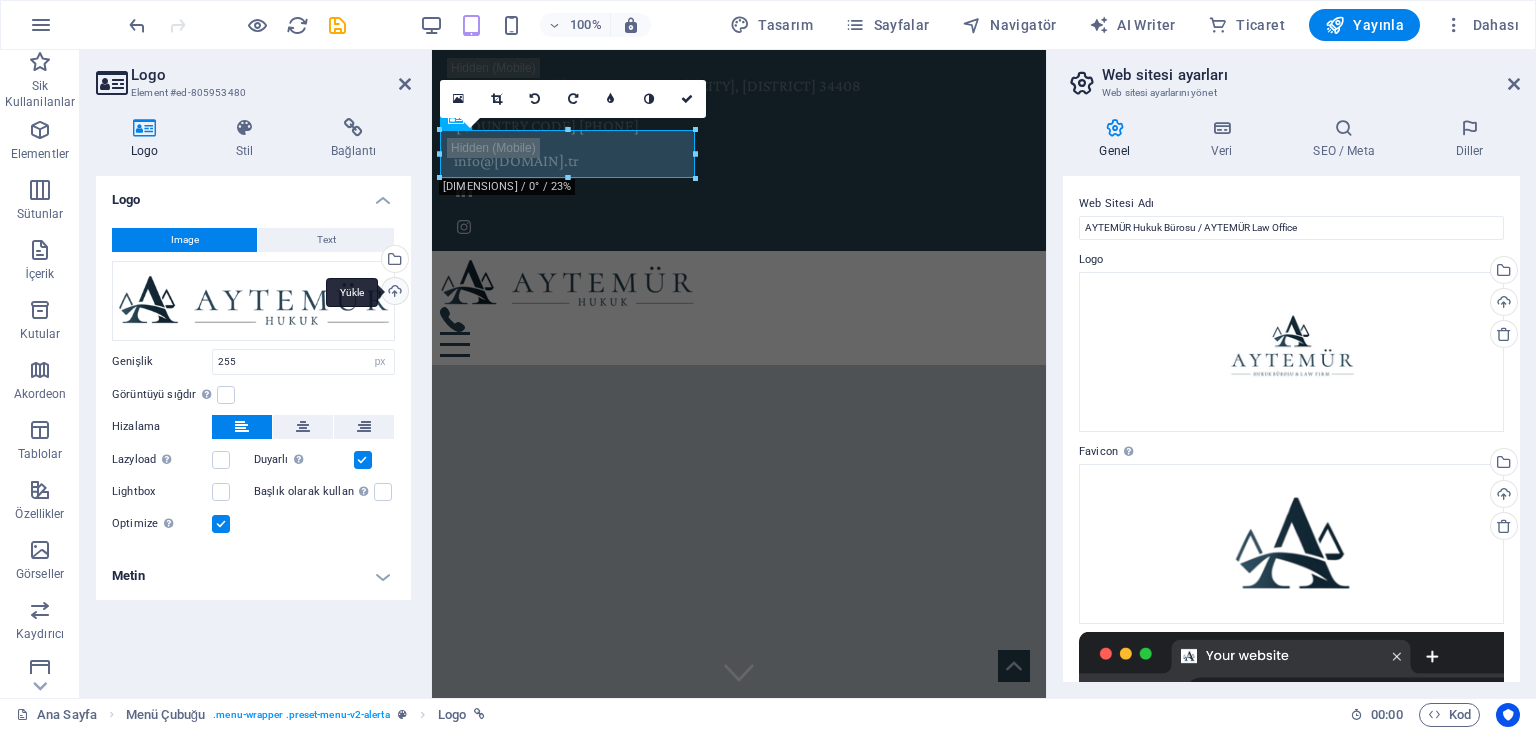 click on "Yükle" at bounding box center (393, 293) 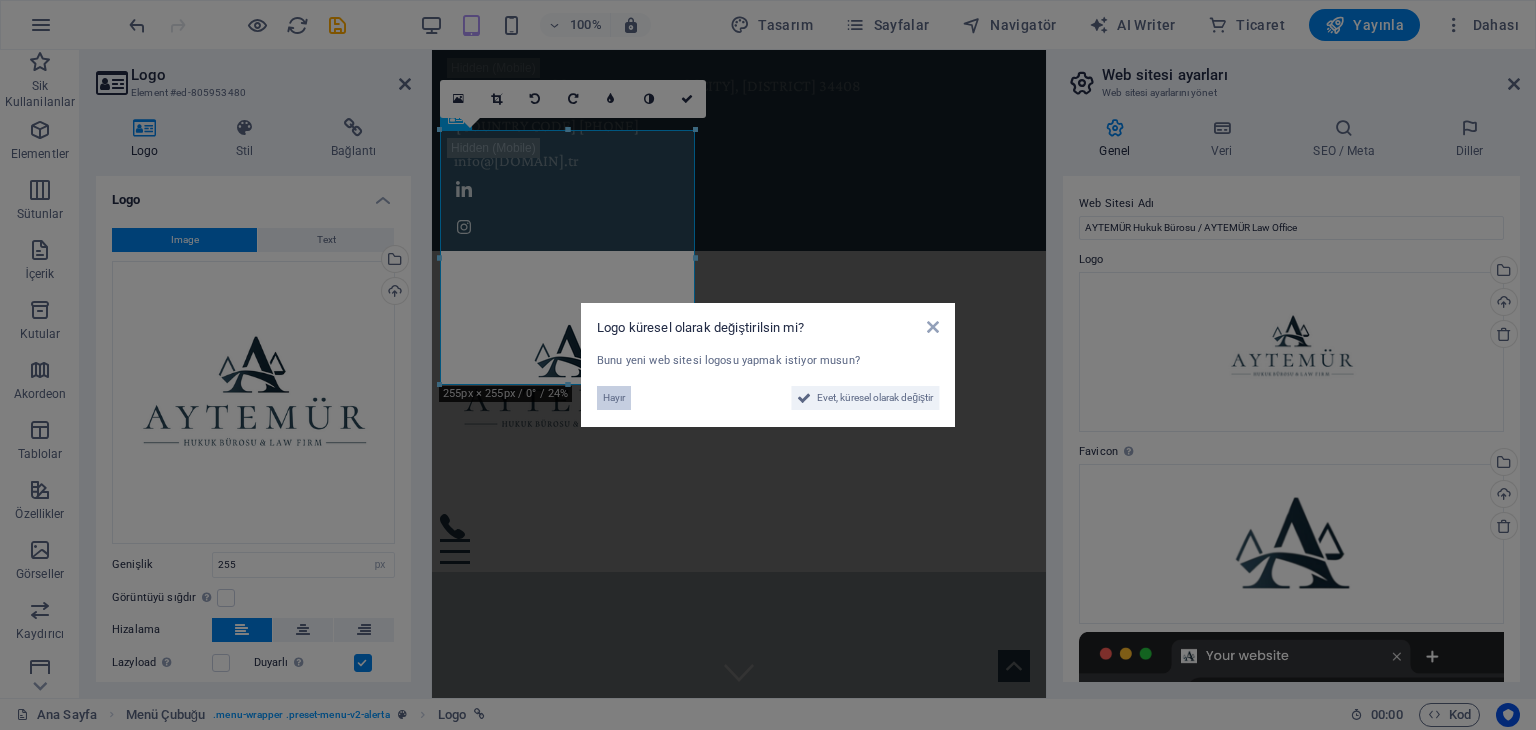 click on "Hayır" at bounding box center [614, 398] 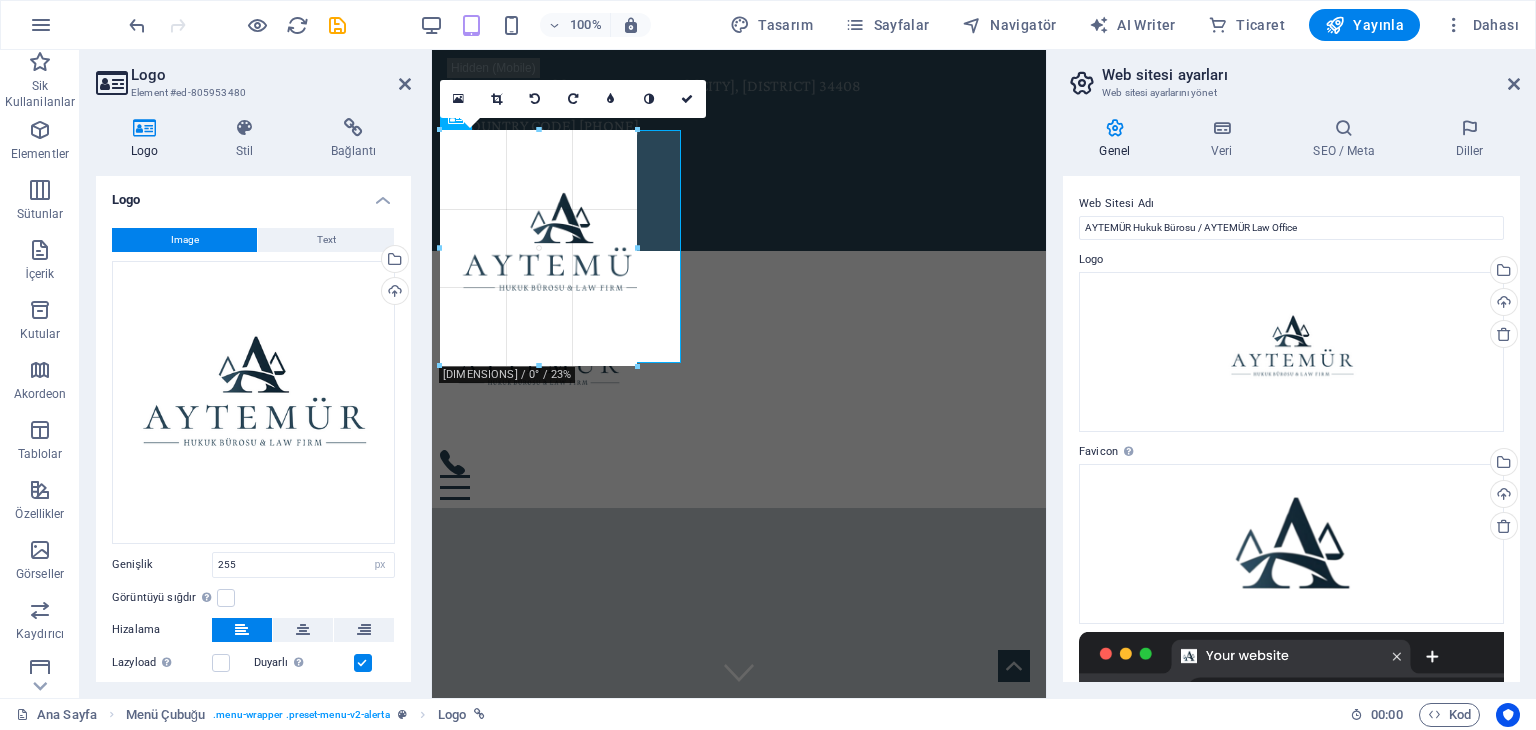 drag, startPoint x: 576, startPoint y: 385, endPoint x: 552, endPoint y: 321, distance: 68.35203 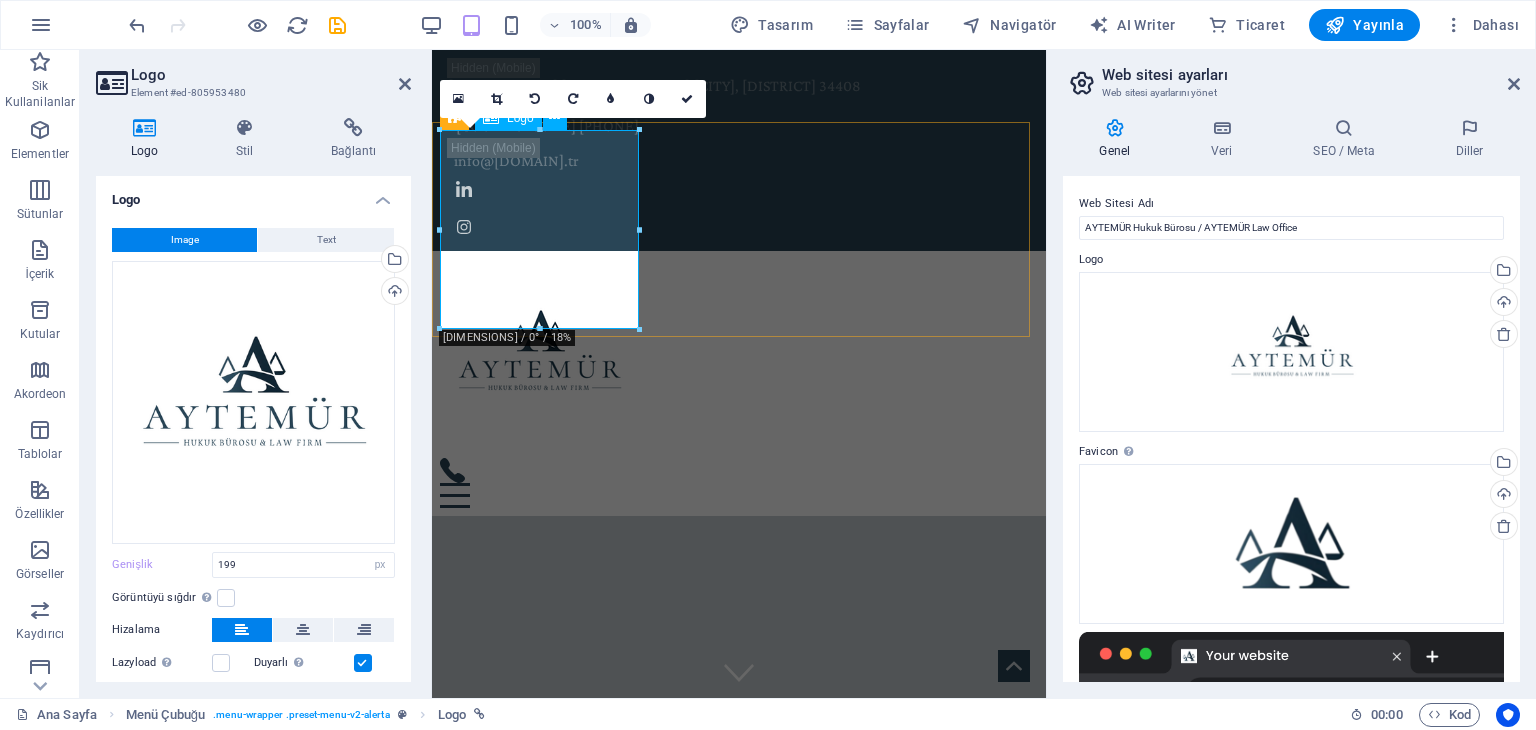 type on "255" 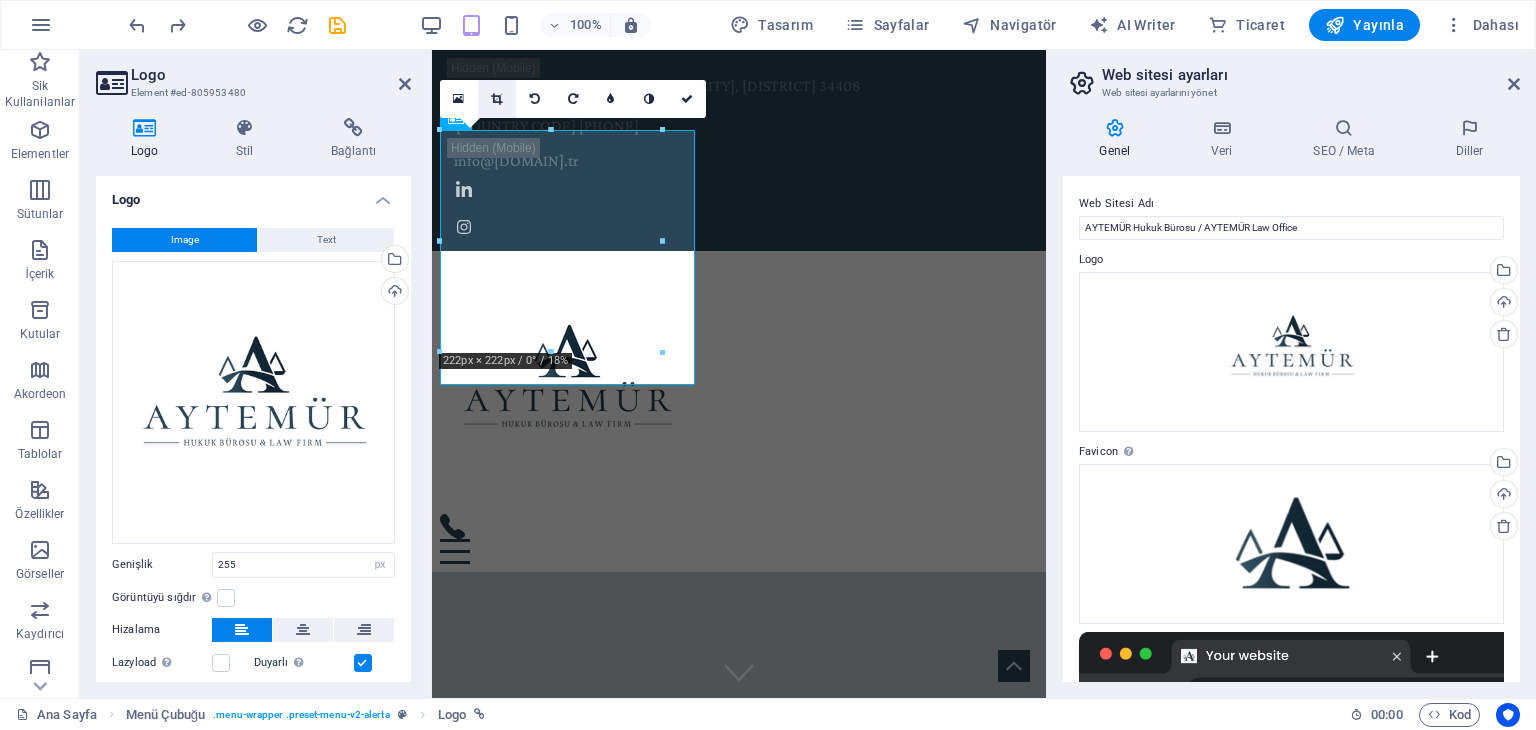 click at bounding box center (497, 99) 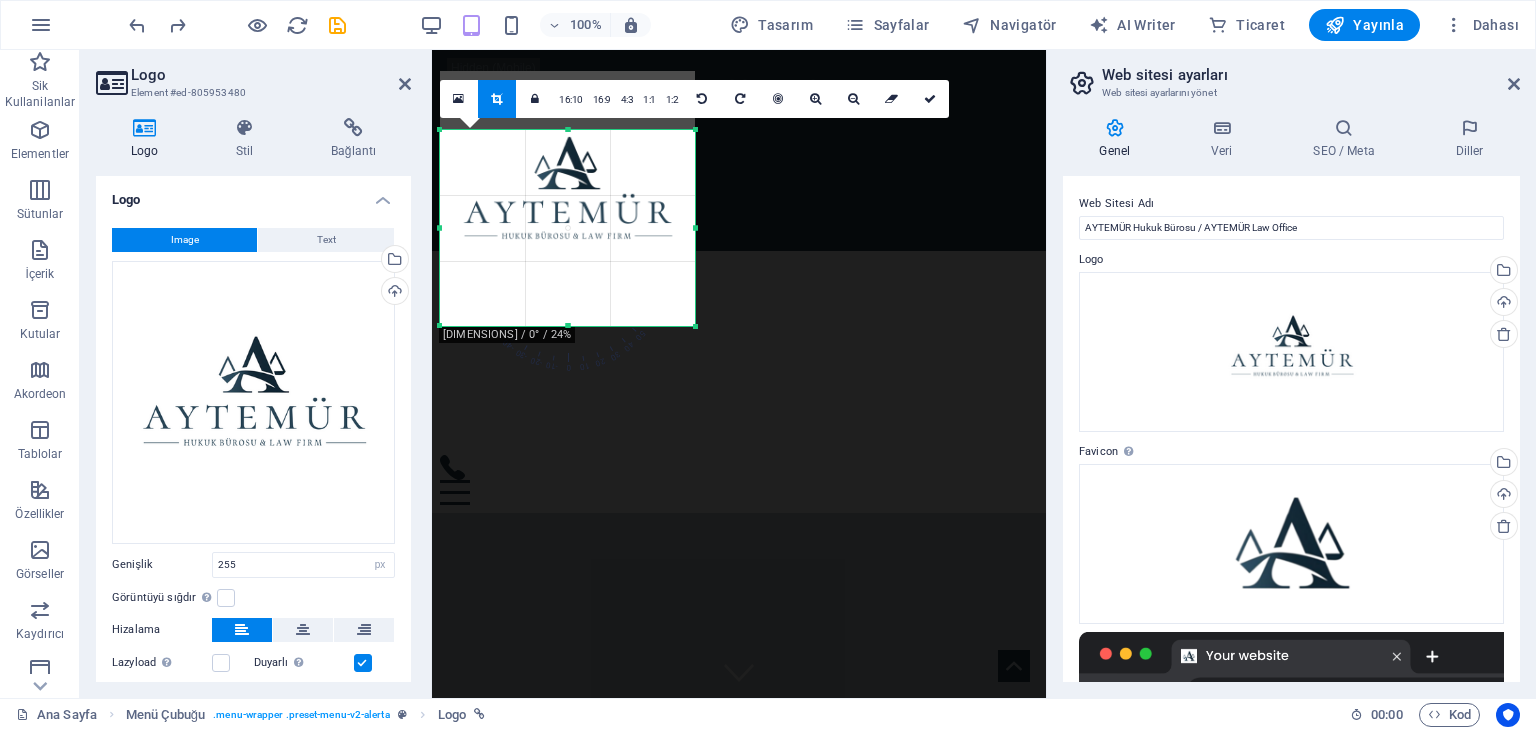 drag, startPoint x: 580, startPoint y: 156, endPoint x: 578, endPoint y: 263, distance: 107.01869 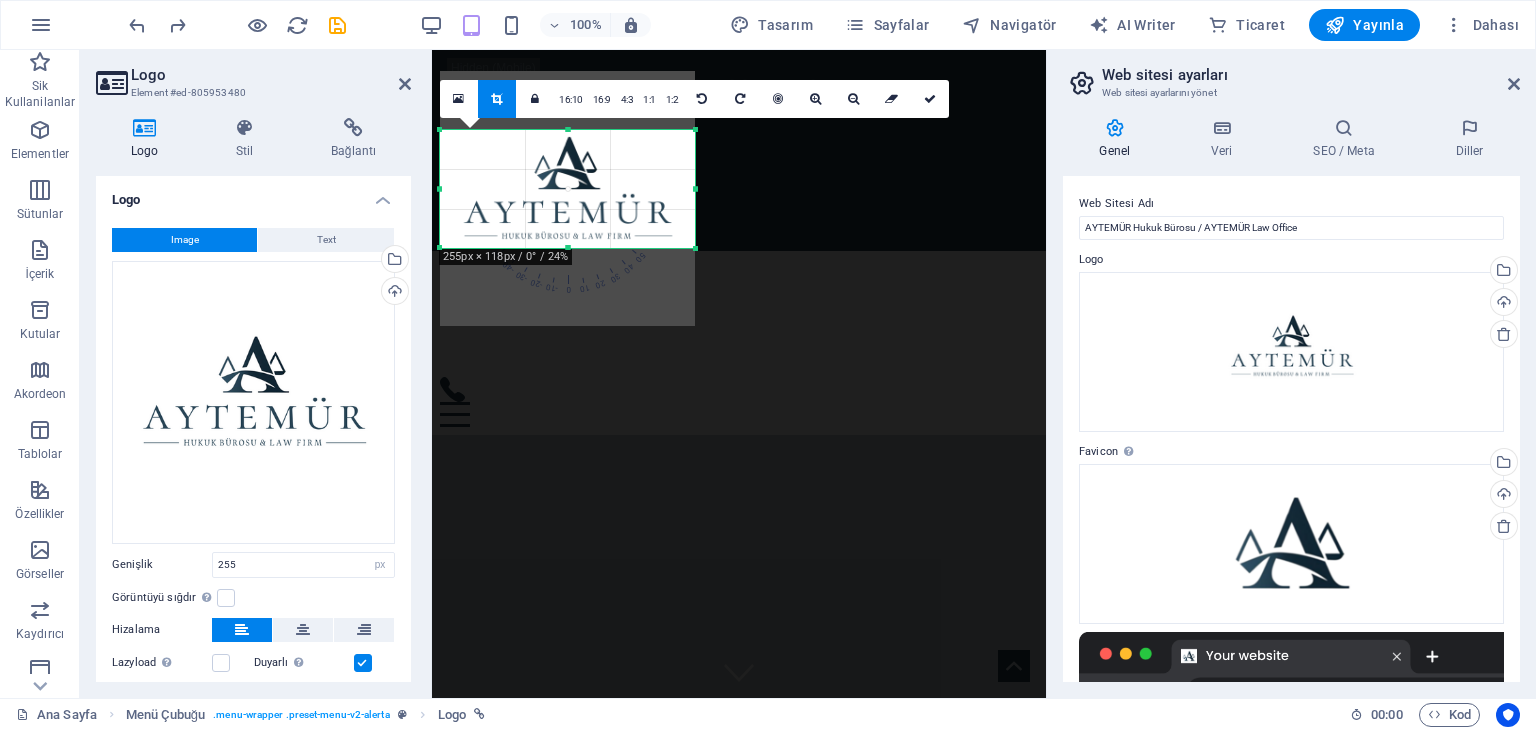 drag, startPoint x: 571, startPoint y: 326, endPoint x: 580, endPoint y: 248, distance: 78.51752 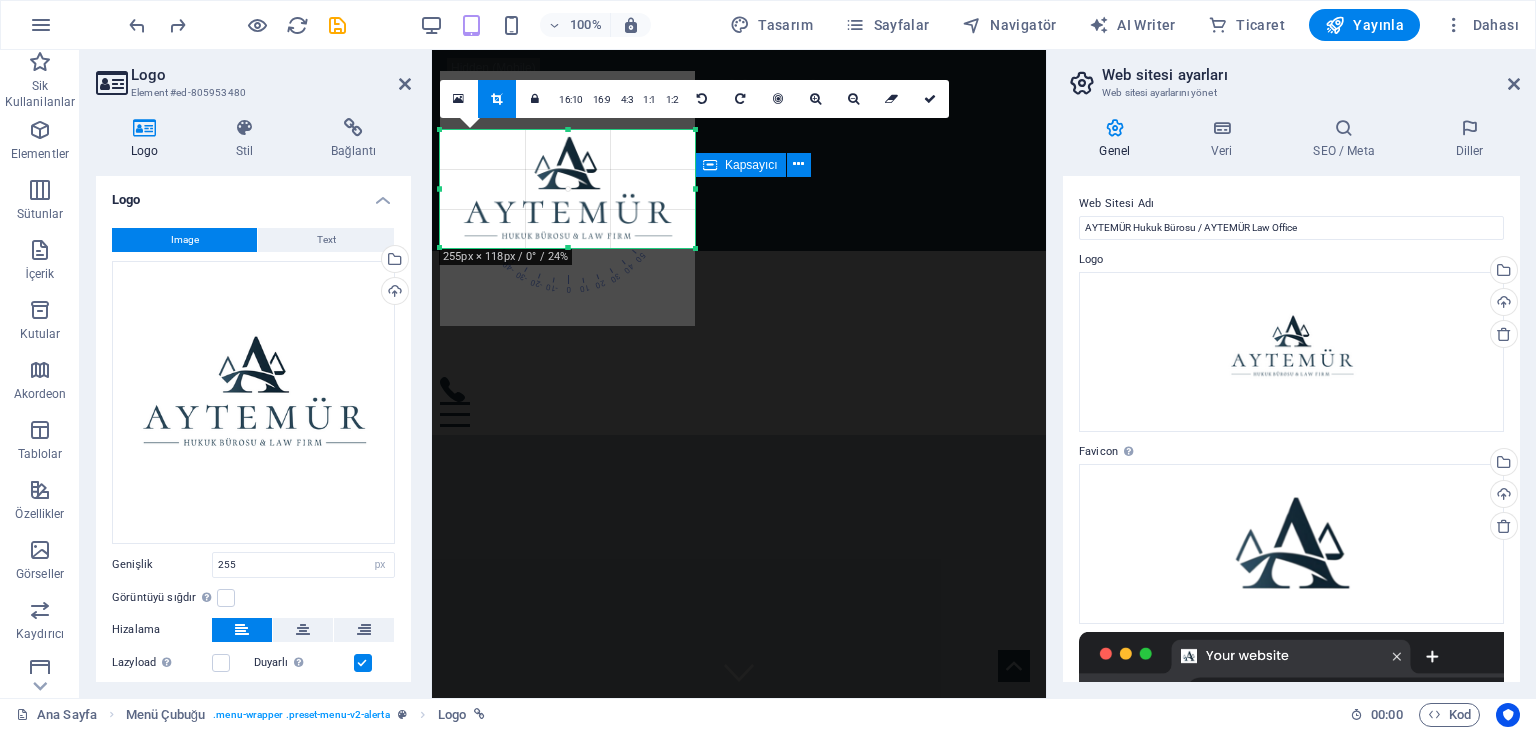 click on "Kapsayıcı" at bounding box center [759, 165] 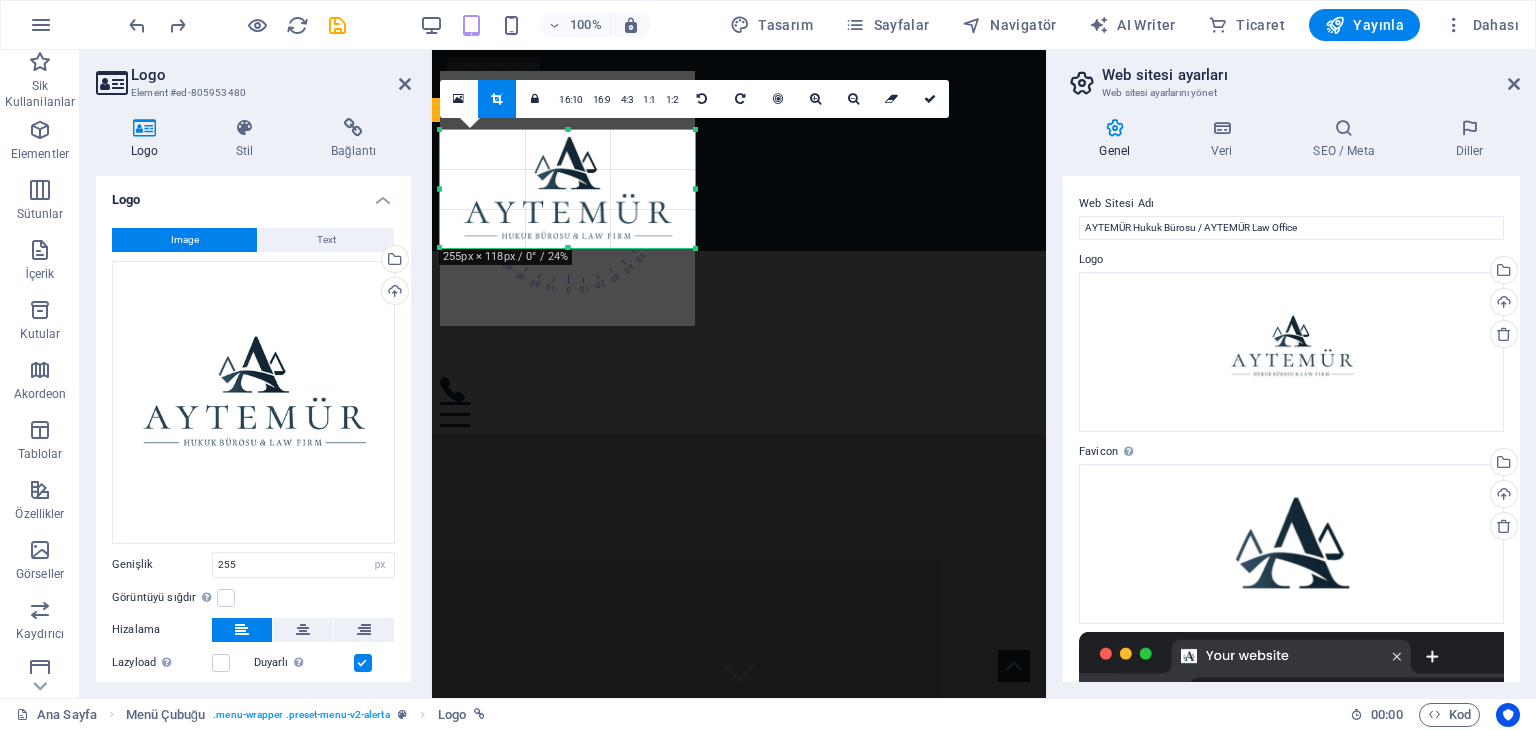 click on "Ana Sayfa Hakkımızda Hizmetlerimiz Ekibimiz Kariyer İletişim" at bounding box center [739, 343] 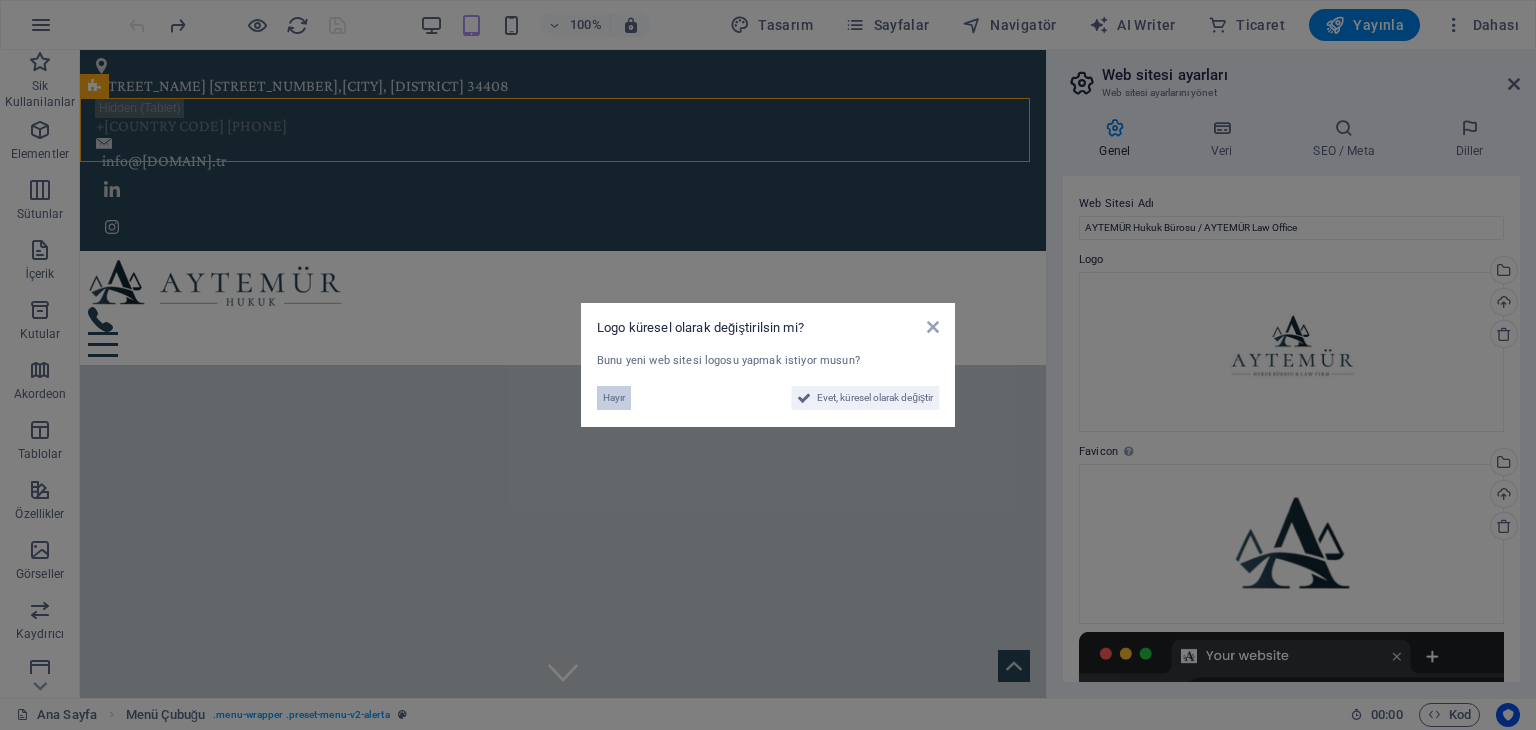 click on "Hayır" at bounding box center [614, 398] 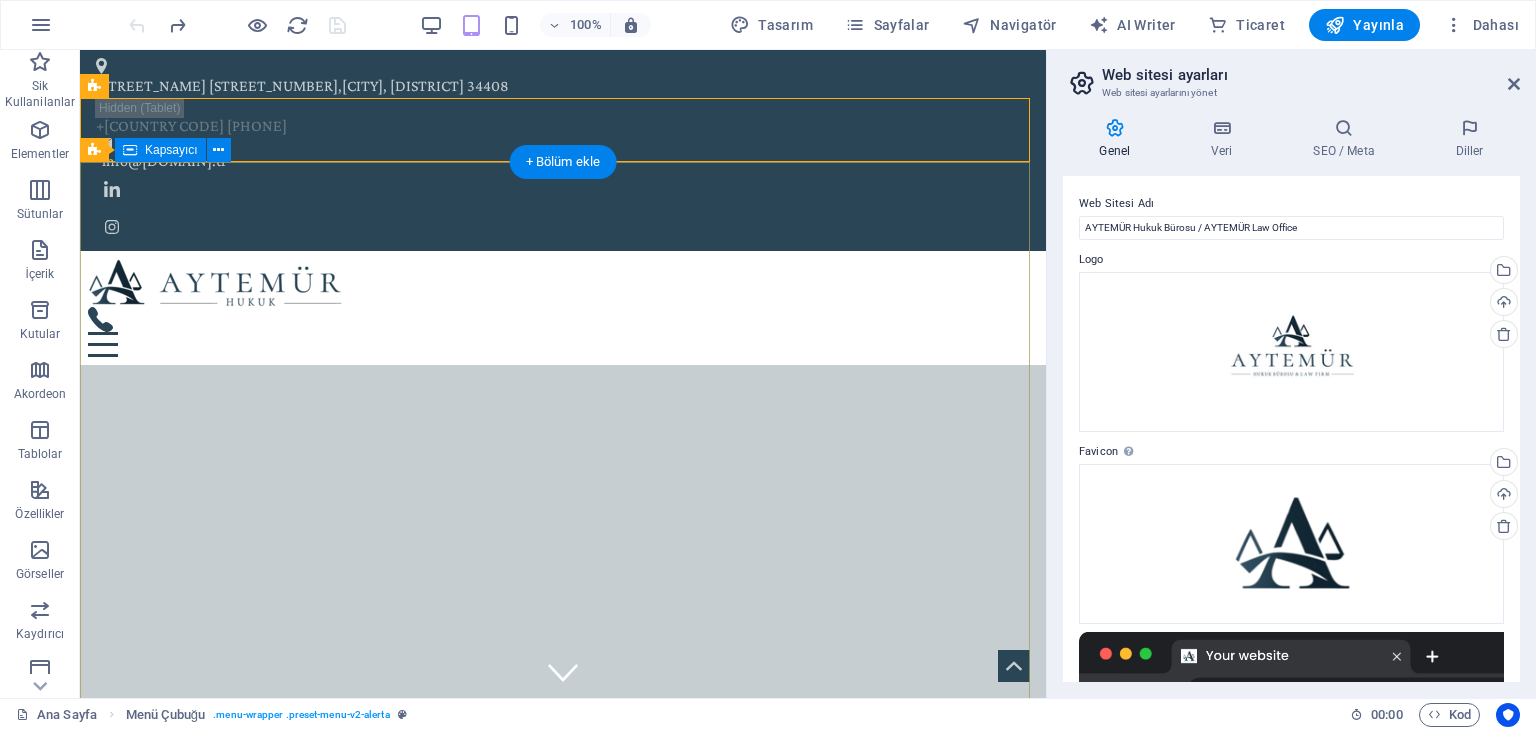 click at bounding box center (563, 283) 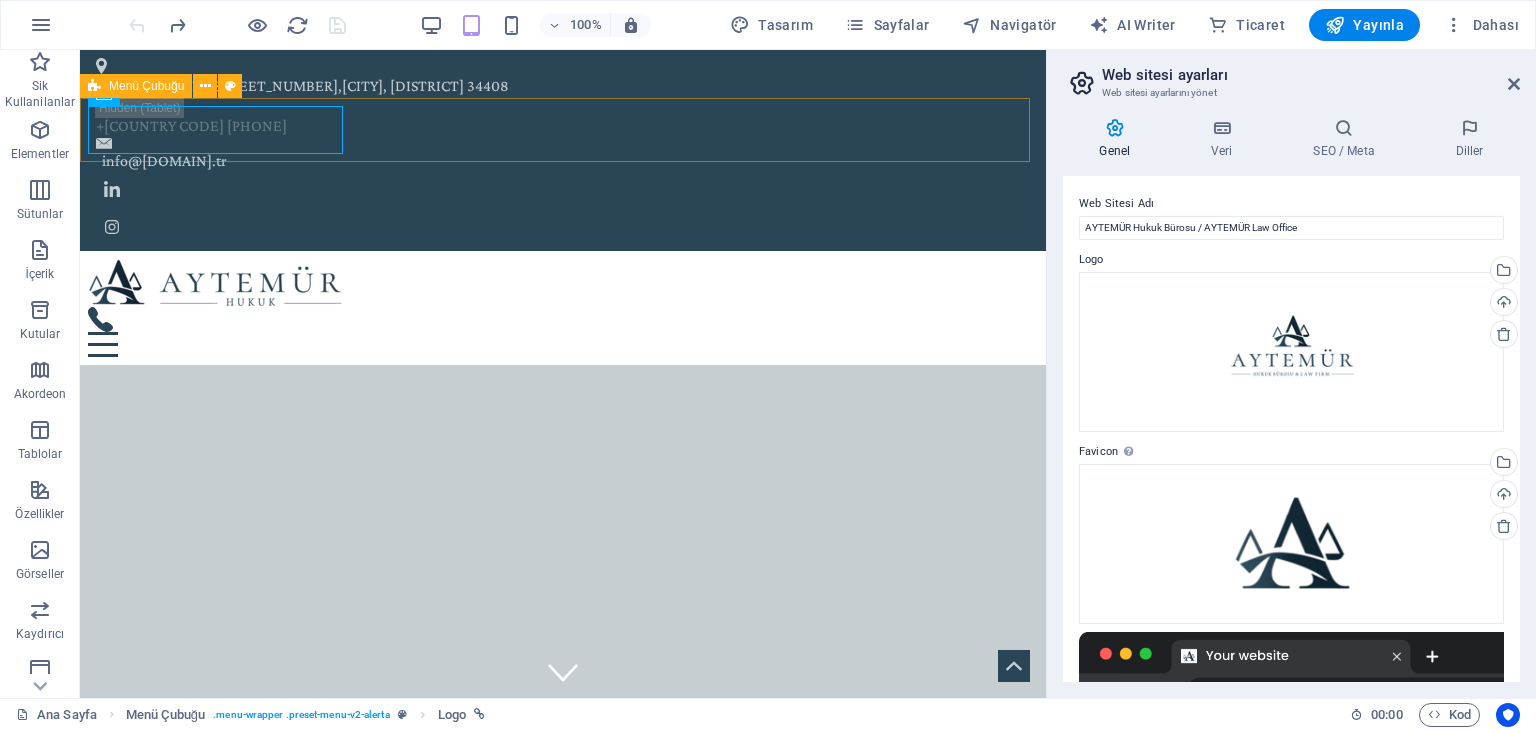 click on "Logo" at bounding box center [104, 94] 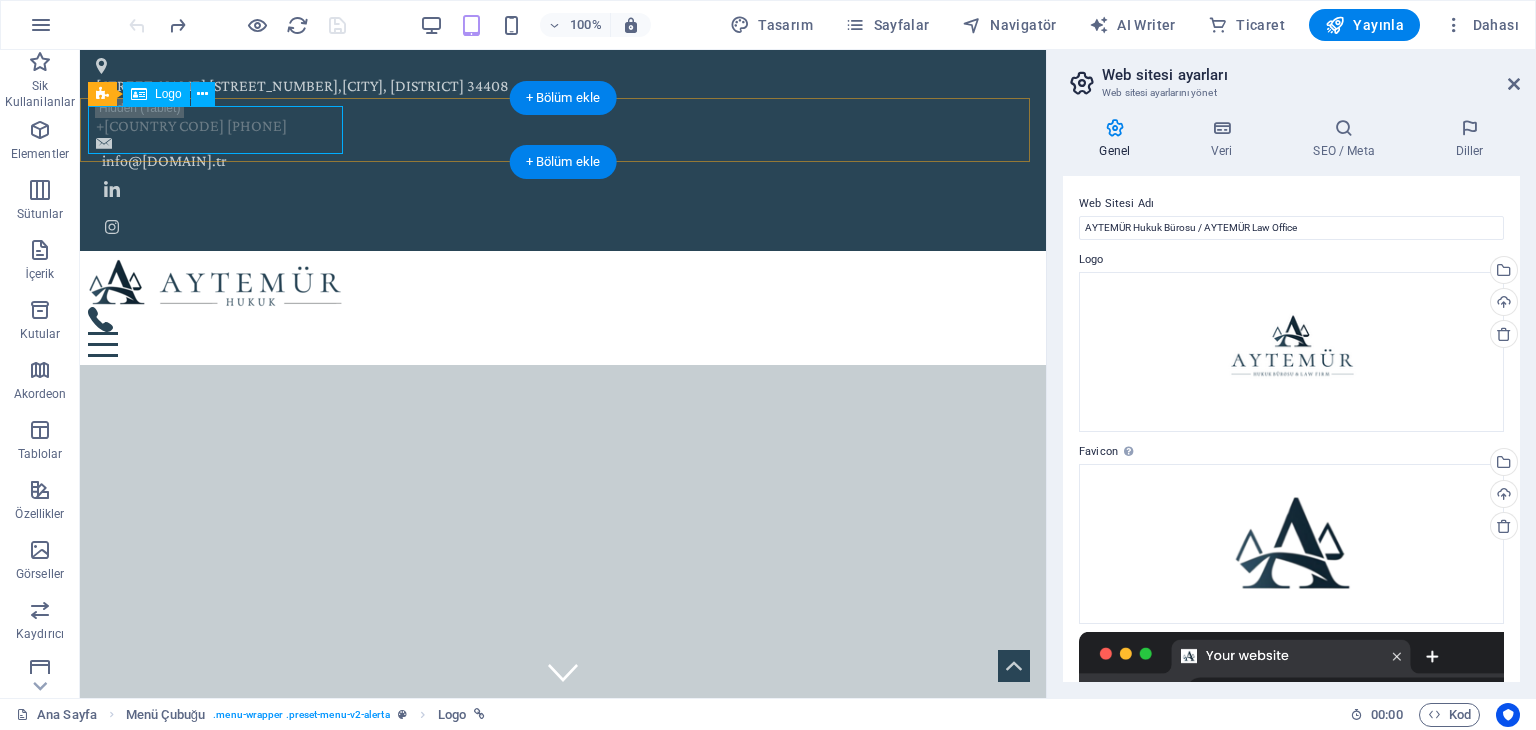 click at bounding box center (563, 283) 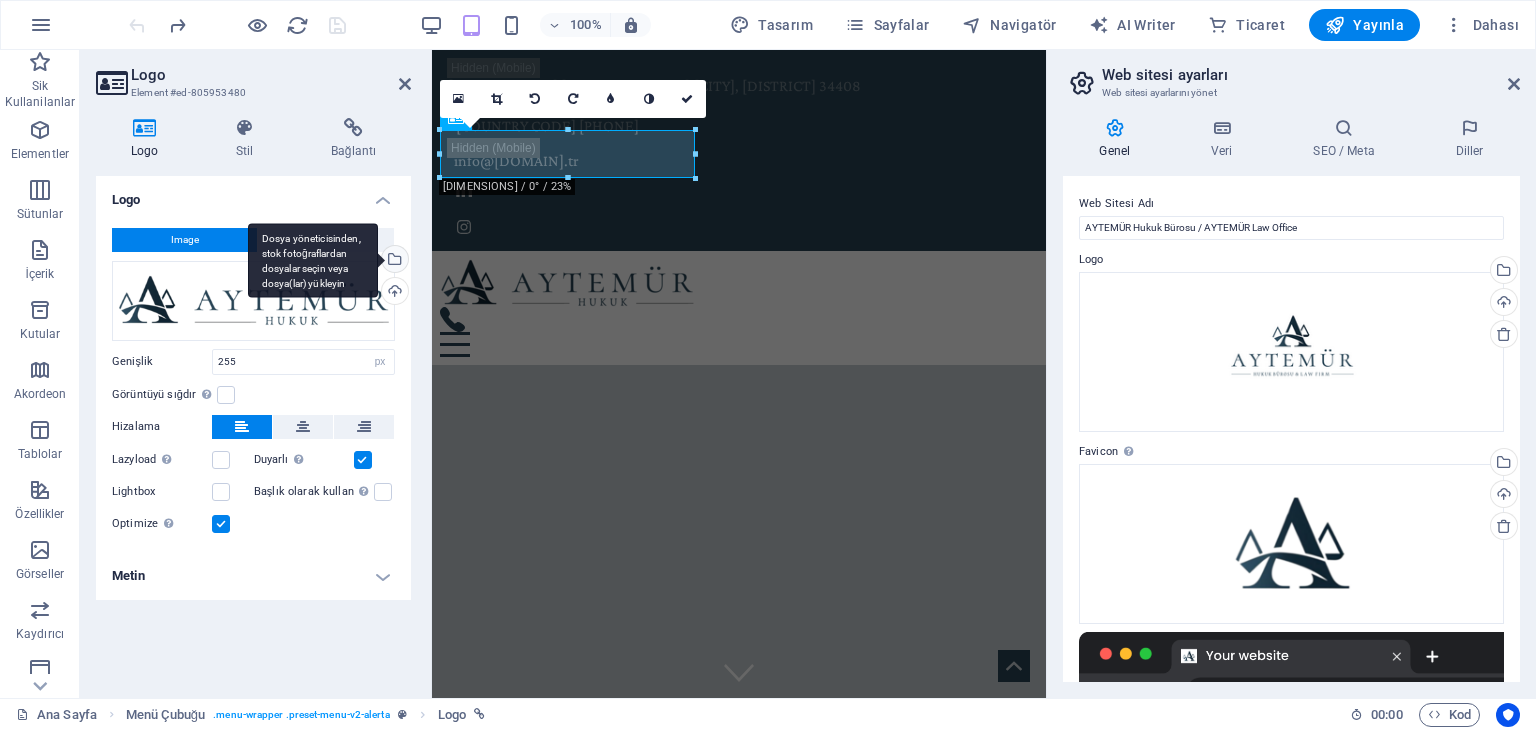 click on "Dosya yöneticisinden, stok fotoğraflardan dosyalar seçin veya dosya(lar) yükleyin" at bounding box center [393, 261] 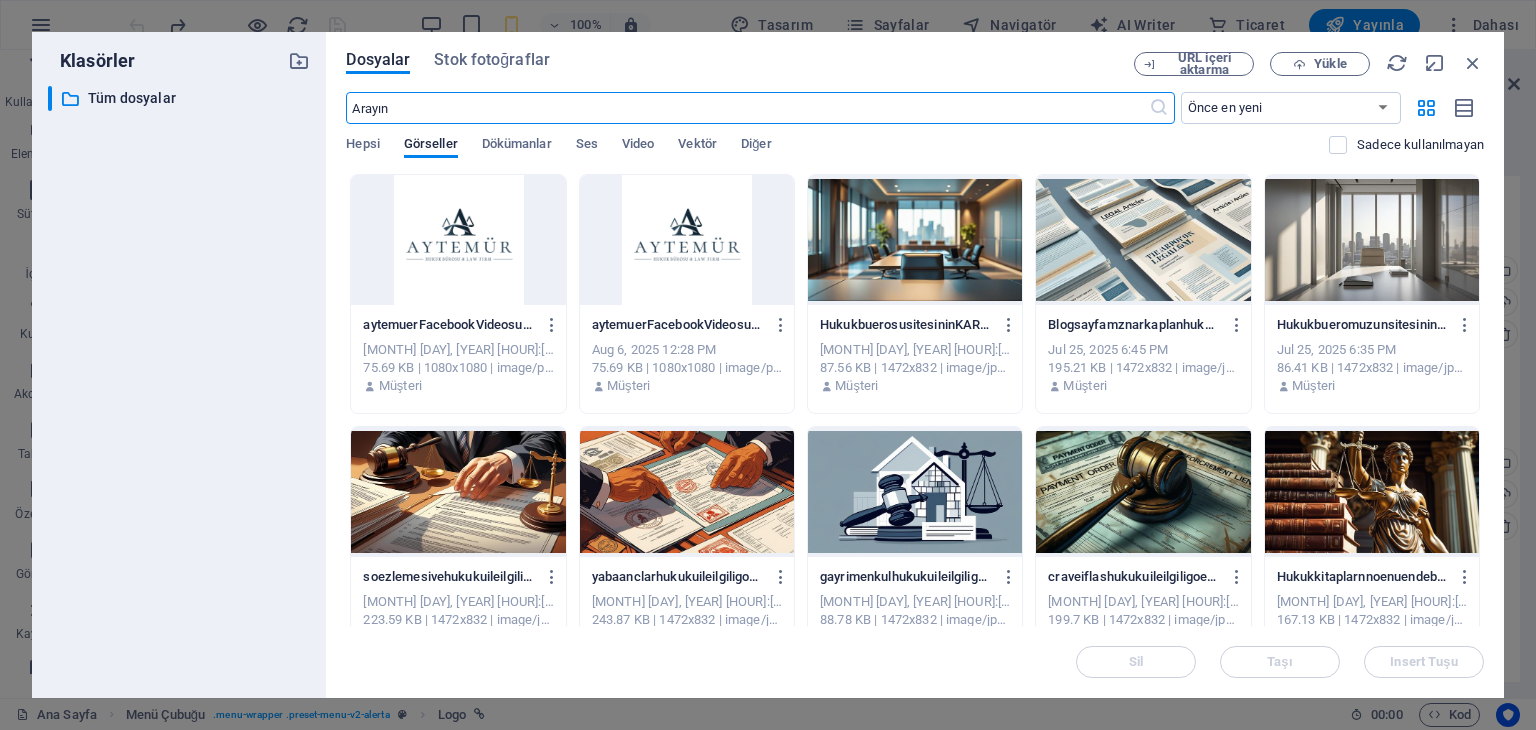 click at bounding box center (687, 240) 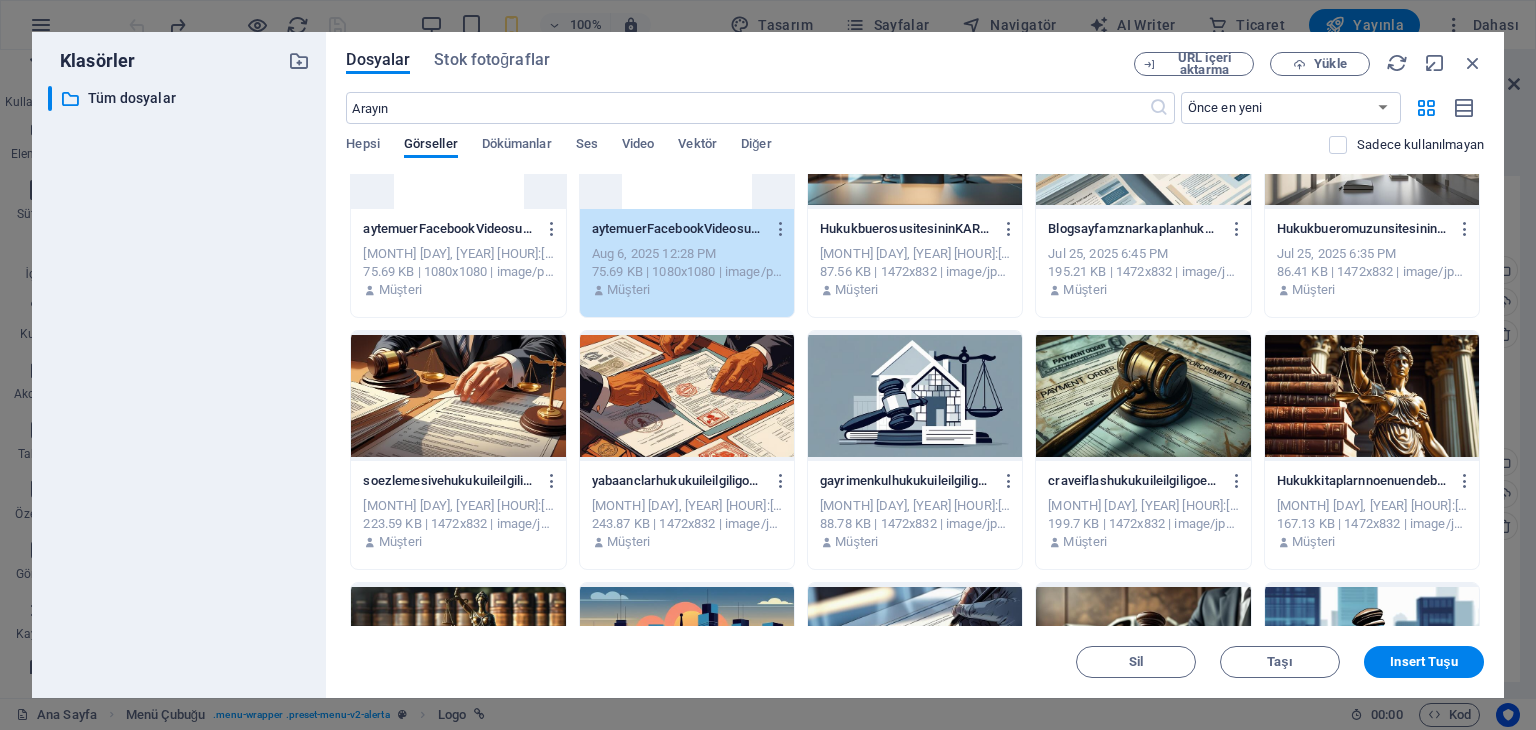 scroll, scrollTop: 0, scrollLeft: 0, axis: both 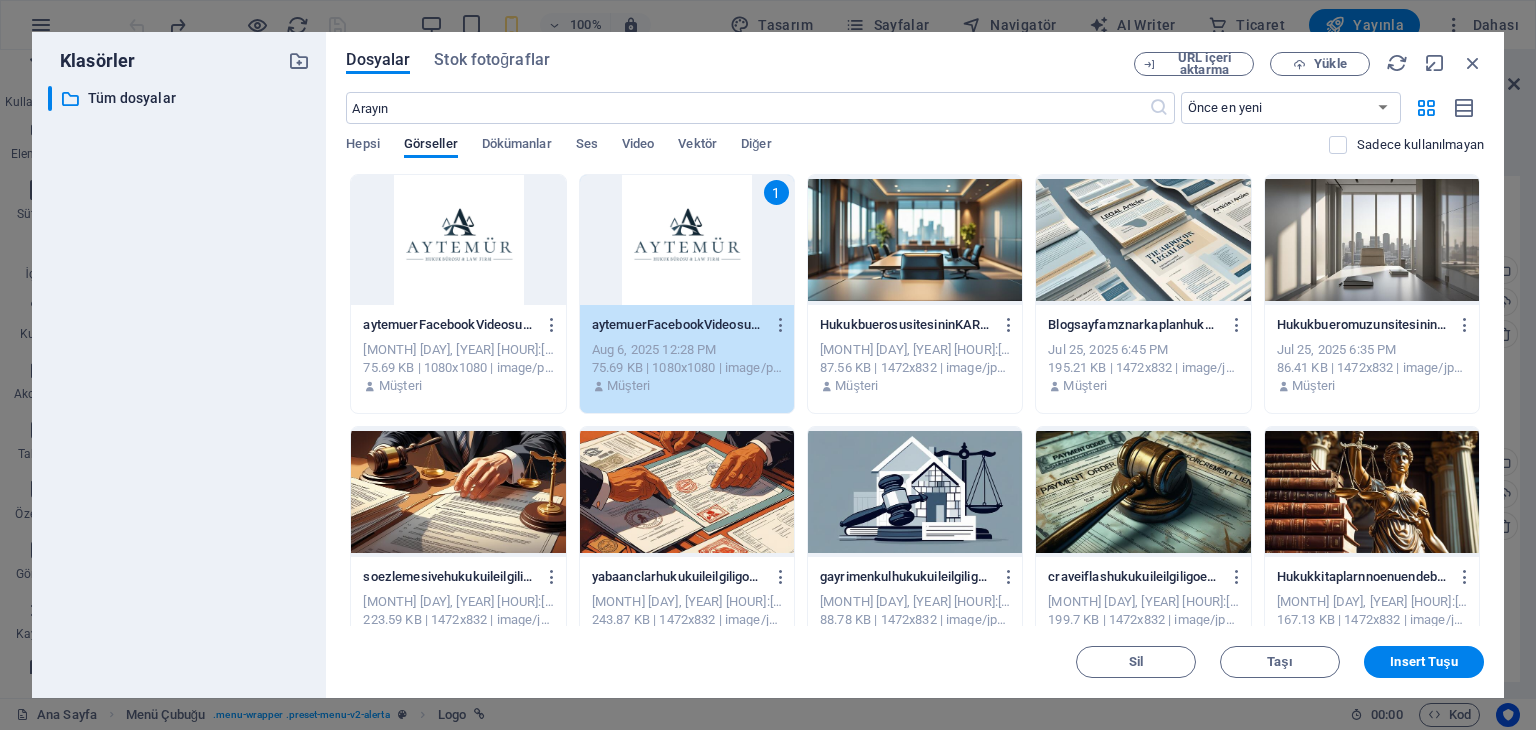 click on "Hepsi Görseller Dökümanlar Ses Video Vektör Diğer" at bounding box center [837, 155] 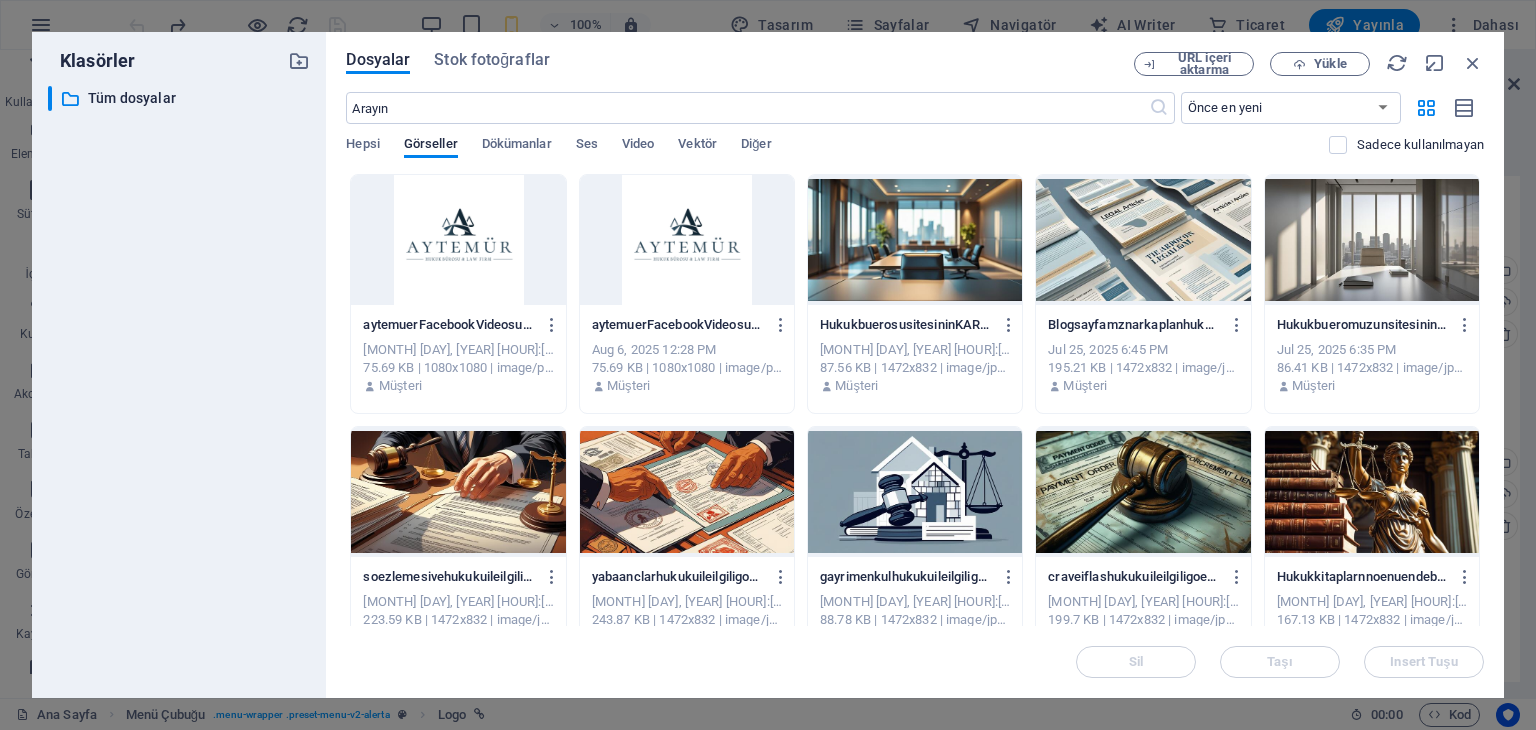 click at bounding box center [687, 240] 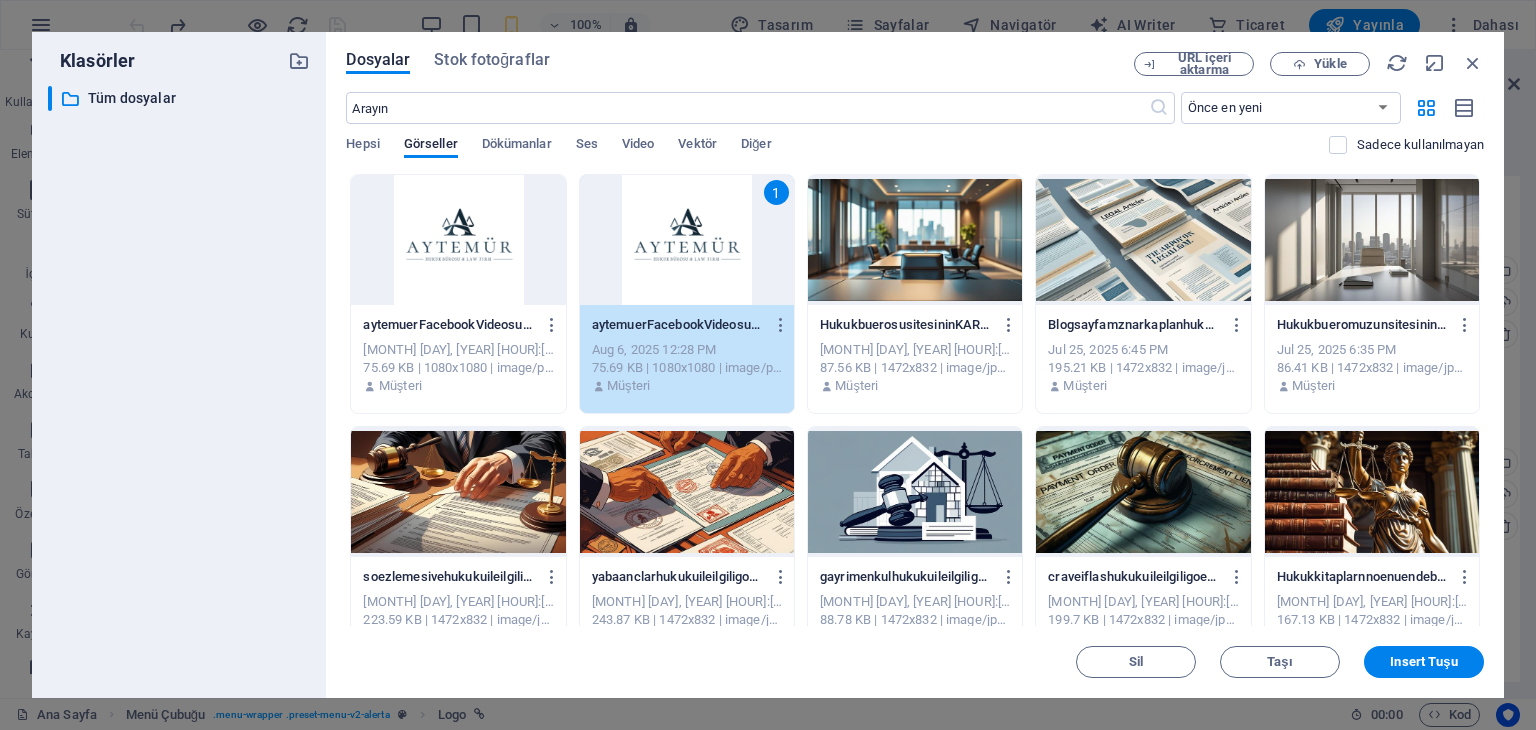 click on "1" at bounding box center [687, 240] 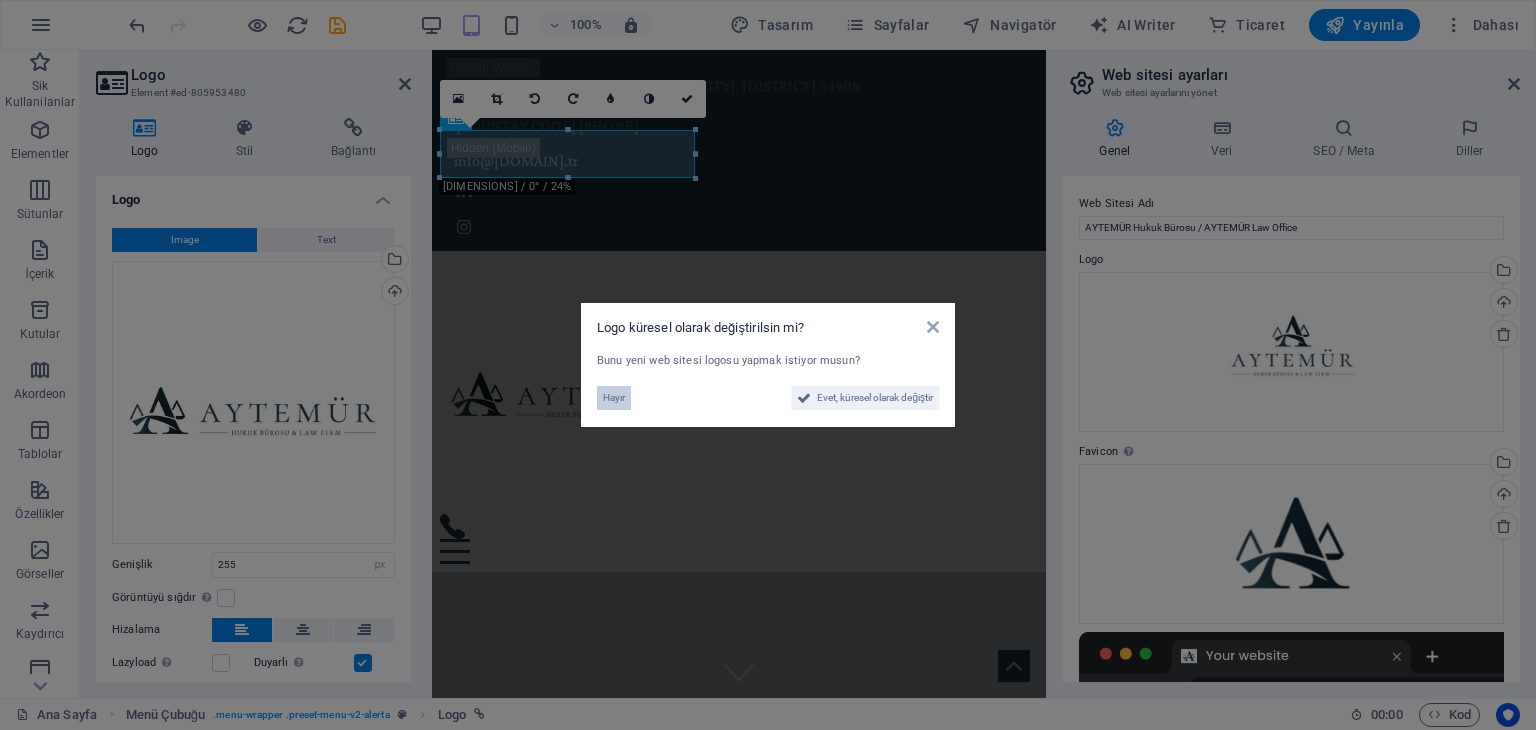 click on "Hayır" at bounding box center (614, 398) 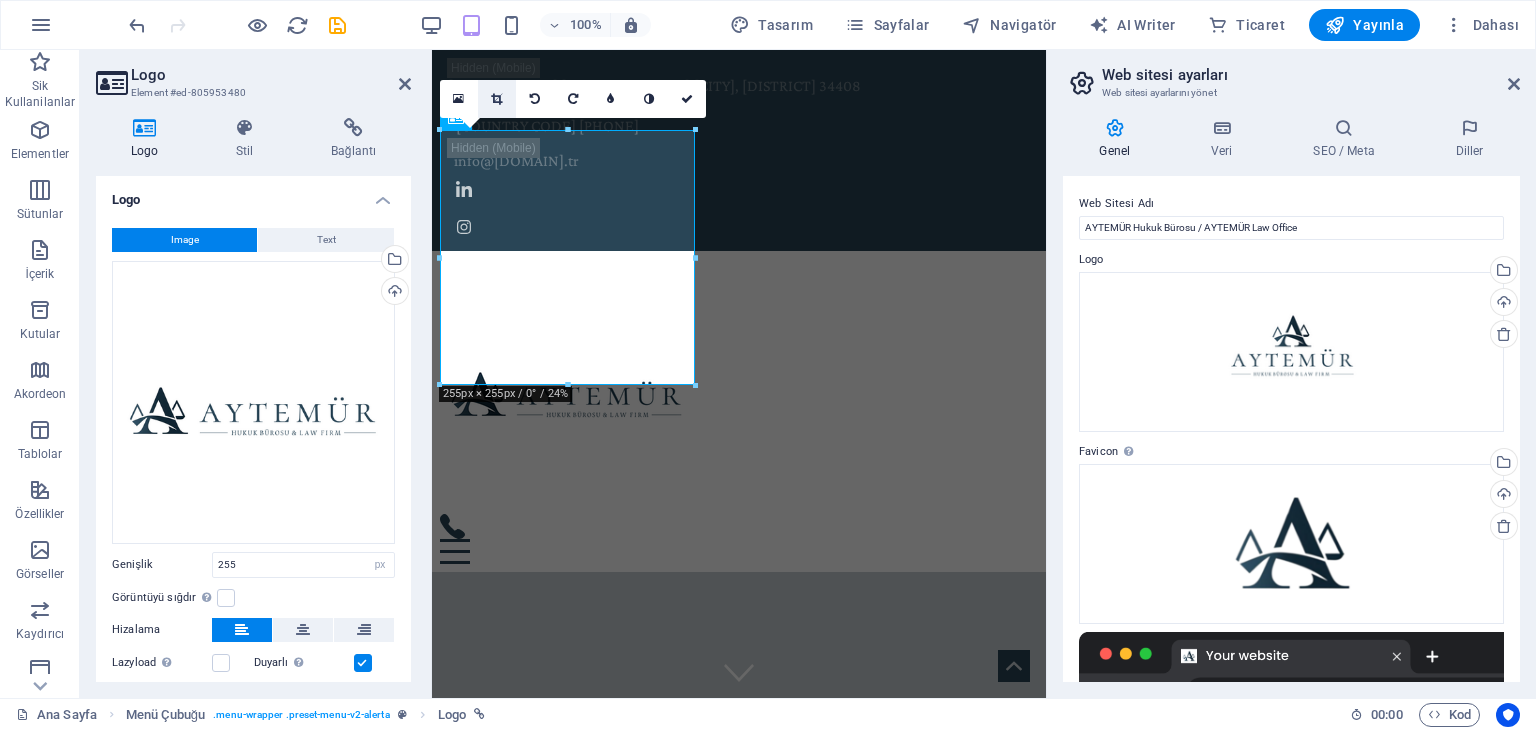 click at bounding box center (497, 99) 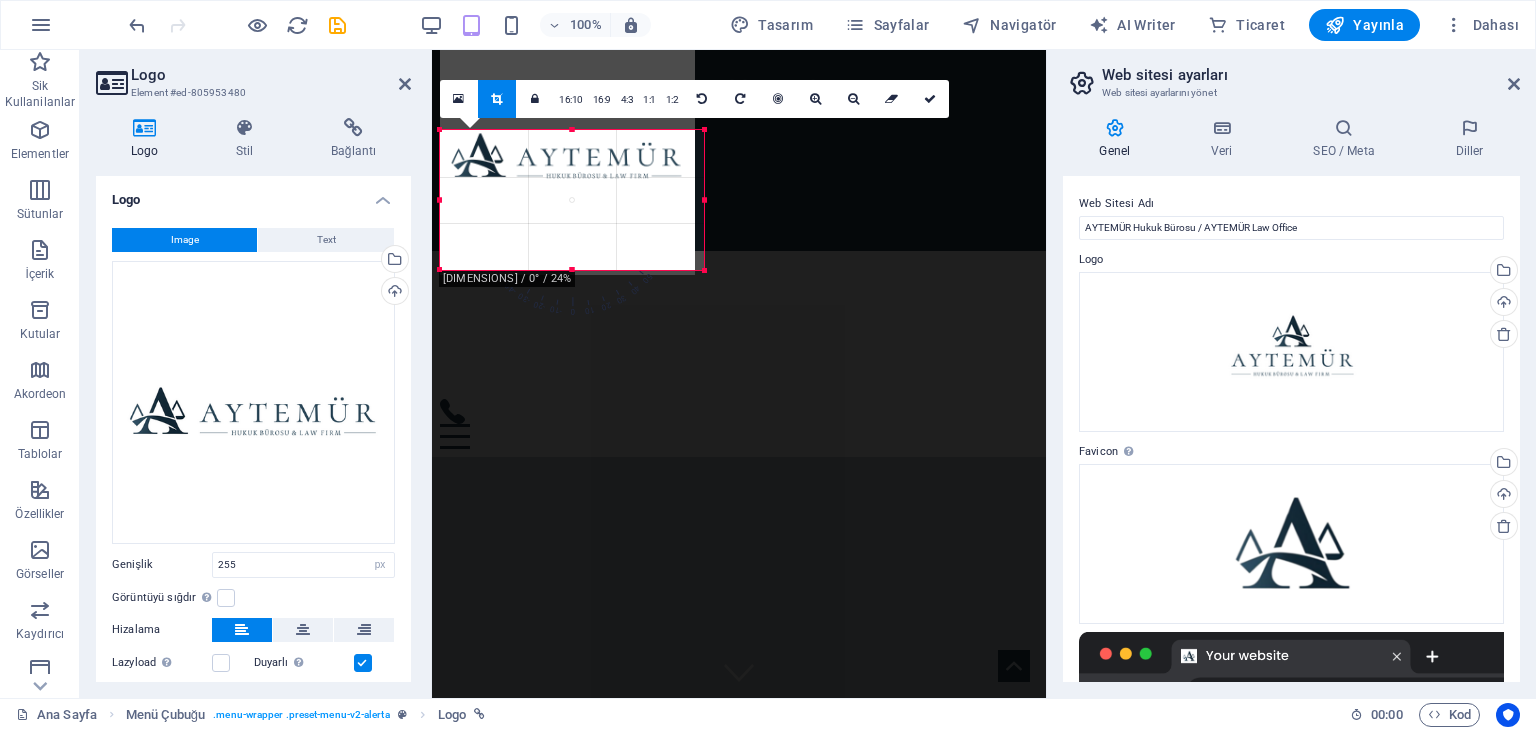 drag, startPoint x: 695, startPoint y: 130, endPoint x: 704, endPoint y: 240, distance: 110.36757 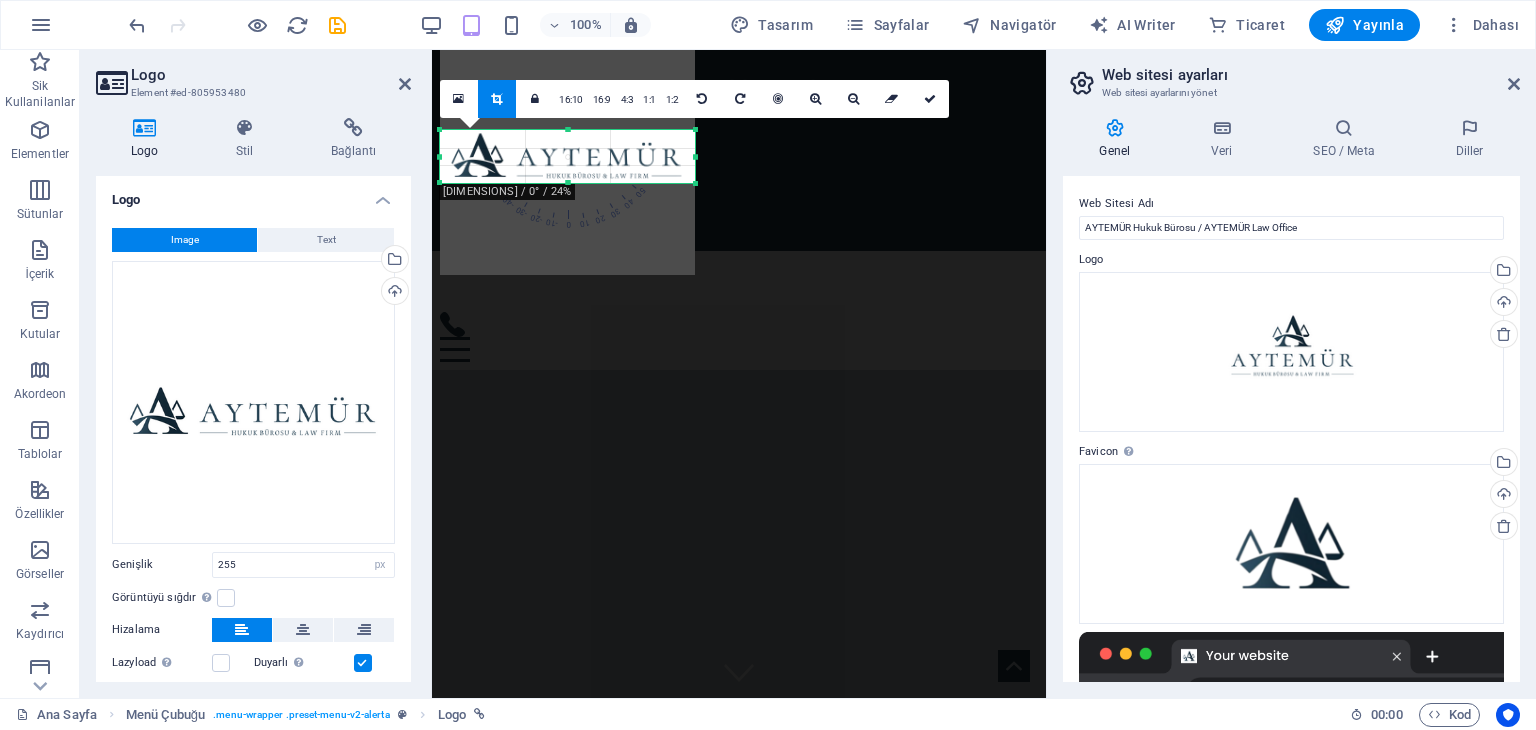 drag, startPoint x: 697, startPoint y: 281, endPoint x: 696, endPoint y: 189, distance: 92.00543 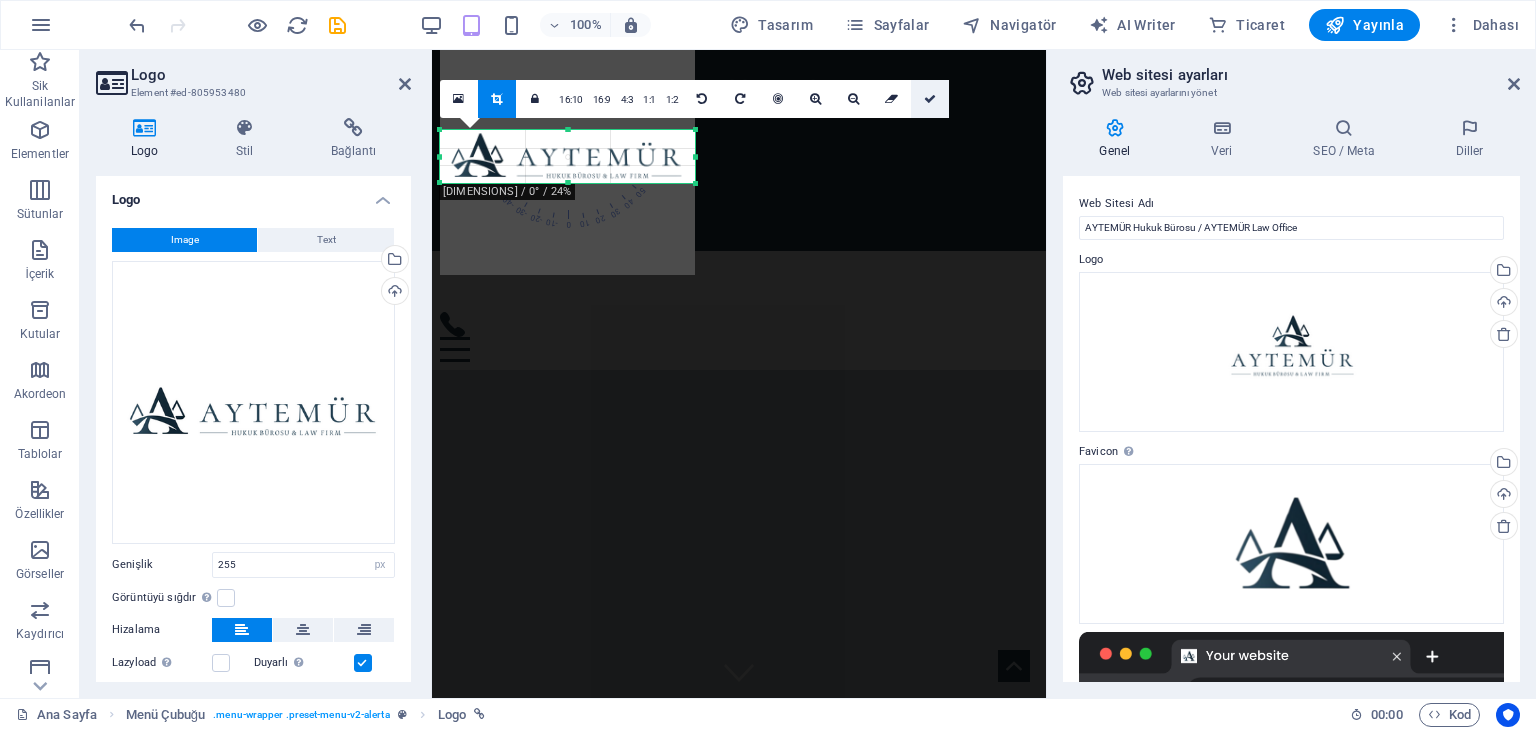 click at bounding box center (930, 99) 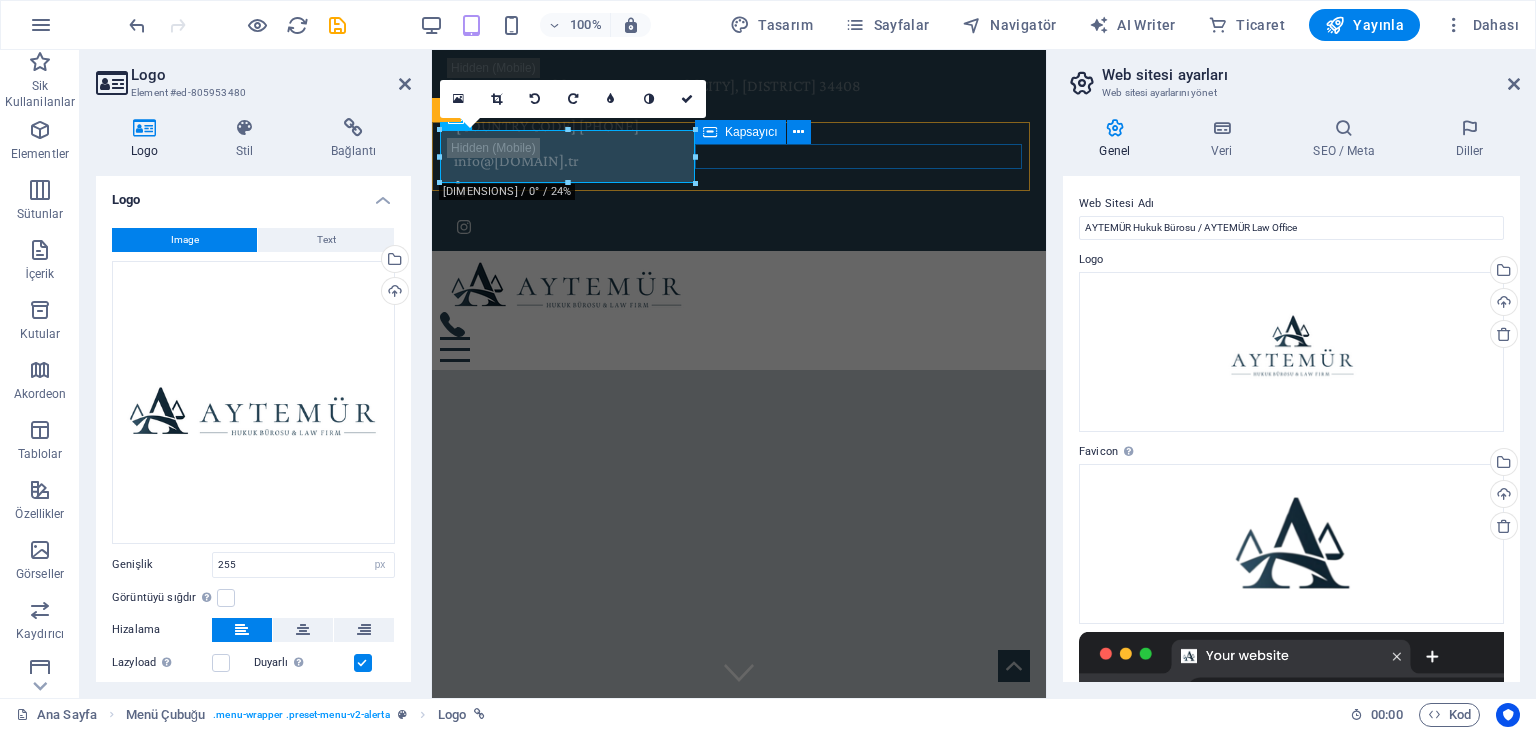 click at bounding box center (739, 337) 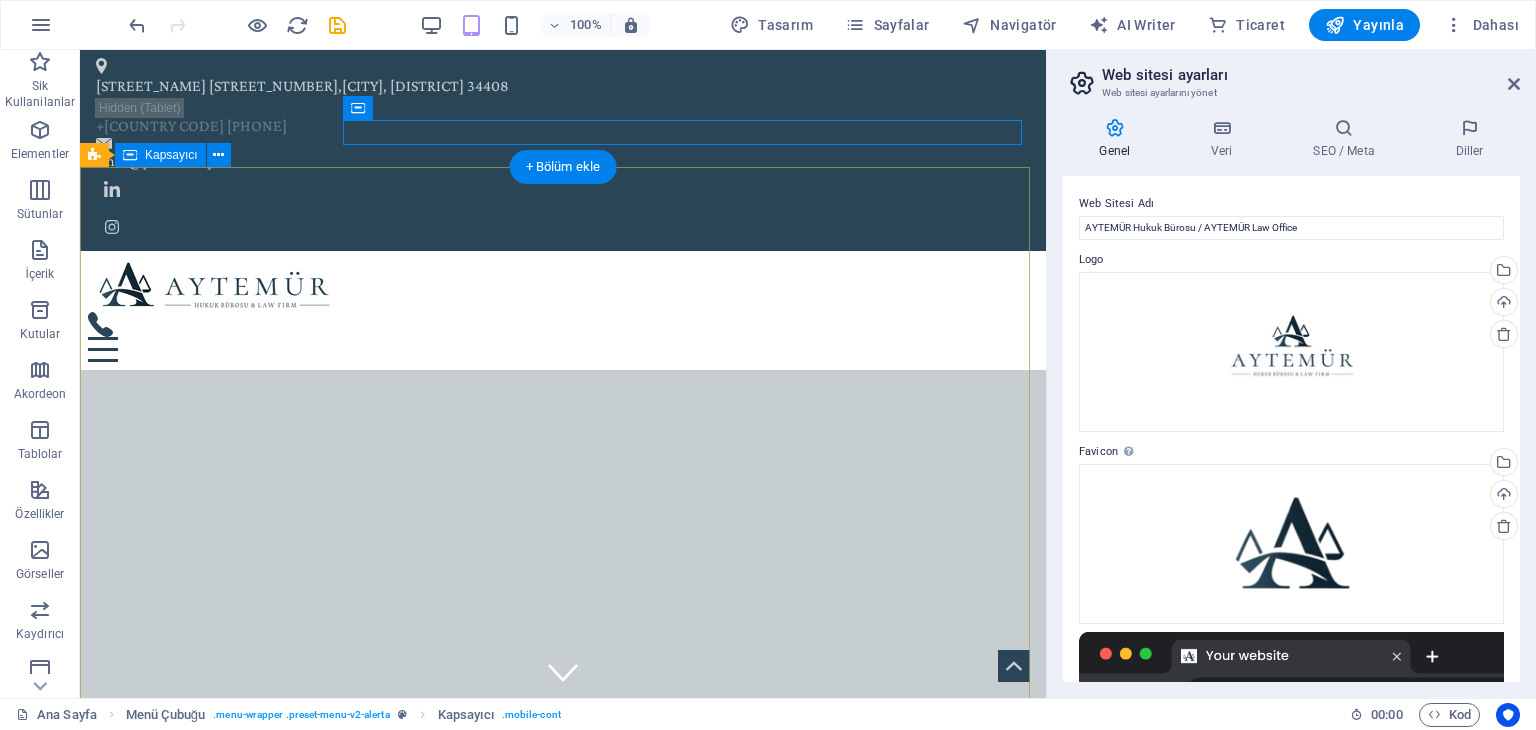 click on "AYTEMÜR Hukuk Bürosu Aytemür Hukuk Bürosu , yalnızca hukuki süreçleri yürütmekle kalmaz; her müvekkiline özel, stratejik ve çözüm odaklı bir yaklaşım sunar. Hukuki danışmanlıktan dava takibine uzanan geniş hizmet alanımızda, deneyimli ekibimizle birlikte her dosyaya özenle yaklaşırız. Güven ilişkisini temel alan anlayışımızla, müvekkillerimizin haklarını korumayı değil, aynı zamanda onların yanında güçlü bir destek olmayı görev biliriz. Etik ilkelere bağlılık ve şeffaflık, tüm çalışmalarımızın vazgeçilmez yapı taşlarıdır. DAHA FAZLA BİLGİ ​​​​ Bize Ulaşın Ad Soyad  Gizlilik politikasını okudum ve anladım. Okunaksız mı? Yeni yükle gÖNDER" at bounding box center (563, 1700) 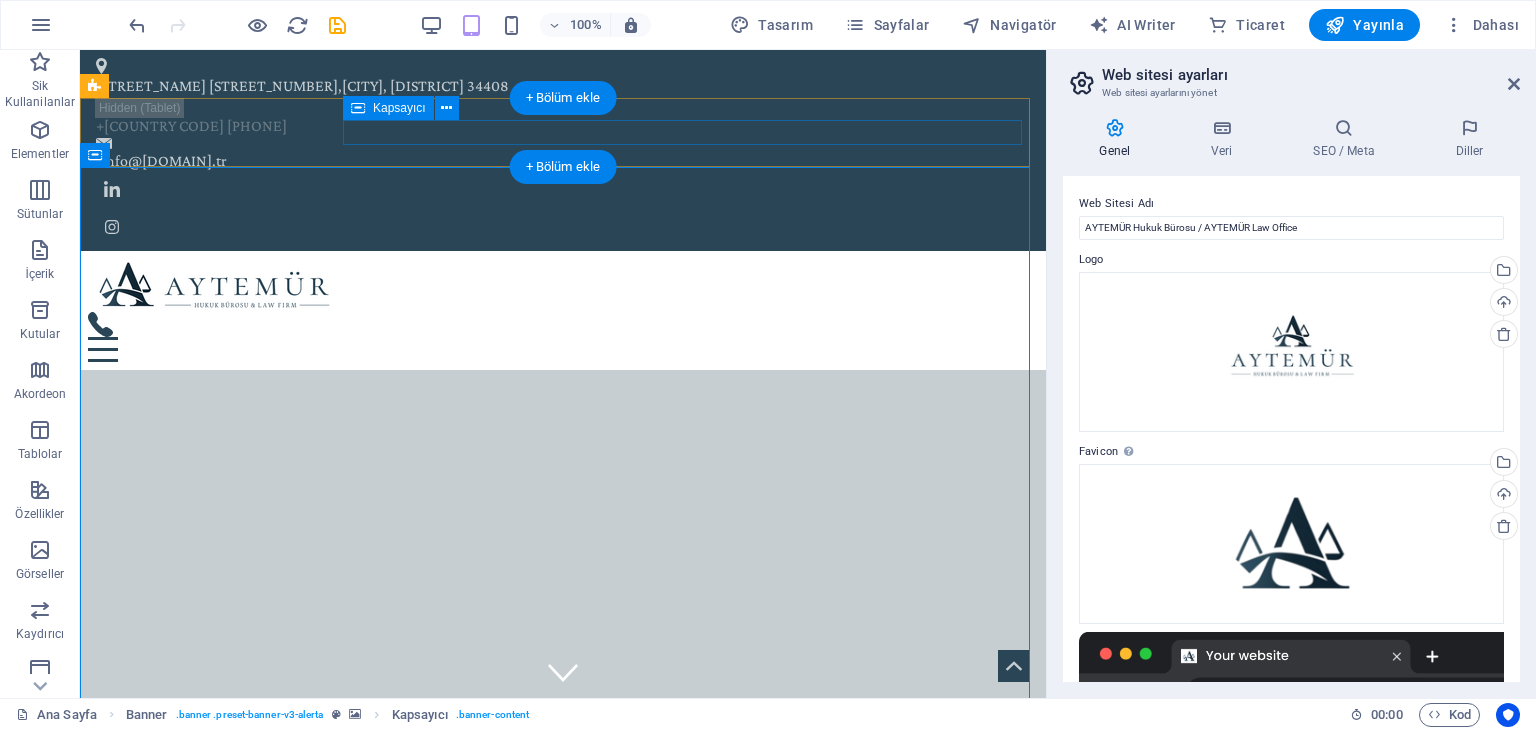 click at bounding box center [563, 337] 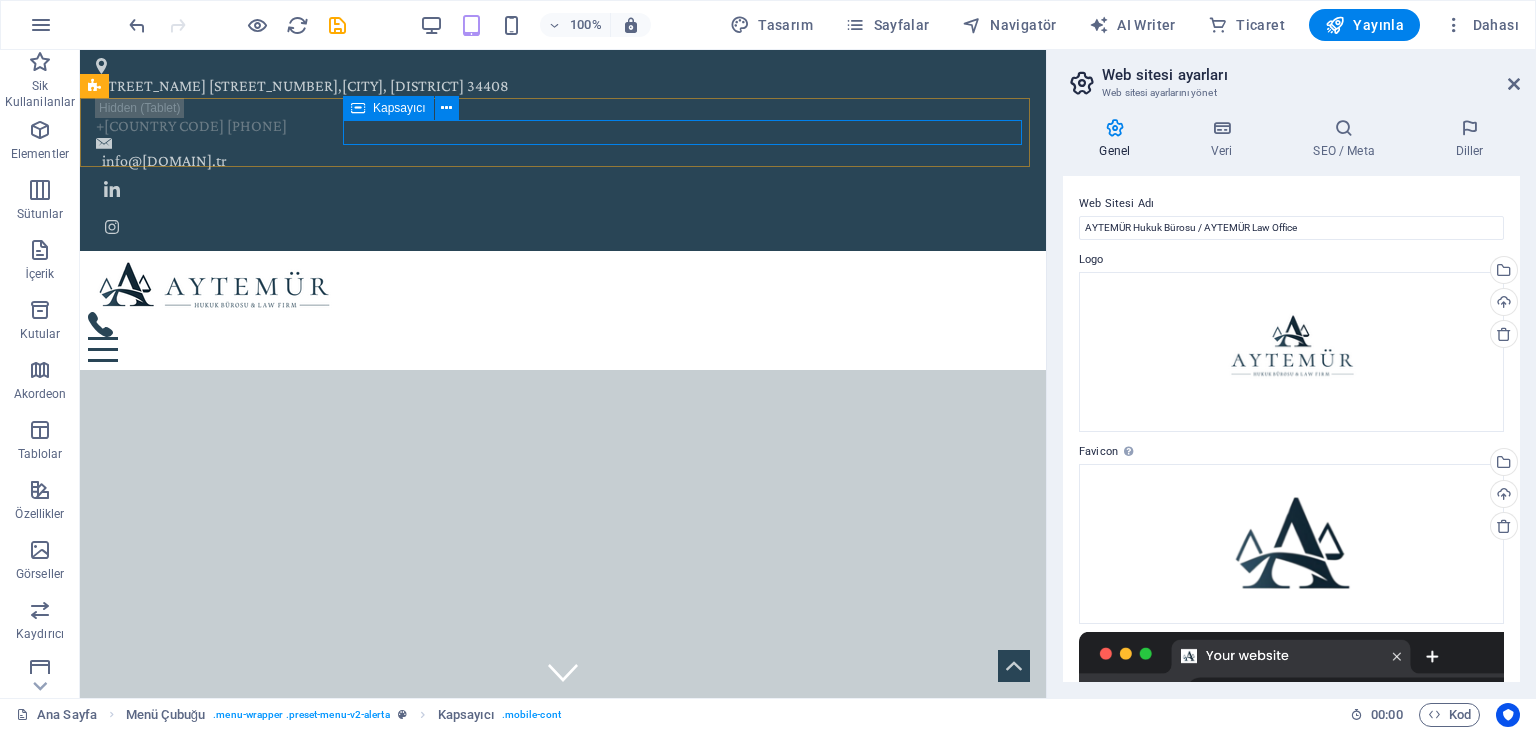 click on "Kapsayıcı" at bounding box center [399, 108] 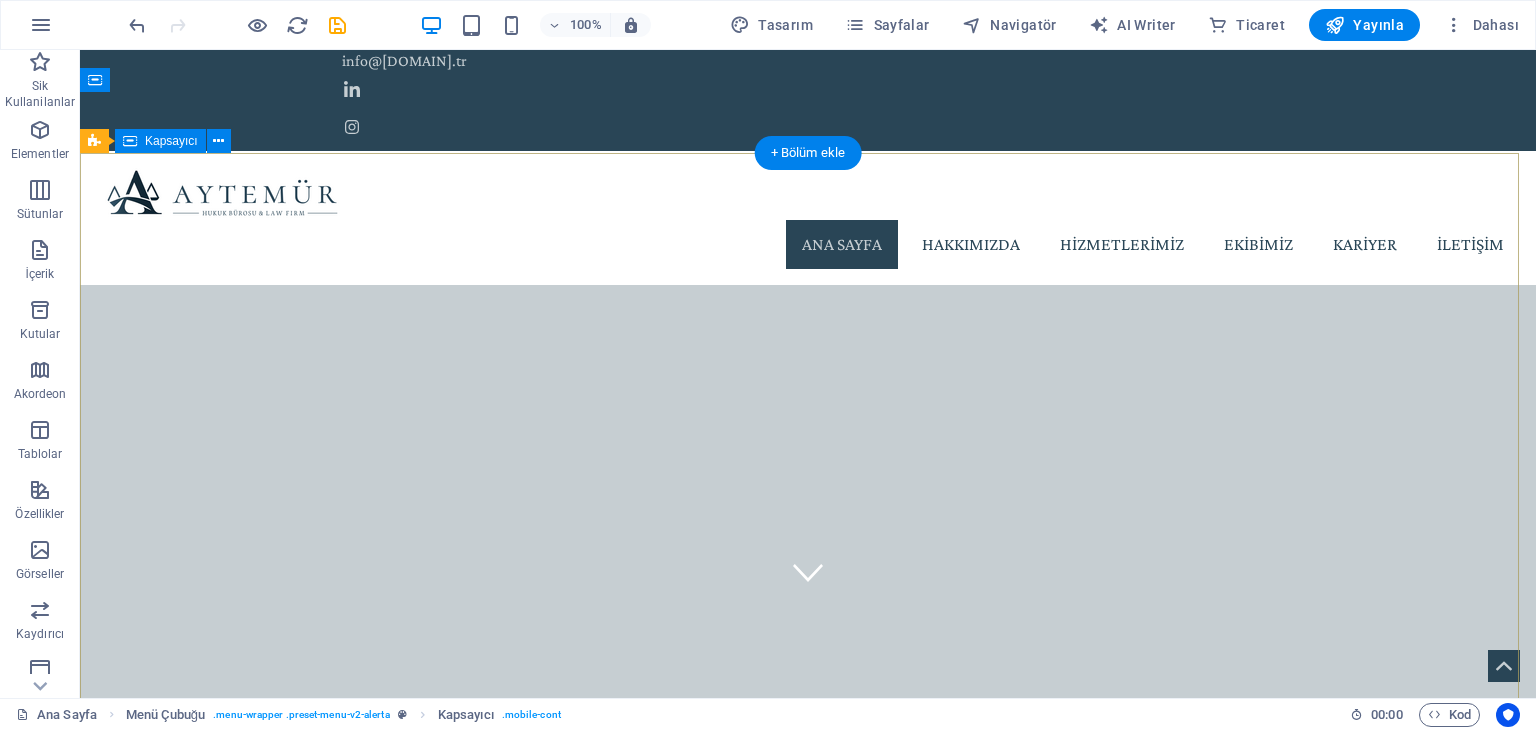 scroll, scrollTop: 0, scrollLeft: 0, axis: both 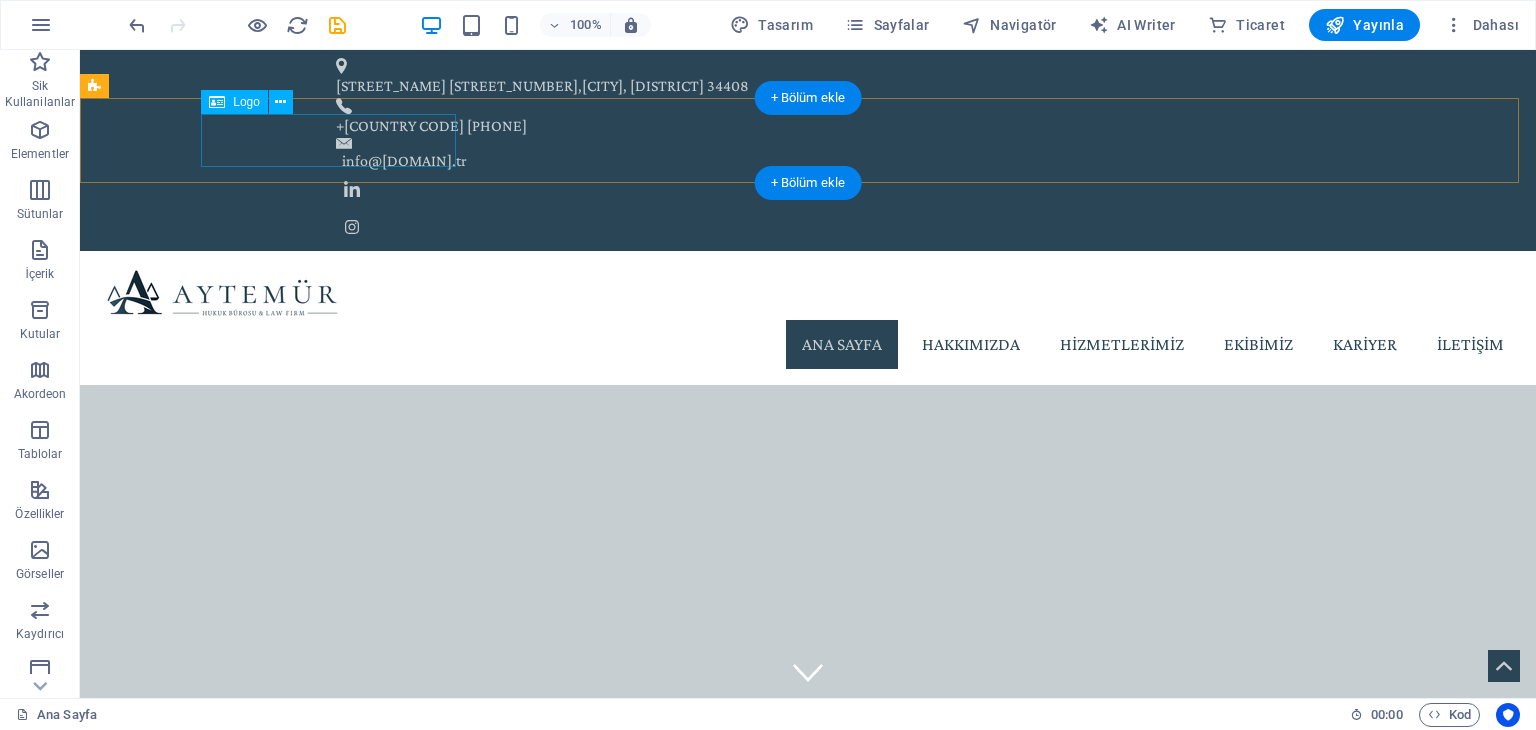 click at bounding box center [808, 293] 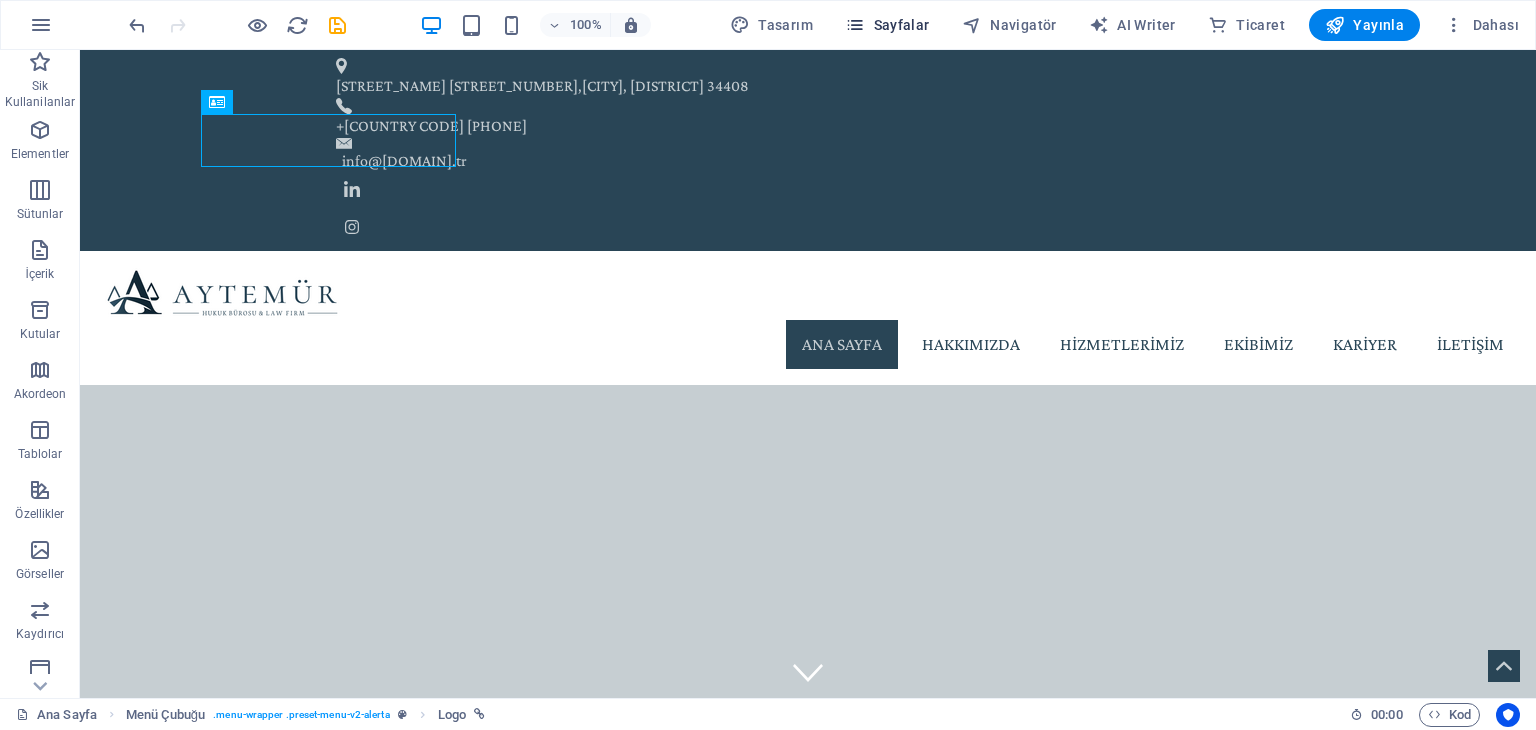 click on "Sayfalar" at bounding box center [887, 25] 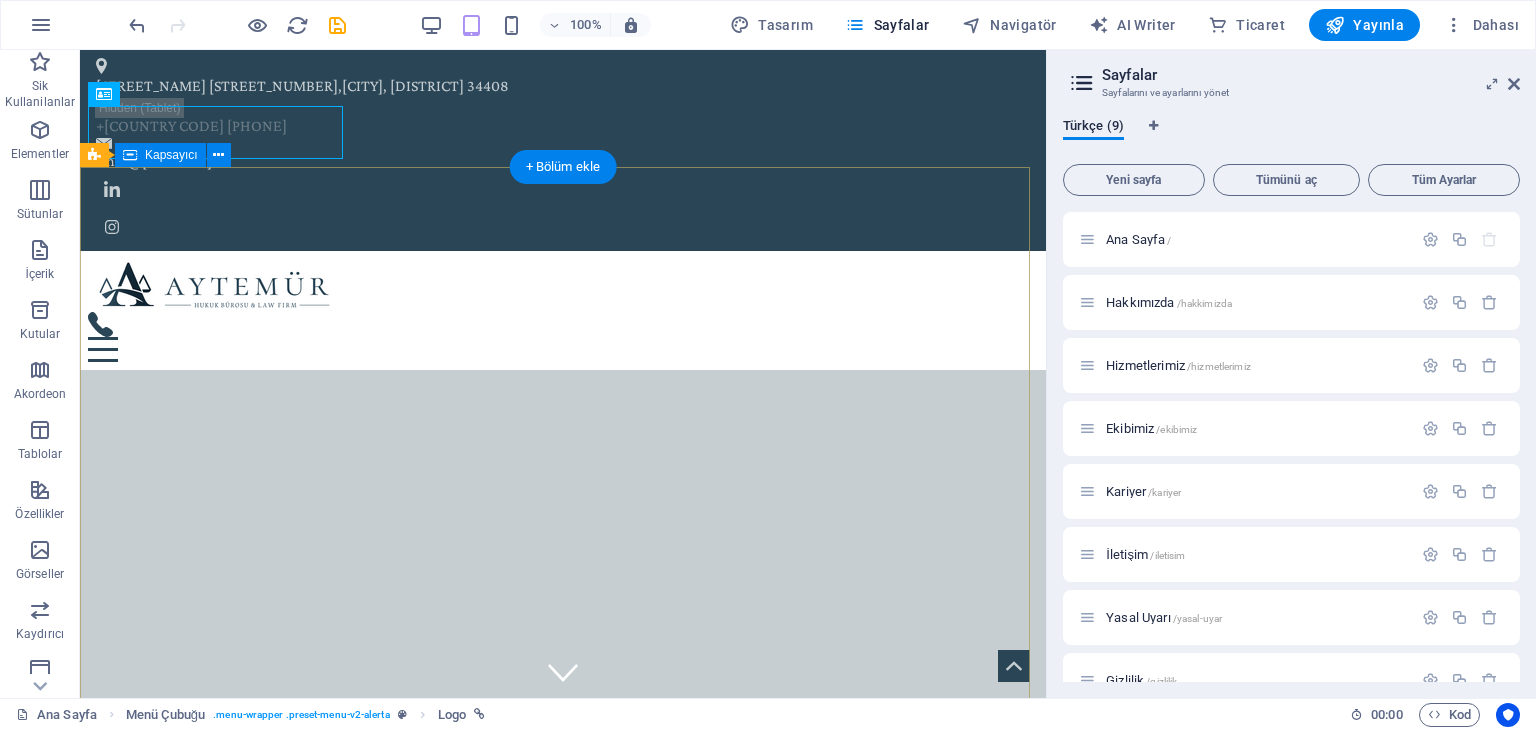 drag, startPoint x: 492, startPoint y: 222, endPoint x: 502, endPoint y: 213, distance: 13.453624 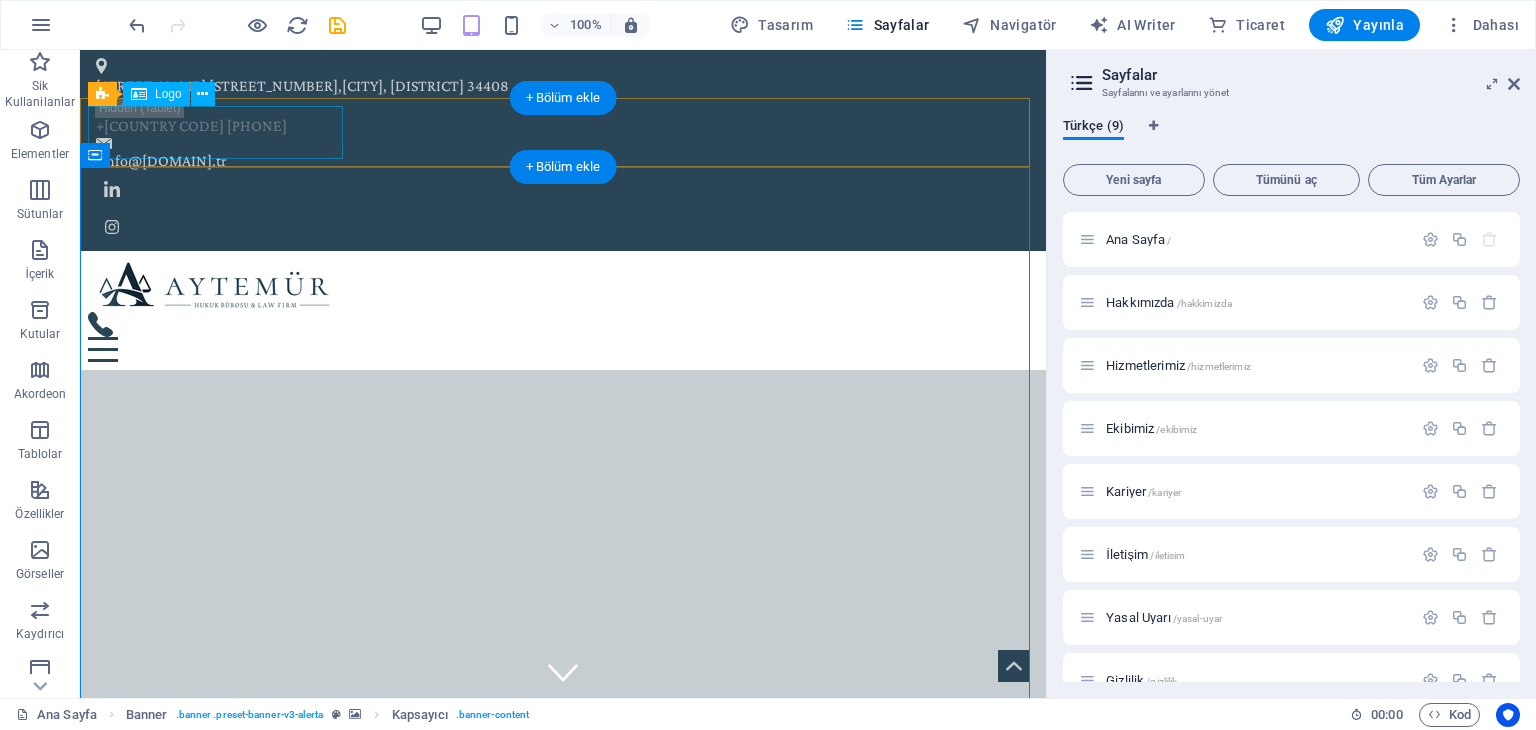 click on "Ana Sayfa Hakkımızda Hizmetlerimiz Ekibimiz Kariyer İletişim" at bounding box center [563, 310] 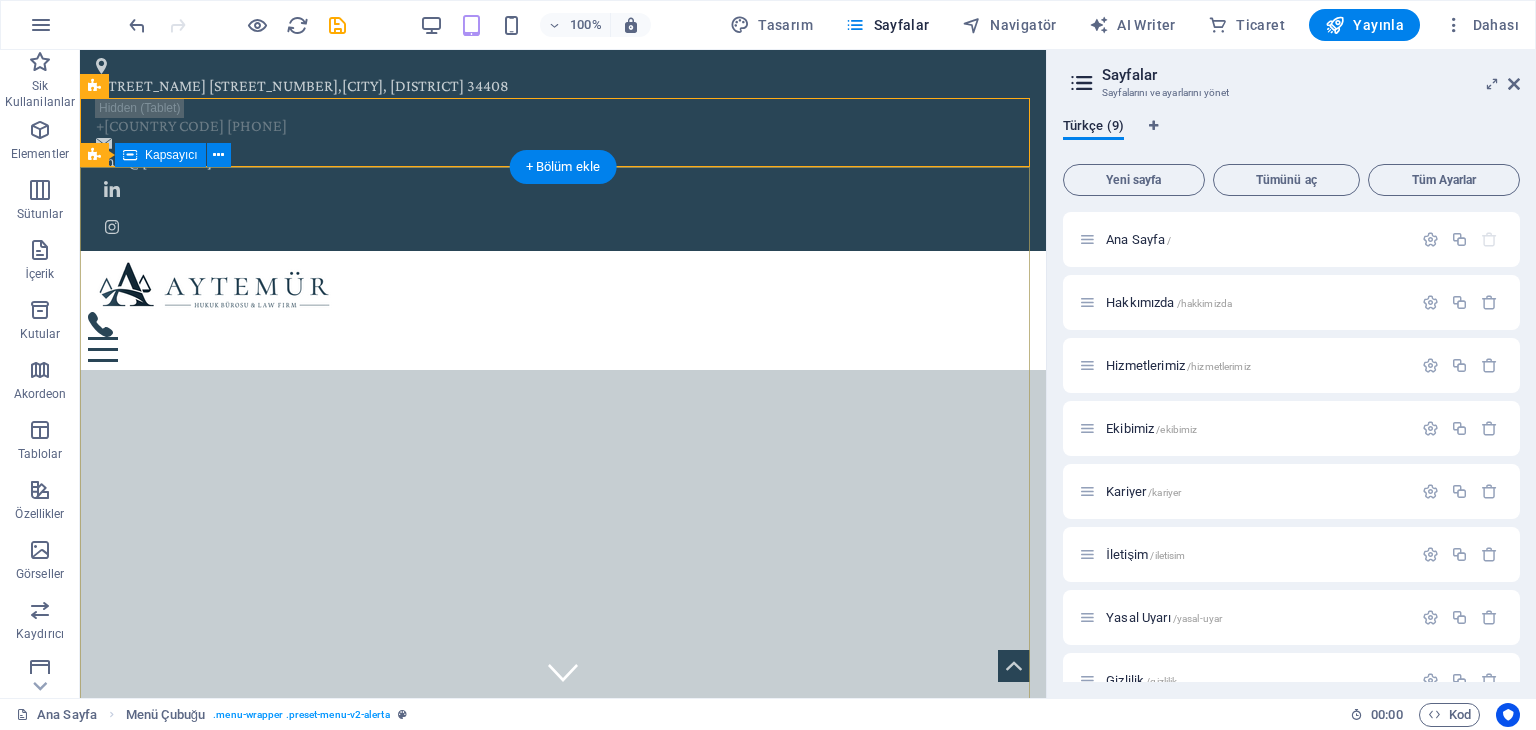 click on "AYTEMÜR Hukuk Bürosu Aytemür Hukuk Bürosu , yalnızca hukuki süreçleri yürütmekle kalmaz; her müvekkiline özel, stratejik ve çözüm odaklı bir yaklaşım sunar. Hukuki danışmanlıktan dava takibine uzanan geniş hizmet alanımızda, deneyimli ekibimizle birlikte her dosyaya özenle yaklaşırız. Güven ilişkisini temel alan anlayışımızla, müvekkillerimizin haklarını korumayı değil, aynı zamanda onların yanında güçlü bir destek olmayı görev biliriz. Etik ilkelere bağlılık ve şeffaflık, tüm çalışmalarımızın vazgeçilmez yapı taşlarıdır. DAHA FAZLA BİLGİ ​​​​ Bize Ulaşın Ad Soyad  Gizlilik politikasını okudum ve anladım. Okunaksız mı? Yeni yükle gÖNDER" at bounding box center (563, 1705) 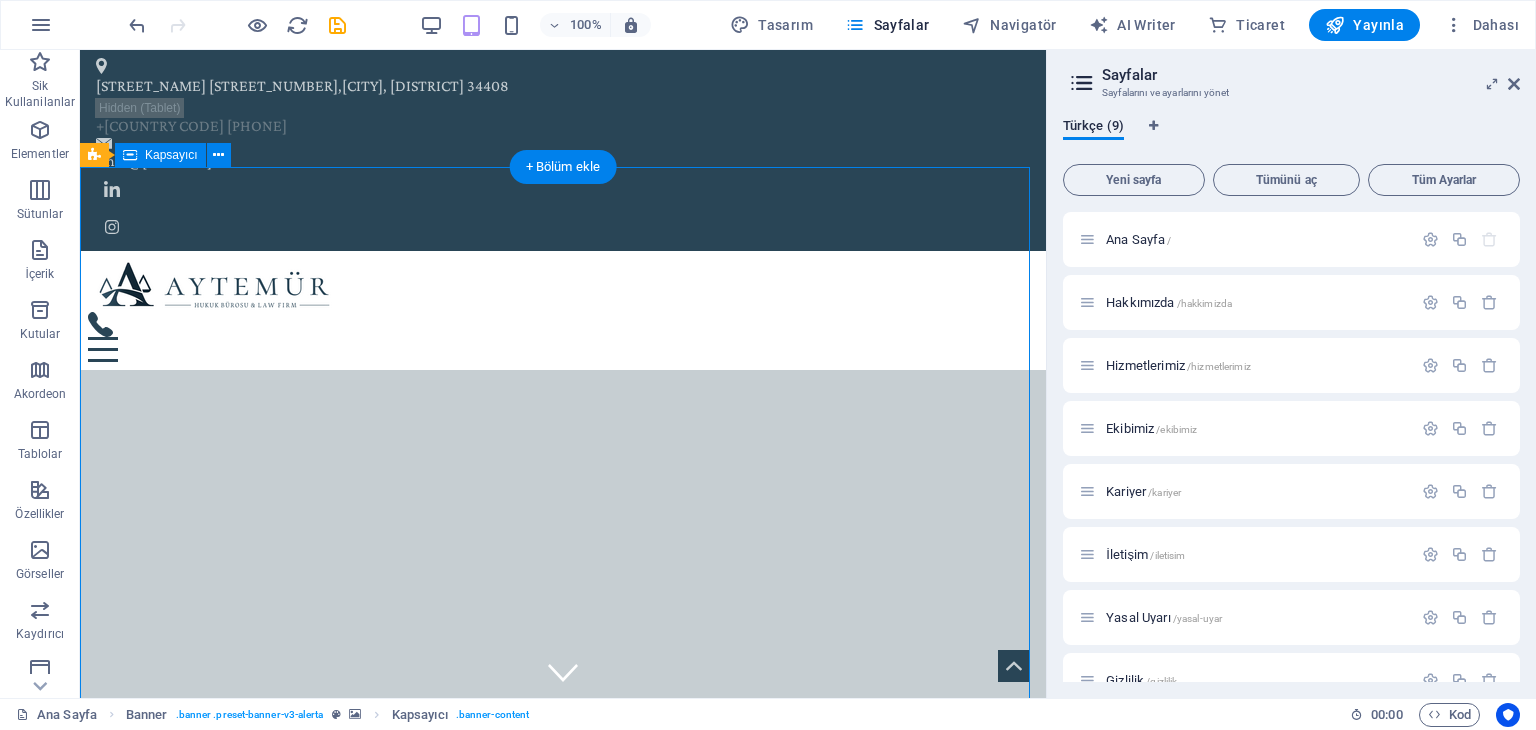 scroll, scrollTop: 0, scrollLeft: 0, axis: both 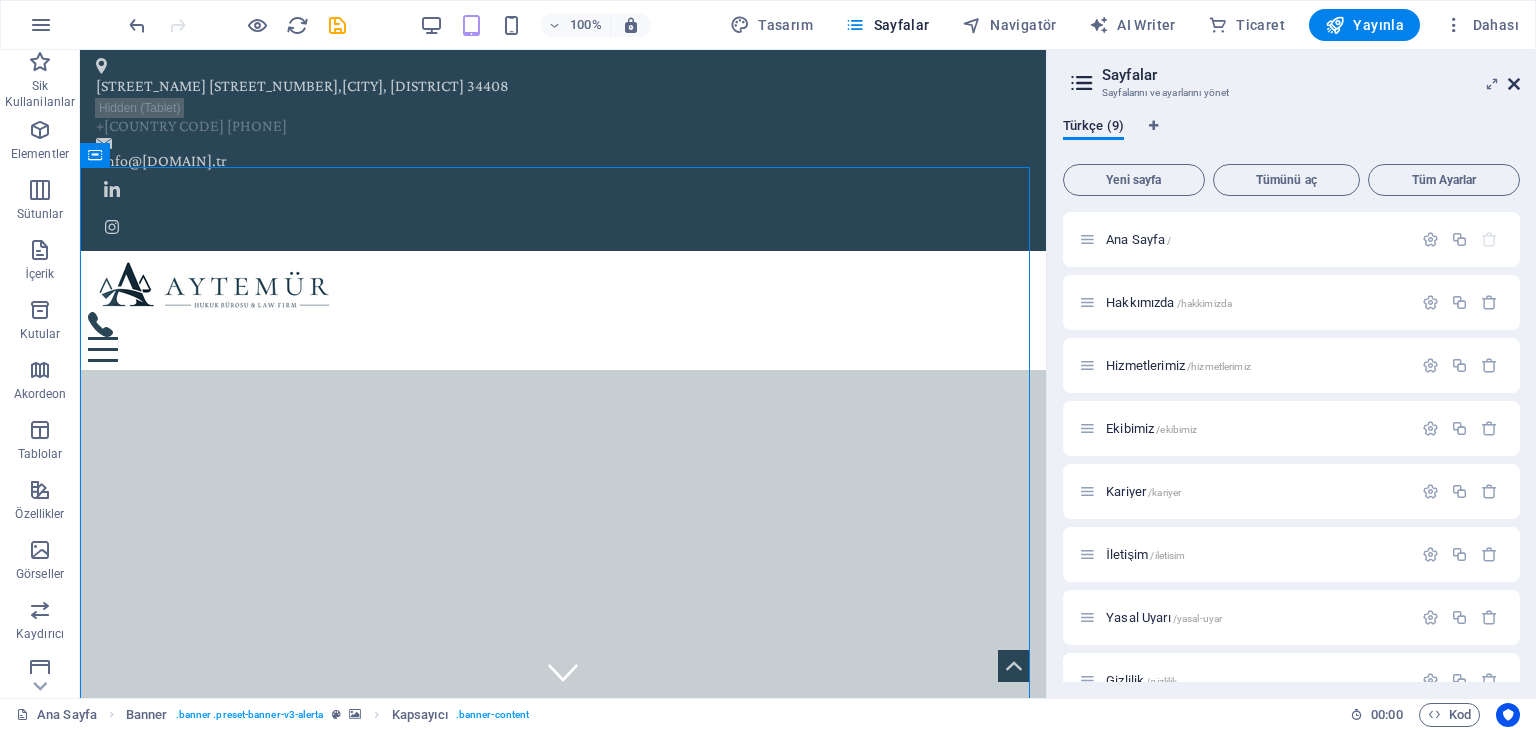 drag, startPoint x: 1512, startPoint y: 83, endPoint x: 1427, endPoint y: 35, distance: 97.6166 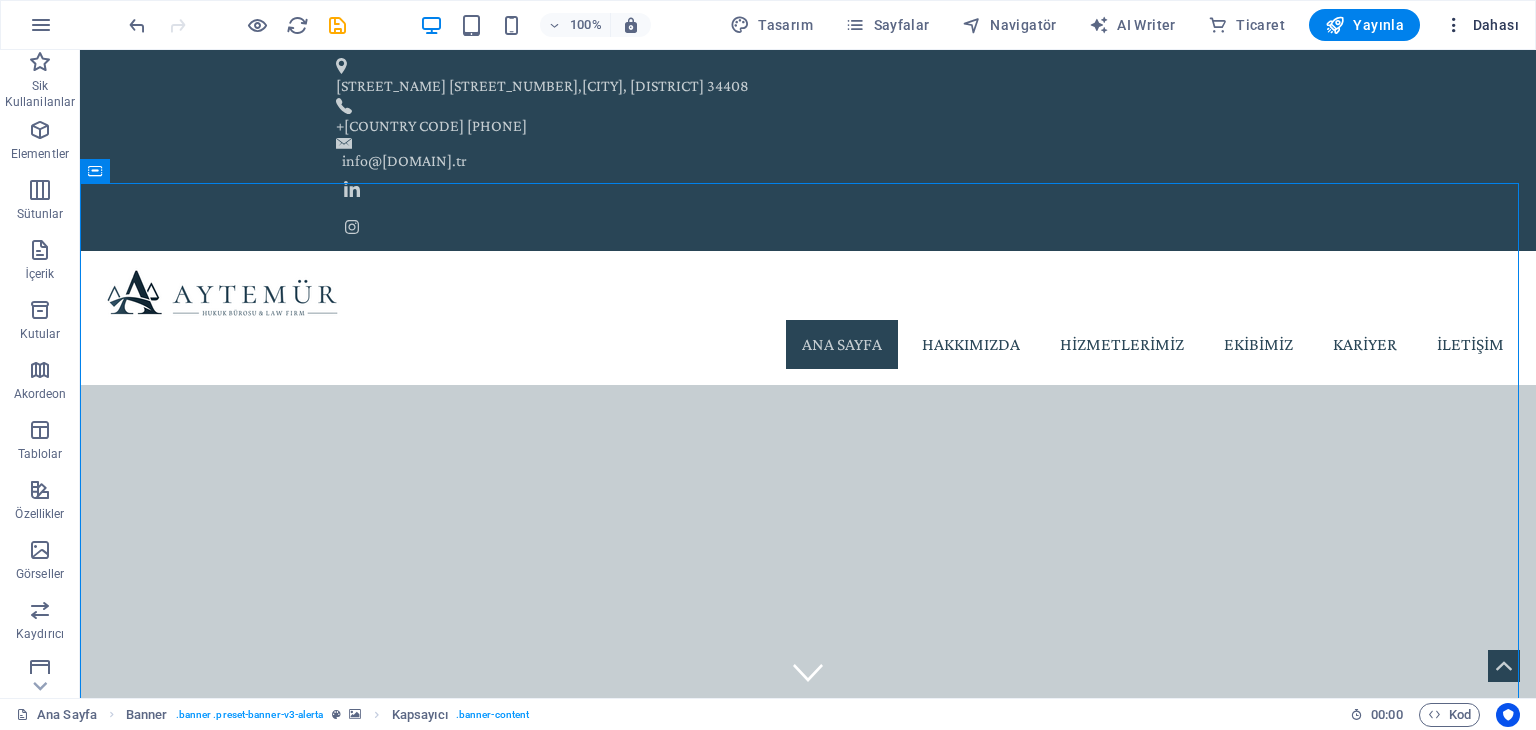 click on "Dahası" at bounding box center [1481, 25] 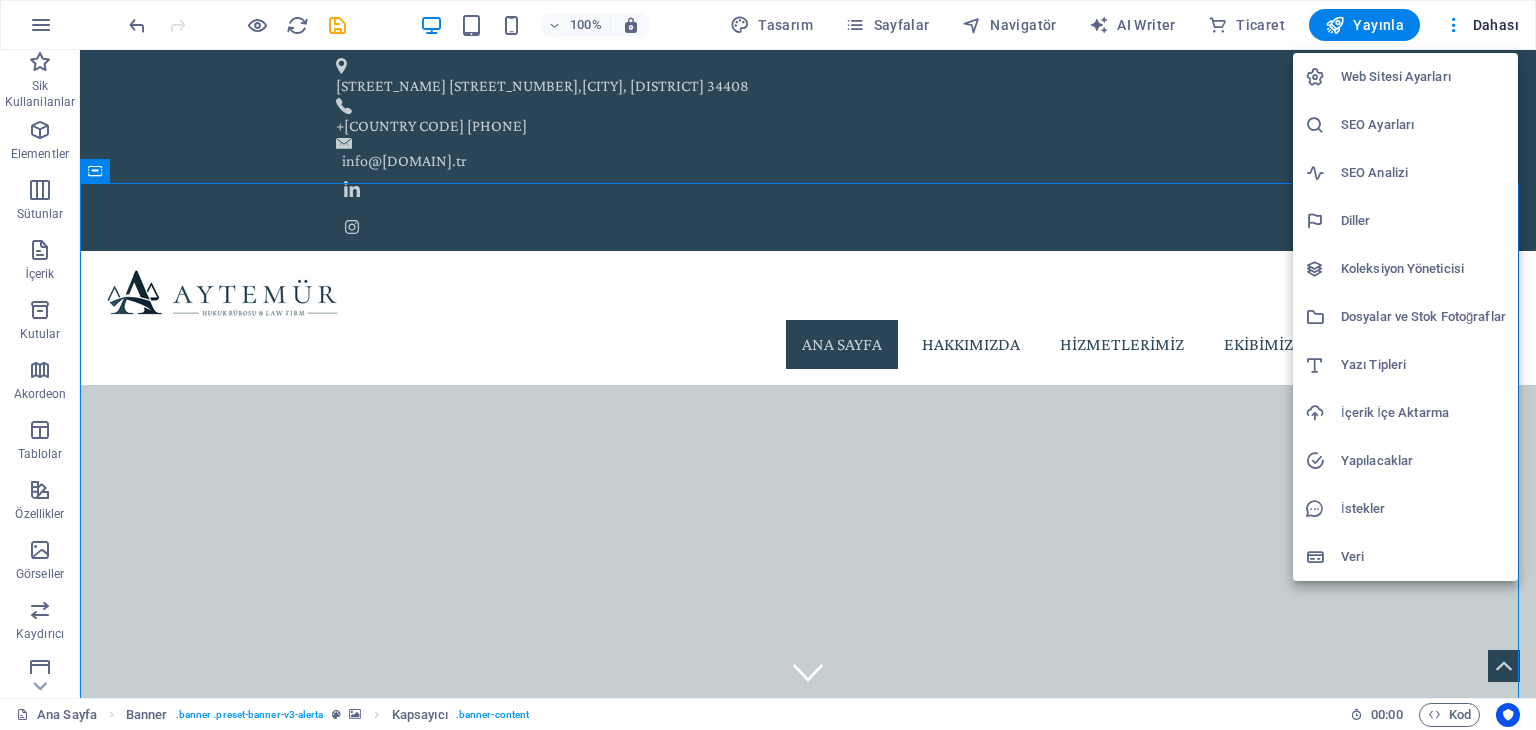 click on "SEO Ayarları" at bounding box center (1423, 125) 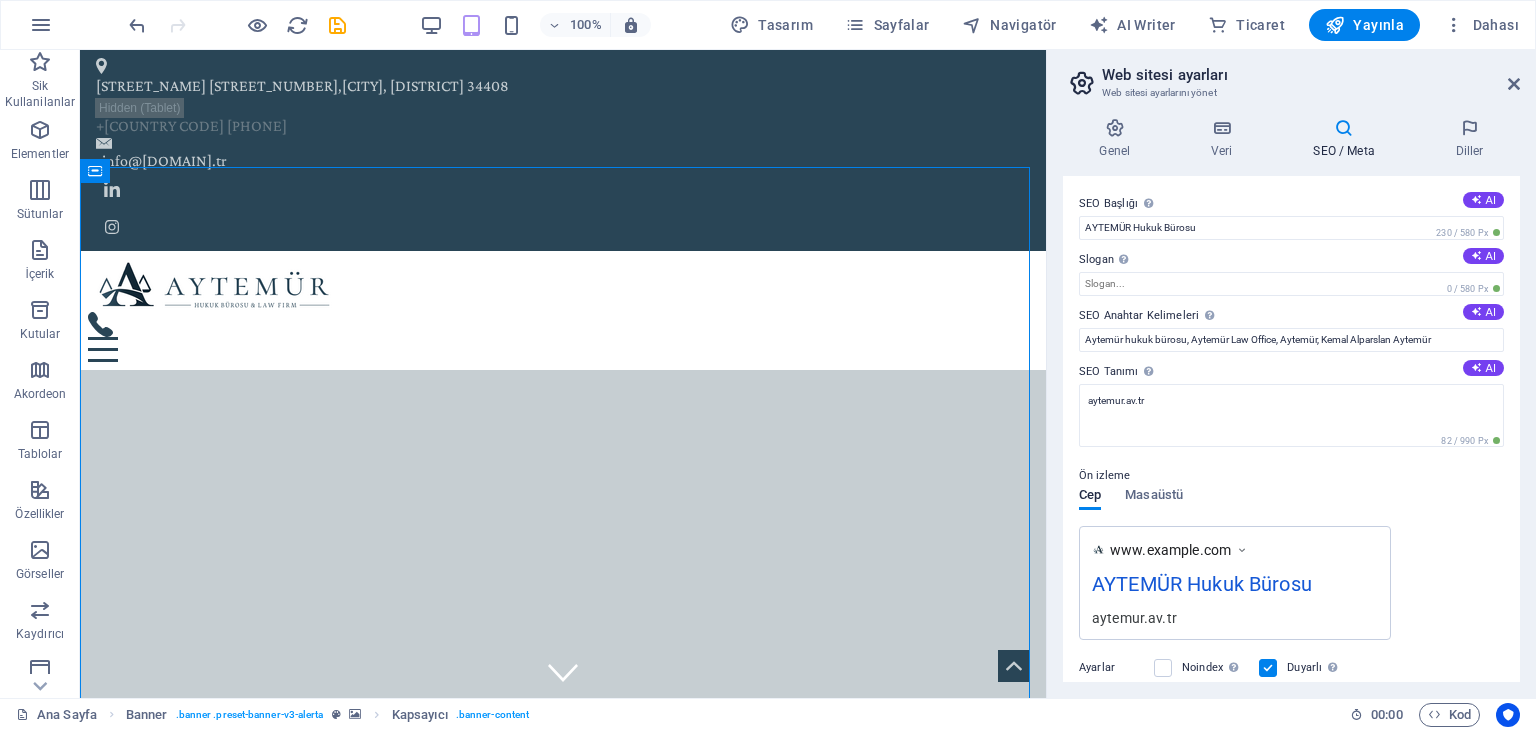 click on "Genel  Veri  SEO / Meta  Diller Web Sitesi Adı AYTEMÜR Hukuk Bürosu / AYTEMÜR Law Office Logo Dosyaları buraya sürükleyin, dosyaları seçmek için tıklayın veya Dosyalardan ya da ücretsiz stok fotoğraf ve videolarımızdan dosyalar seçin Dosya yöneticisinden, stok fotoğraflardan dosyalar seçin veya dosya(lar) yükleyin Yükle Favicon Web sitenin favicon'unu buradan ayarla. Favicon, tarayıcı sekmesinde web sitenin başlığının yanında gösterilen küçük bir simgedir. Ziyaretçilerin web siteni tanımlamasına yardımcı olur. Dosyaları buraya sürükleyin, dosyaları seçmek için tıklayın veya Dosyalardan ya da ücretsiz stok fotoğraf ve videolarımızdan dosyalar seçin Dosya yöneticisinden, stok fotoğraflardan dosyalar seçin veya dosya(lar) yükleyin Yükle Ön İzleme Görüntüsü (Açık Grafik) Bu görüntü, web sitesi sosyal ağlarda paylaşıldığında gösterilir Dosyaları buraya sürükleyin, dosyaları seçmek için tıklayın veya Yükle Firma aytemur.av.tr Soyad" at bounding box center (1291, 400) 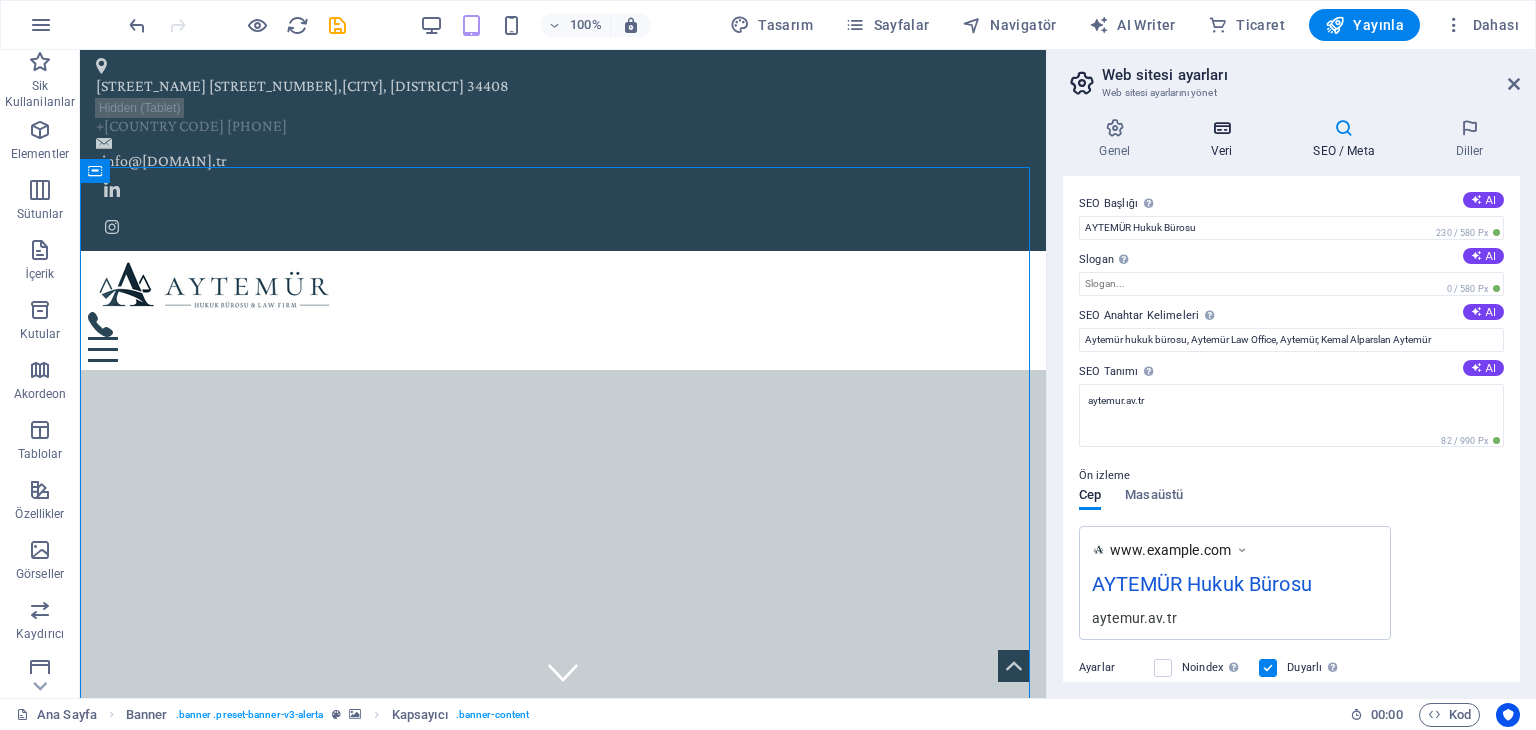 click at bounding box center (1222, 128) 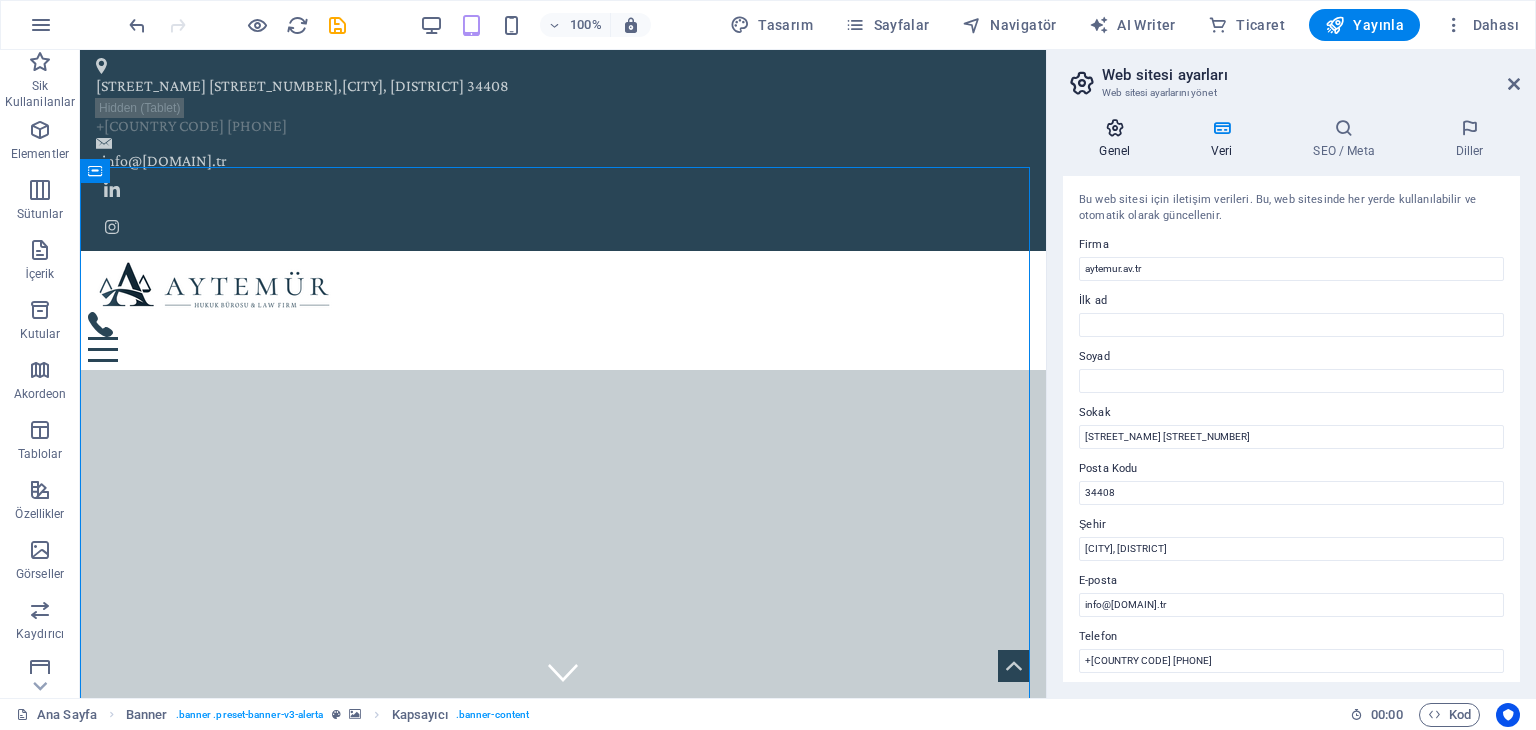 click at bounding box center [1115, 128] 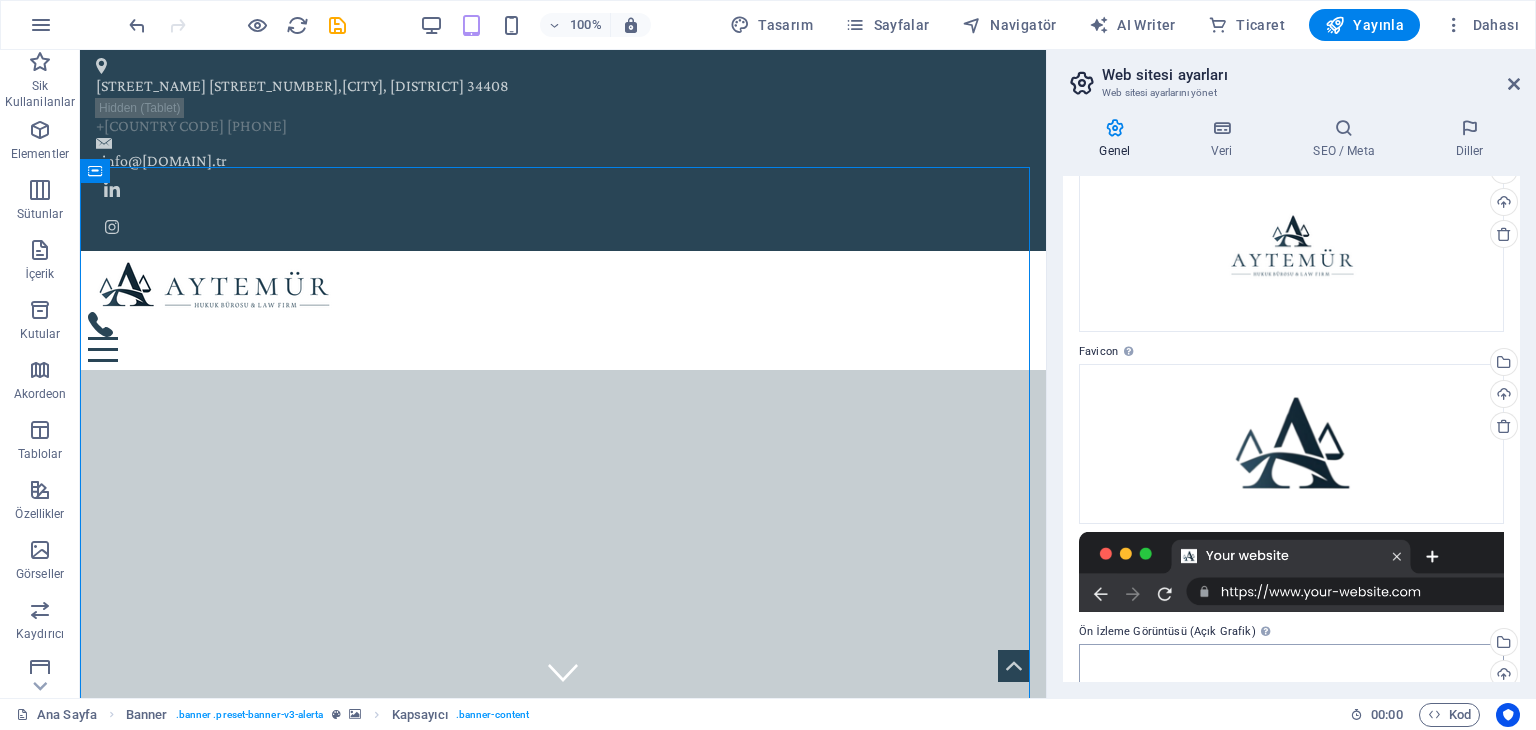 scroll, scrollTop: 378, scrollLeft: 0, axis: vertical 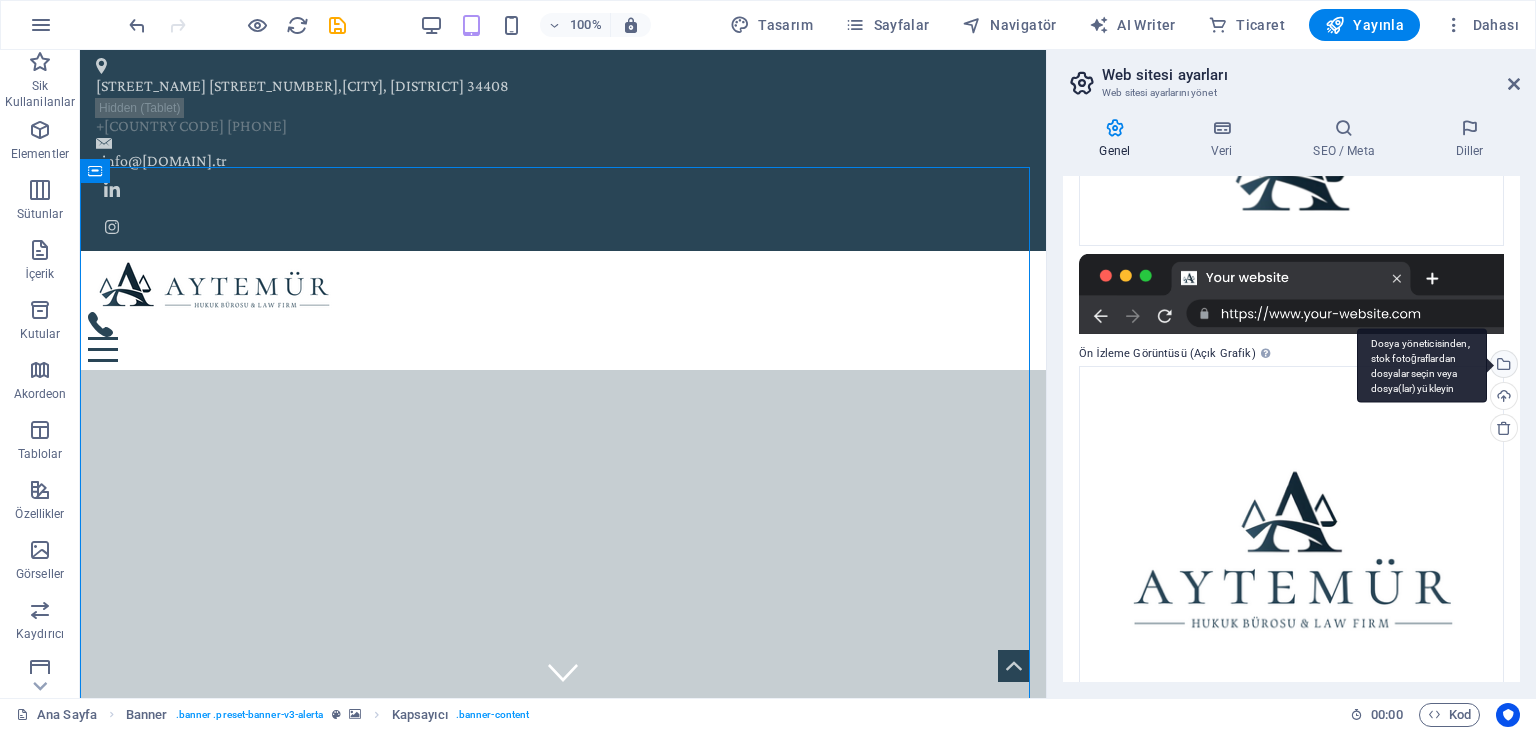 click on "Dosya yöneticisinden, stok fotoğraflardan dosyalar seçin veya dosya(lar) yükleyin" at bounding box center (1502, 366) 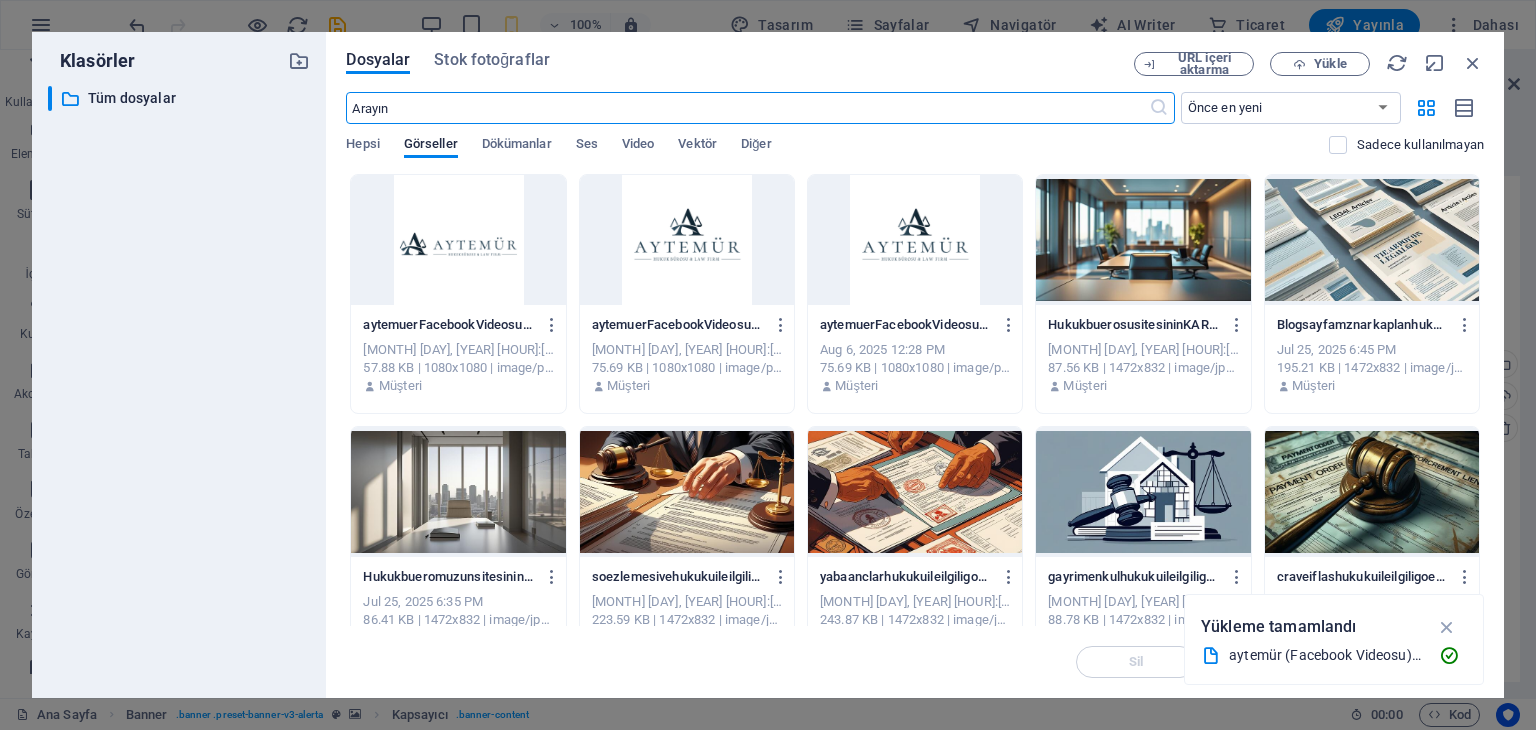 click at bounding box center (458, 240) 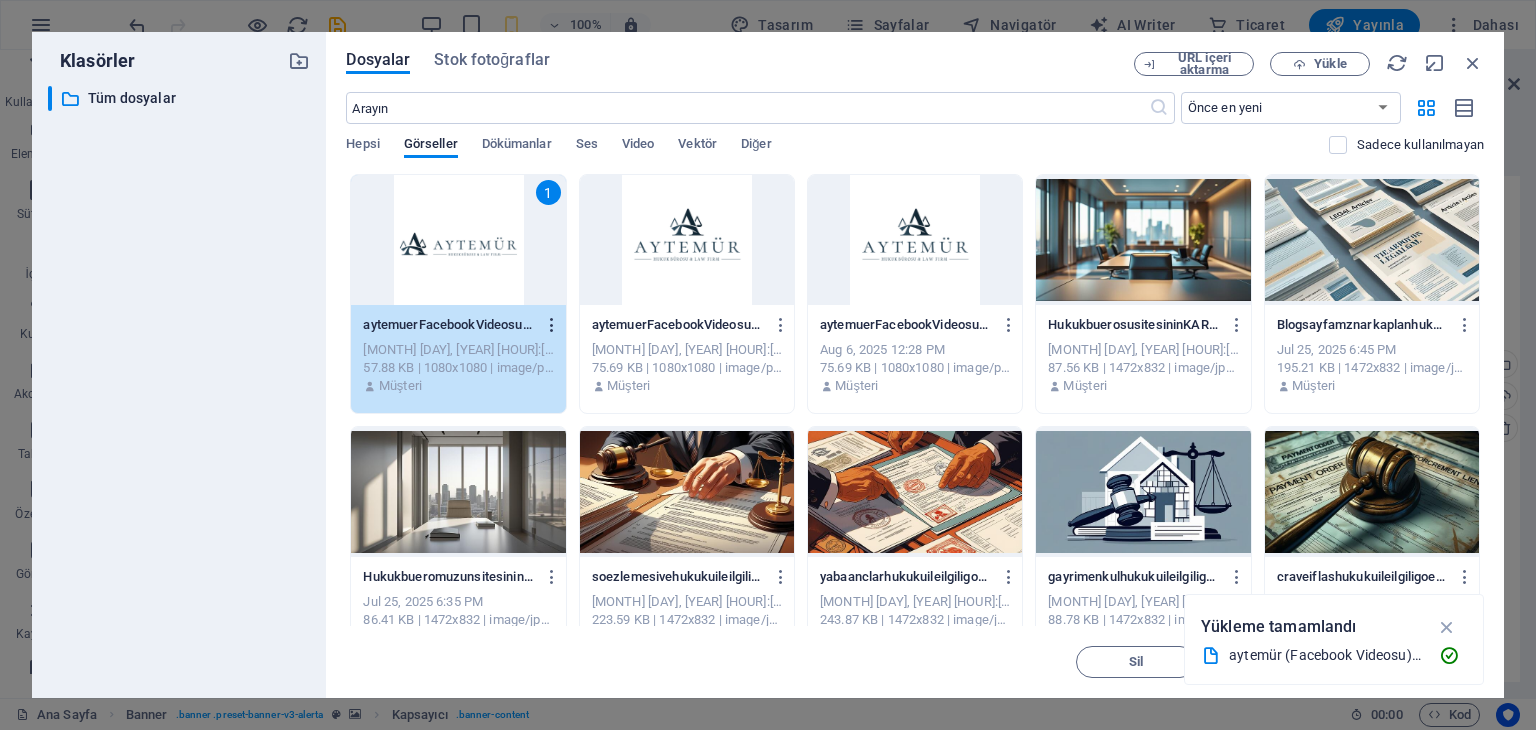 click at bounding box center (552, 325) 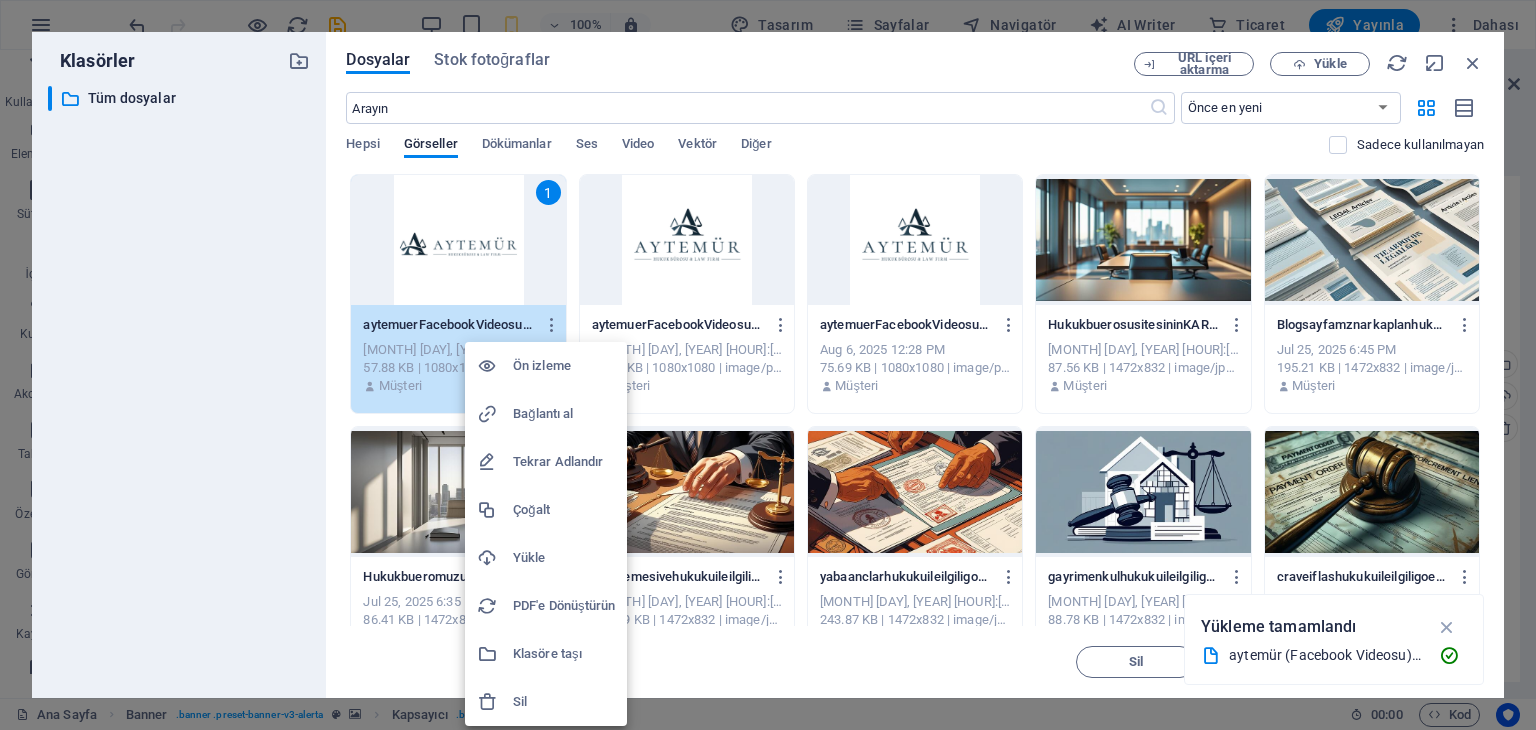 click at bounding box center [768, 365] 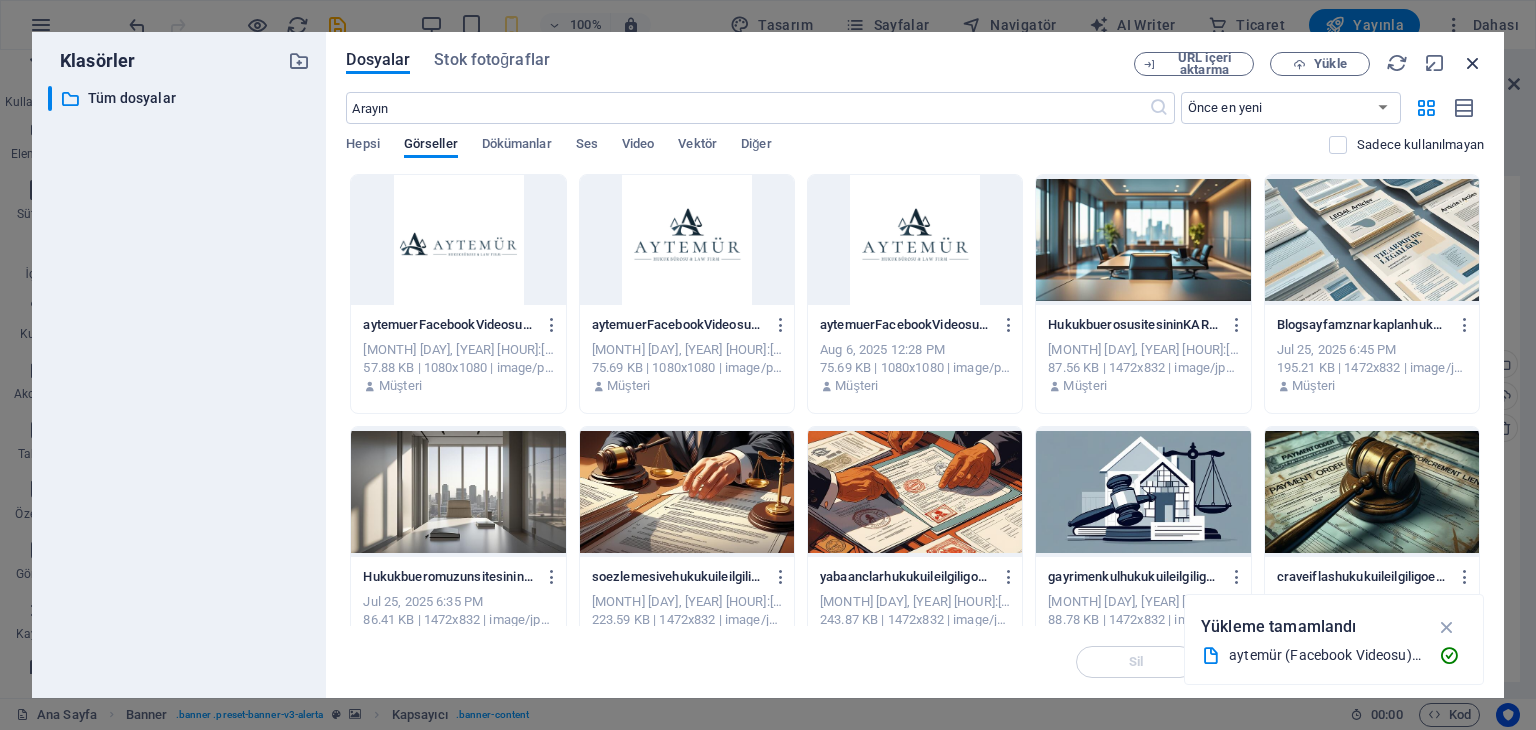click at bounding box center [1473, 63] 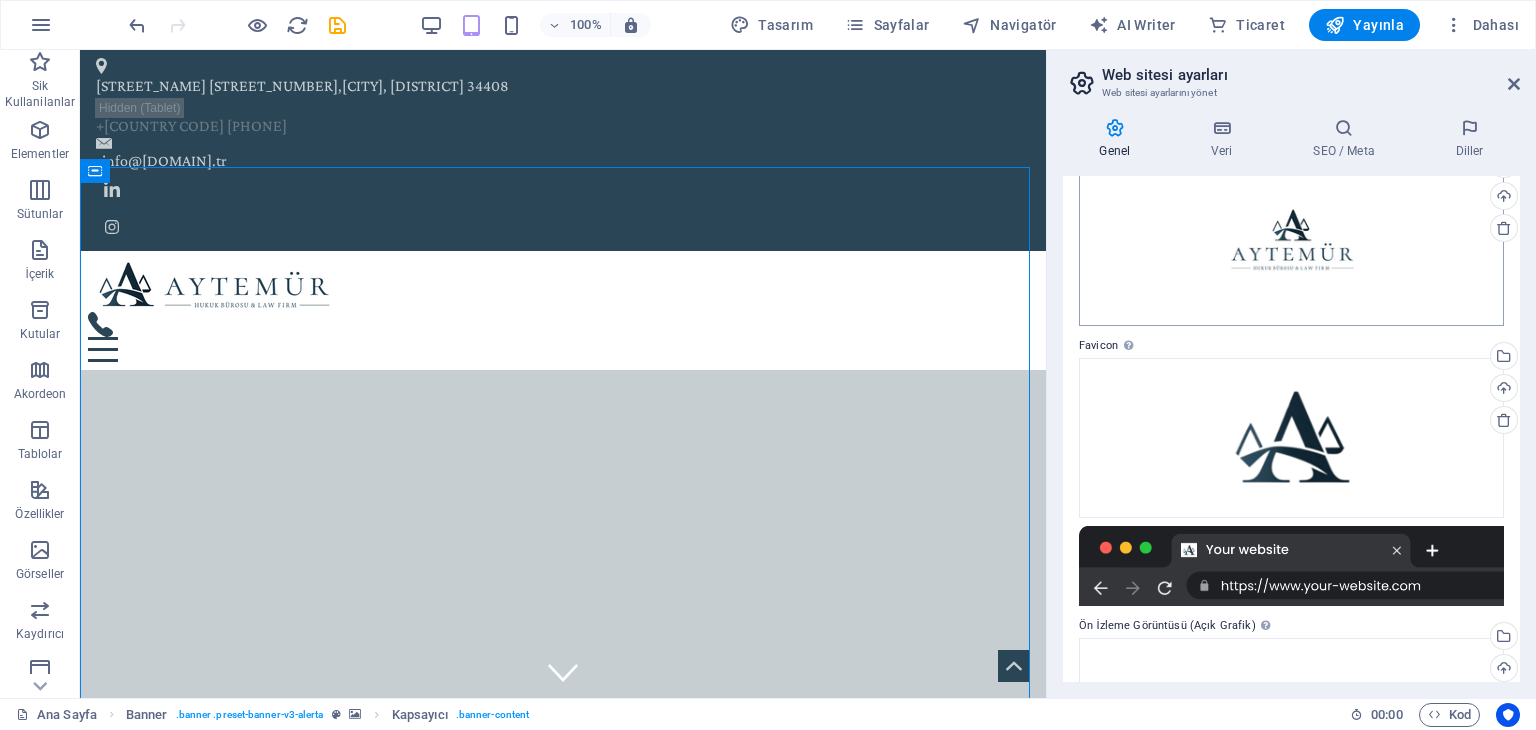 scroll, scrollTop: 78, scrollLeft: 0, axis: vertical 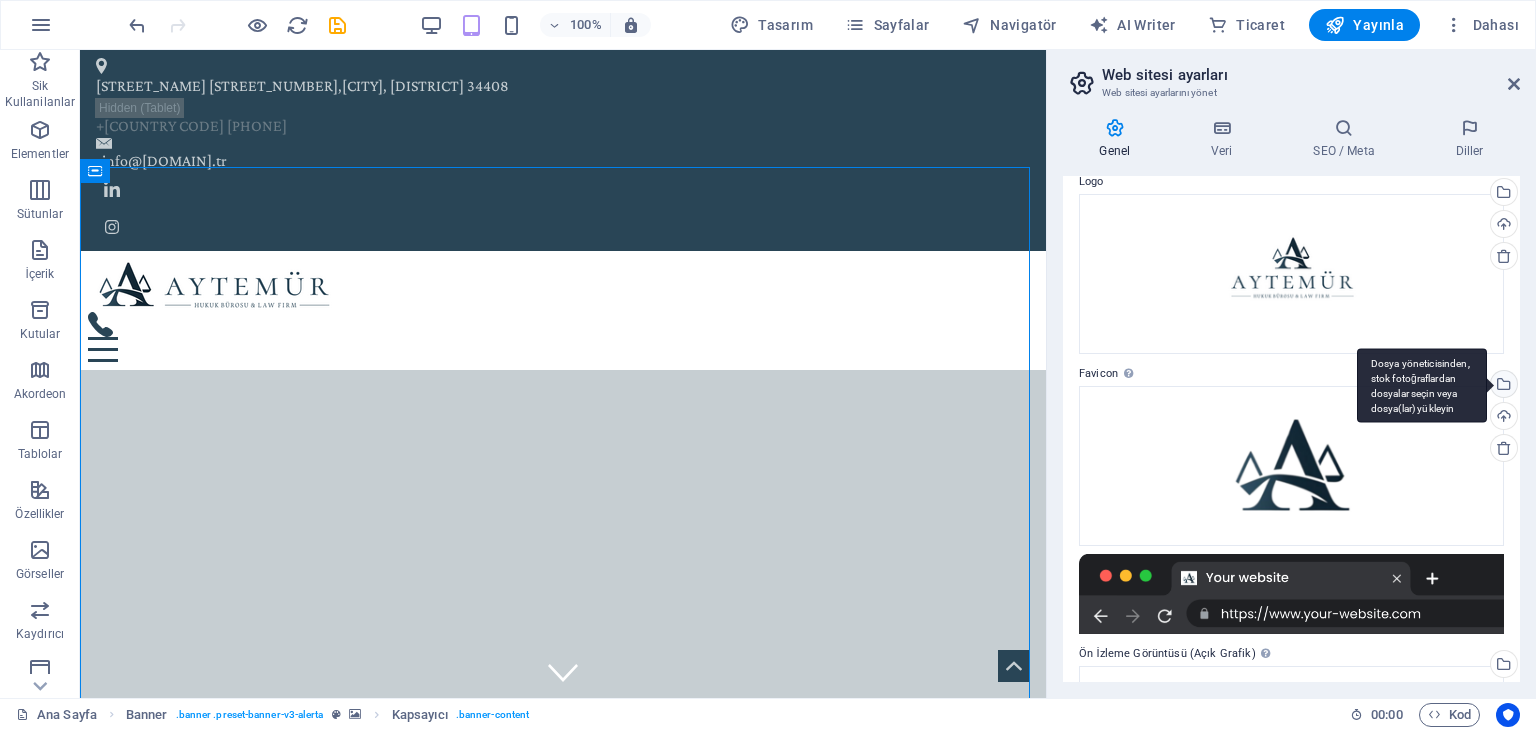 click on "Dosya yöneticisinden, stok fotoğraflardan dosyalar seçin veya dosya(lar) yükleyin" at bounding box center [1422, 385] 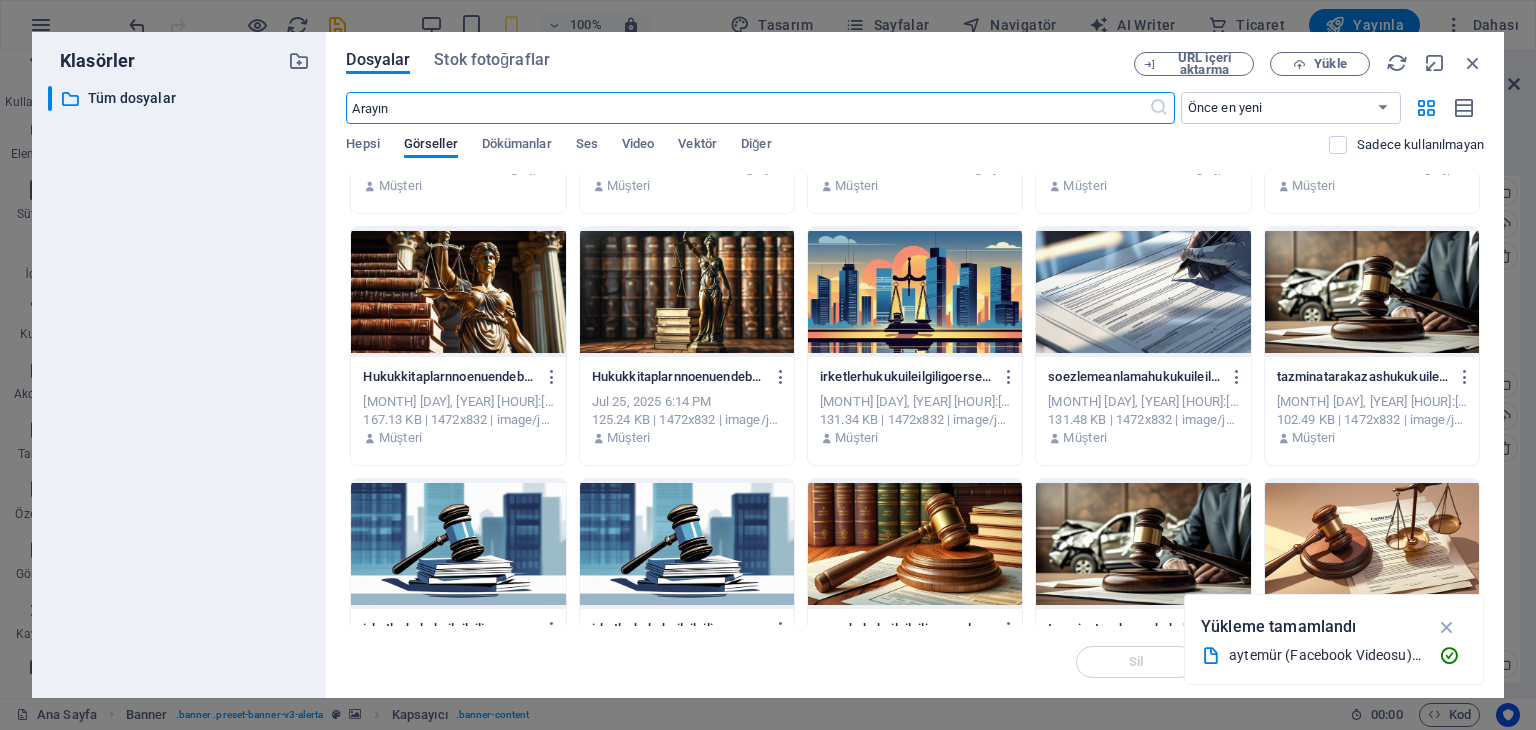 scroll, scrollTop: 500, scrollLeft: 0, axis: vertical 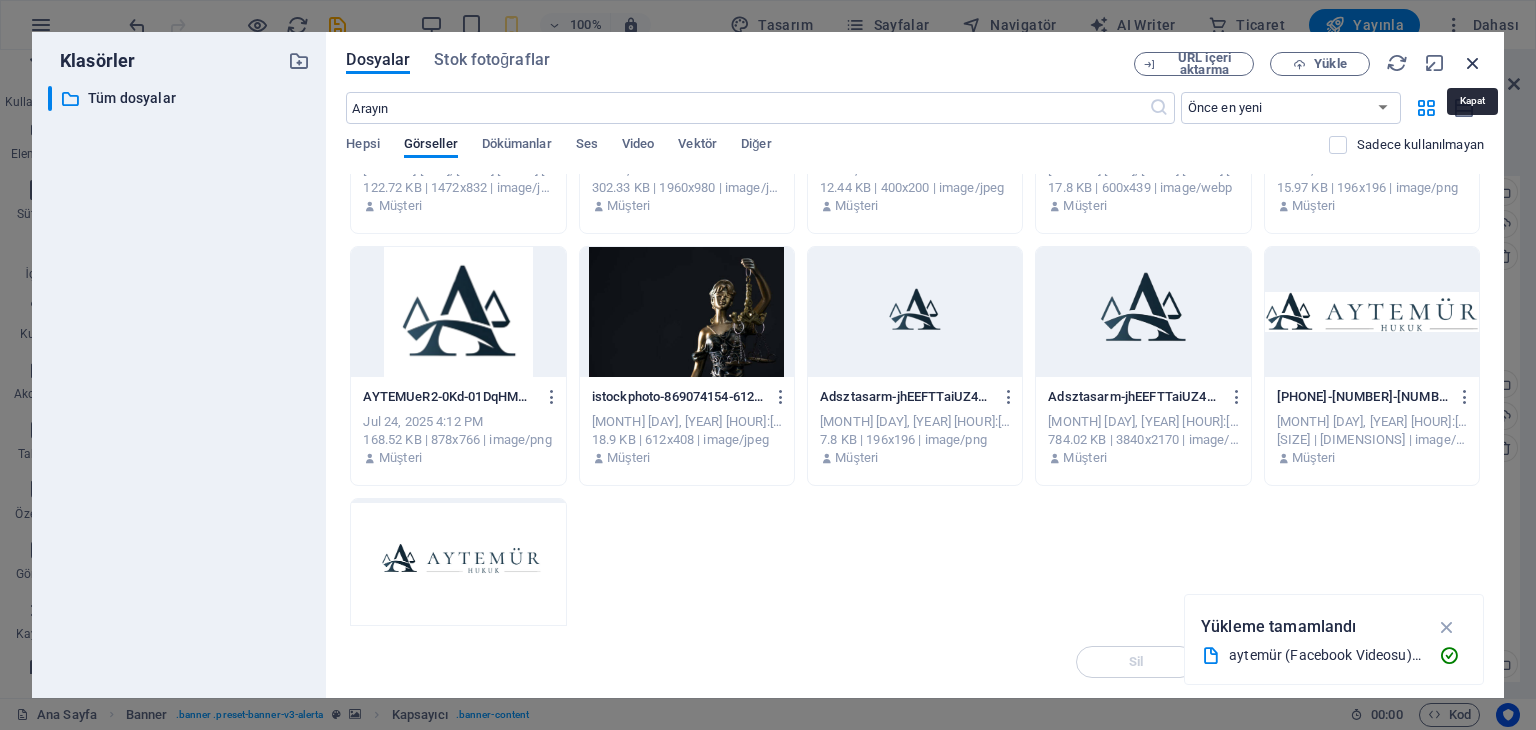 click at bounding box center [1473, 63] 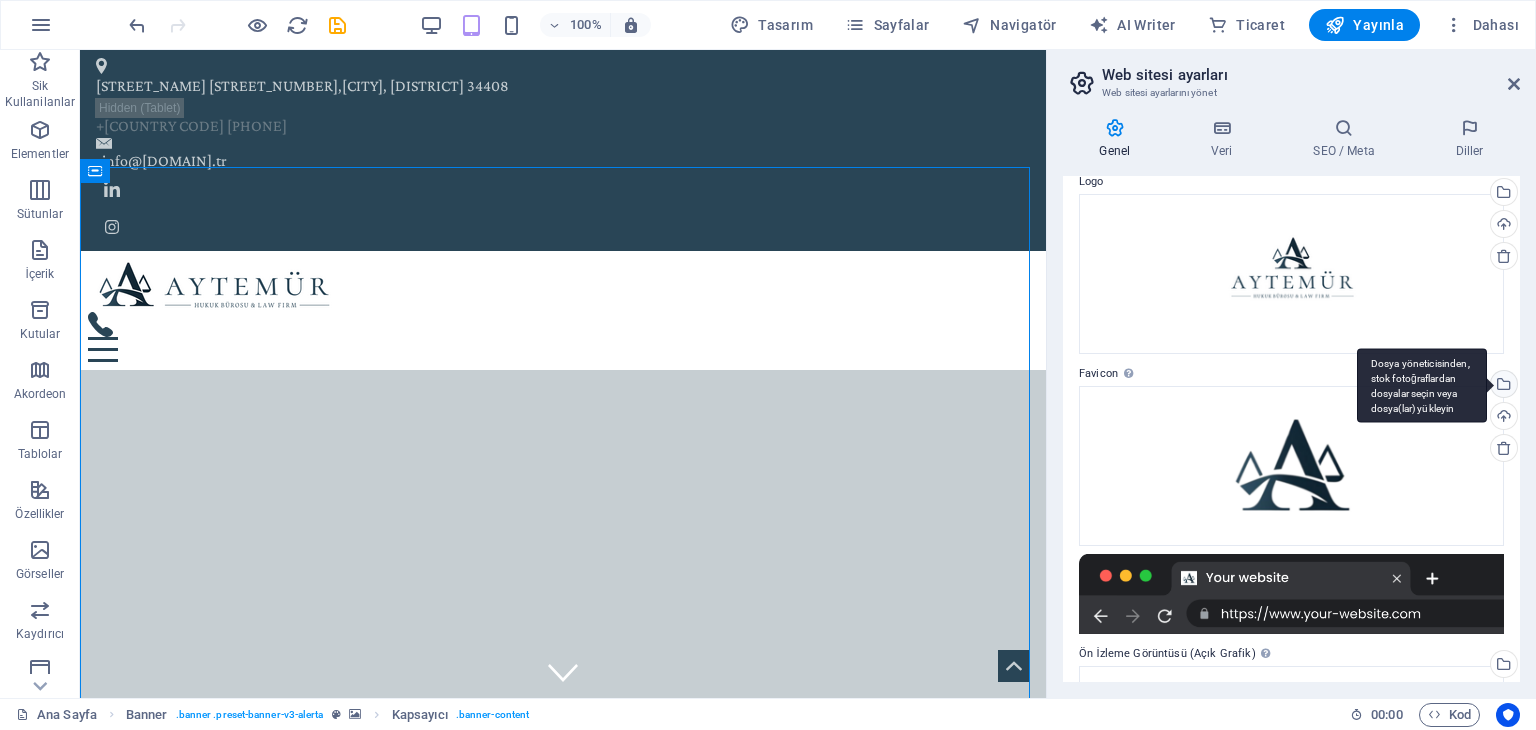 click on "Dosya yöneticisinden, stok fotoğraflardan dosyalar seçin veya dosya(lar) yükleyin" at bounding box center [1502, 386] 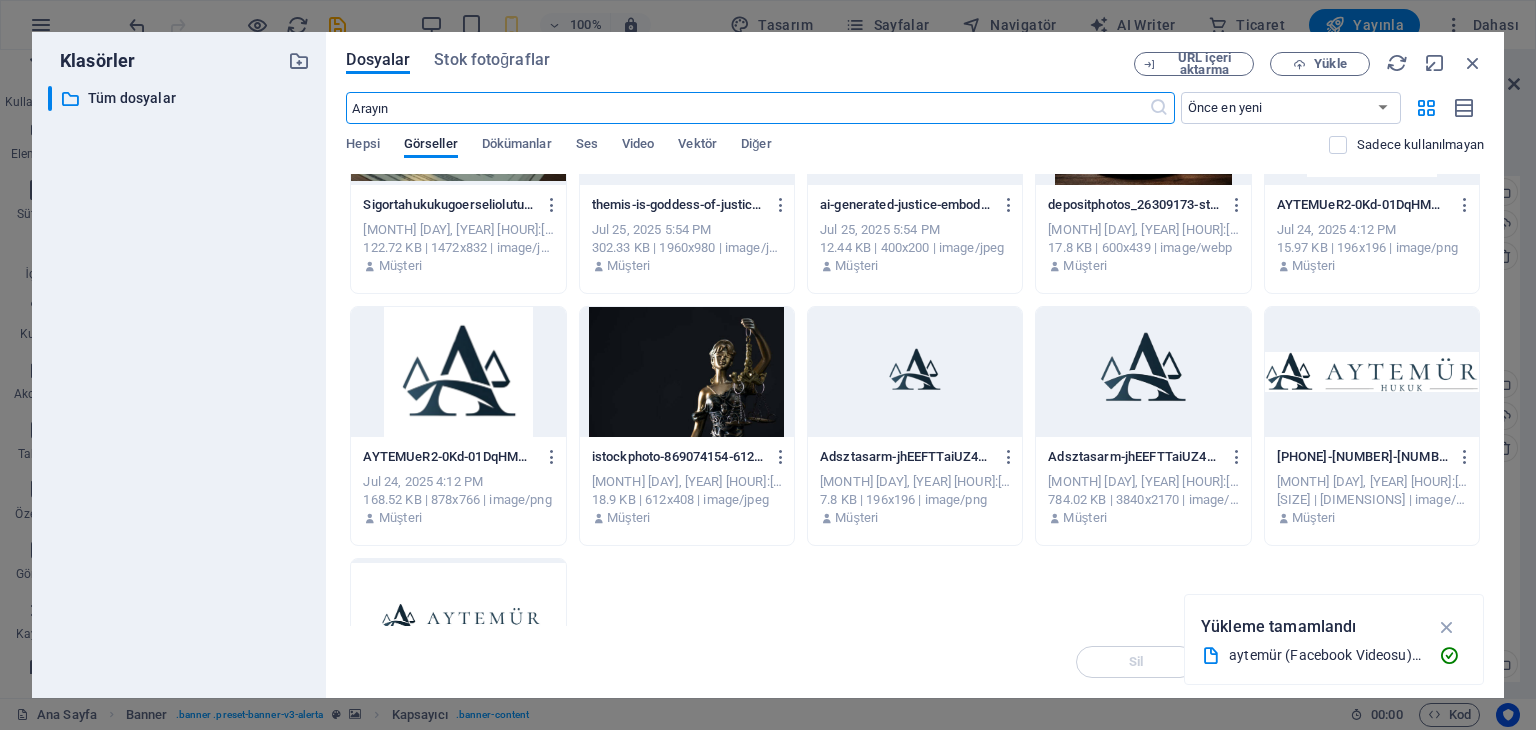 scroll, scrollTop: 1100, scrollLeft: 0, axis: vertical 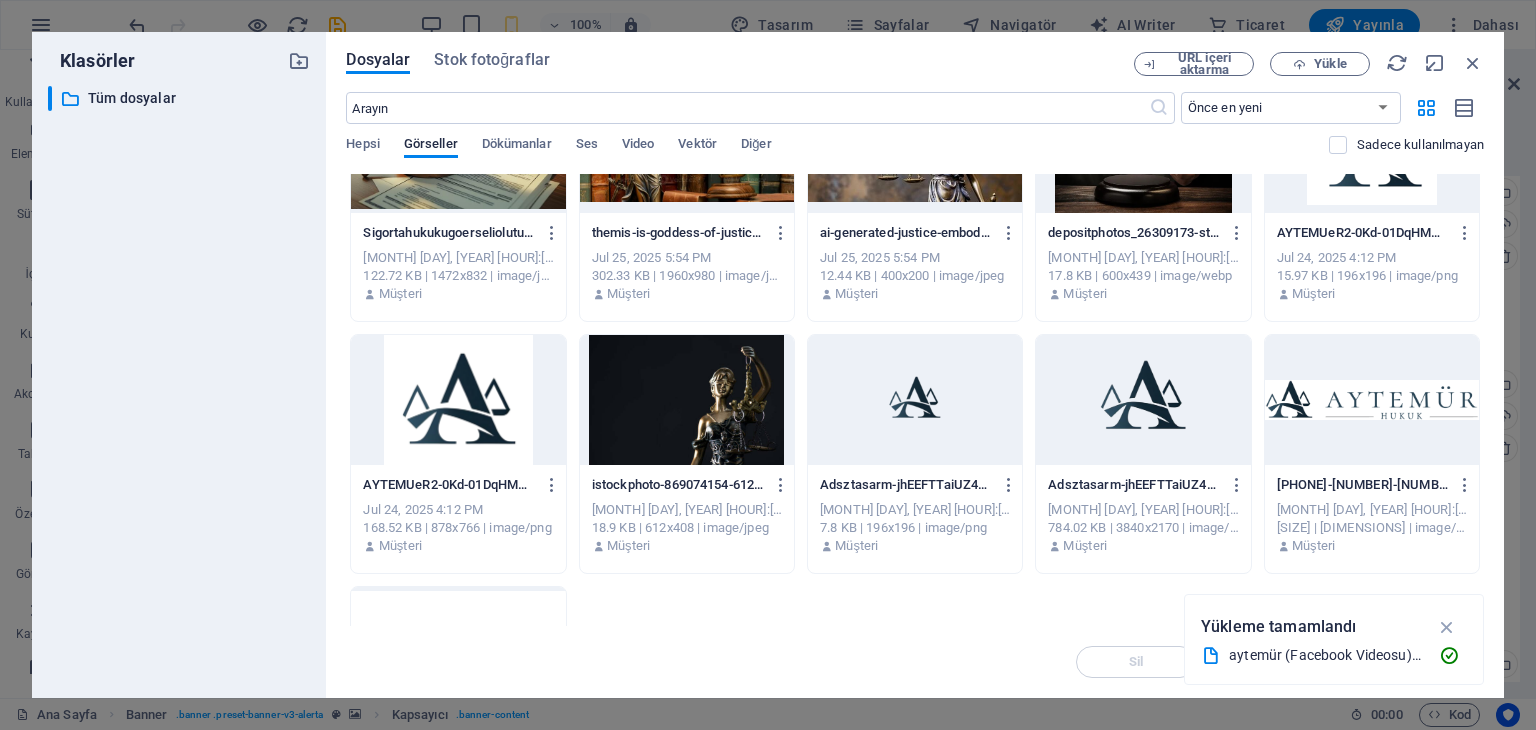click at bounding box center (458, 400) 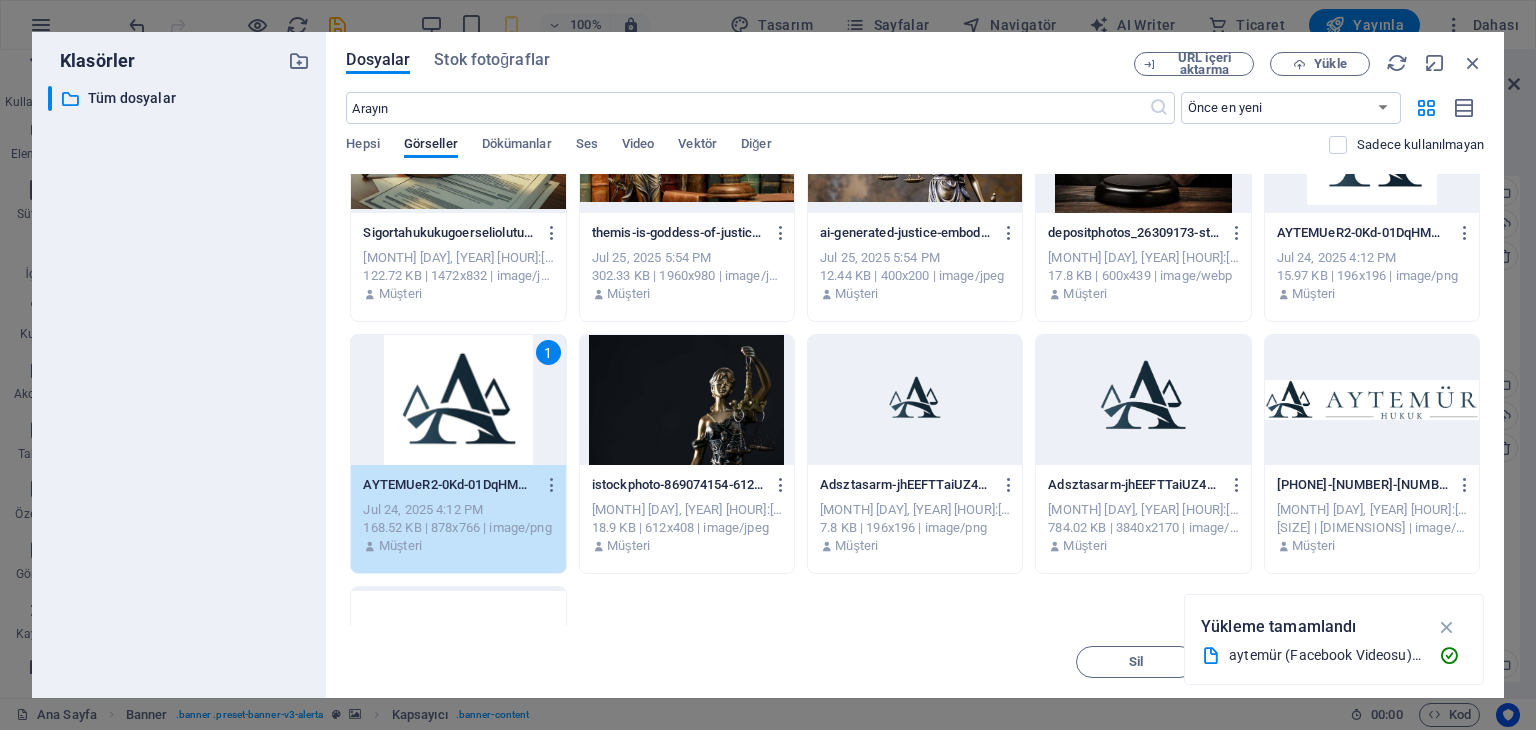 click on "1" at bounding box center [458, 400] 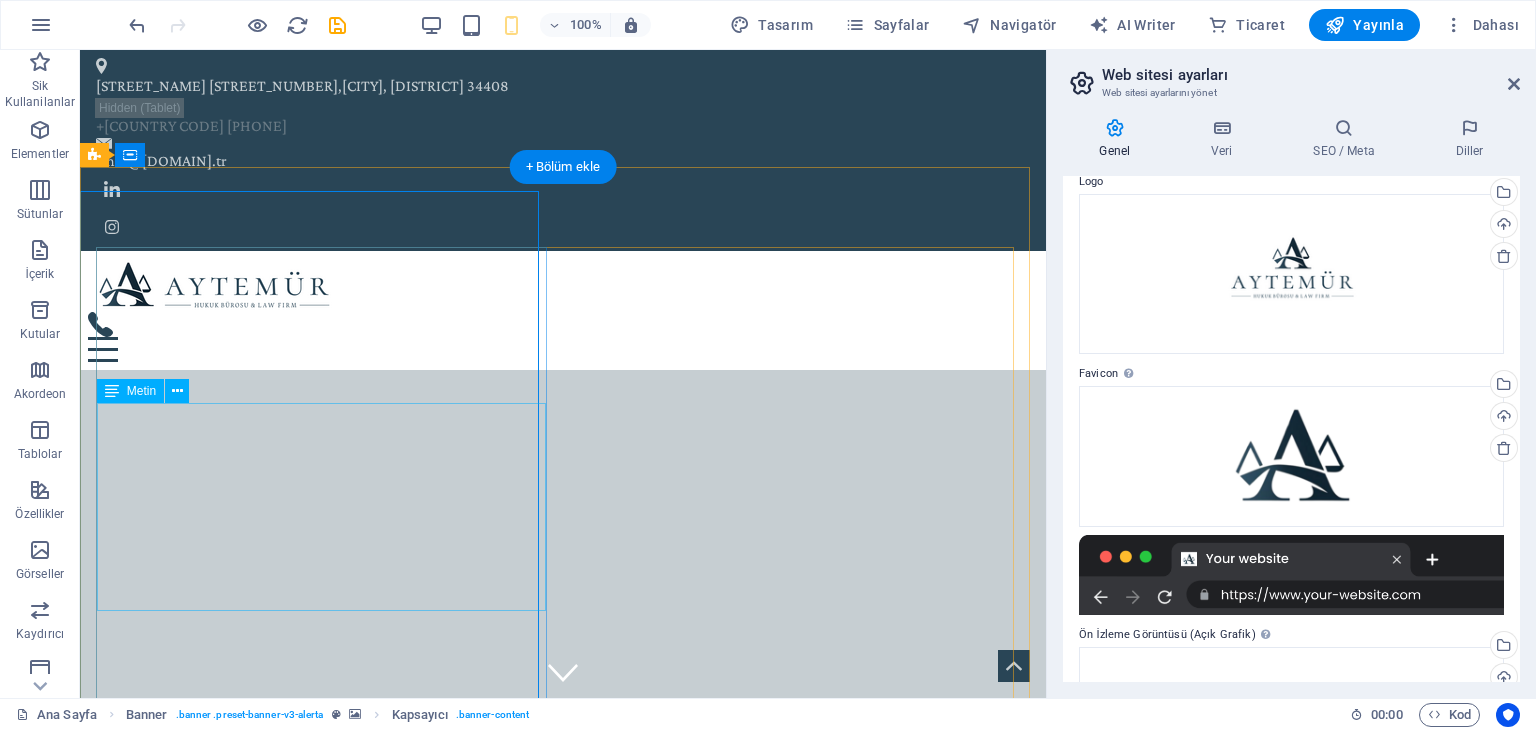 click on "Aytemür Hukuk Bürosu , yalnızca hukuki süreçleri yürütmekle kalmaz; her müvekkiline özel, stratejik ve çözüm odaklı bir yaklaşım sunar. Hukuki danışmanlıktan dava takibine uzanan geniş hizmet alanımızda, deneyimli ekibimizle birlikte her dosyaya özenle yaklaşırız. Güven ilişkisini temel alan anlayışımızla, müvekkillerimizin haklarını korumayı değil, aynı zamanda onların yanında güçlü bir destek olmayı görev biliriz. Etik ilkelere bağlılık ve şeffaflık, tüm çalışmalarımızın vazgeçilmez yapı taşlarıdır." at bounding box center [563, 1359] 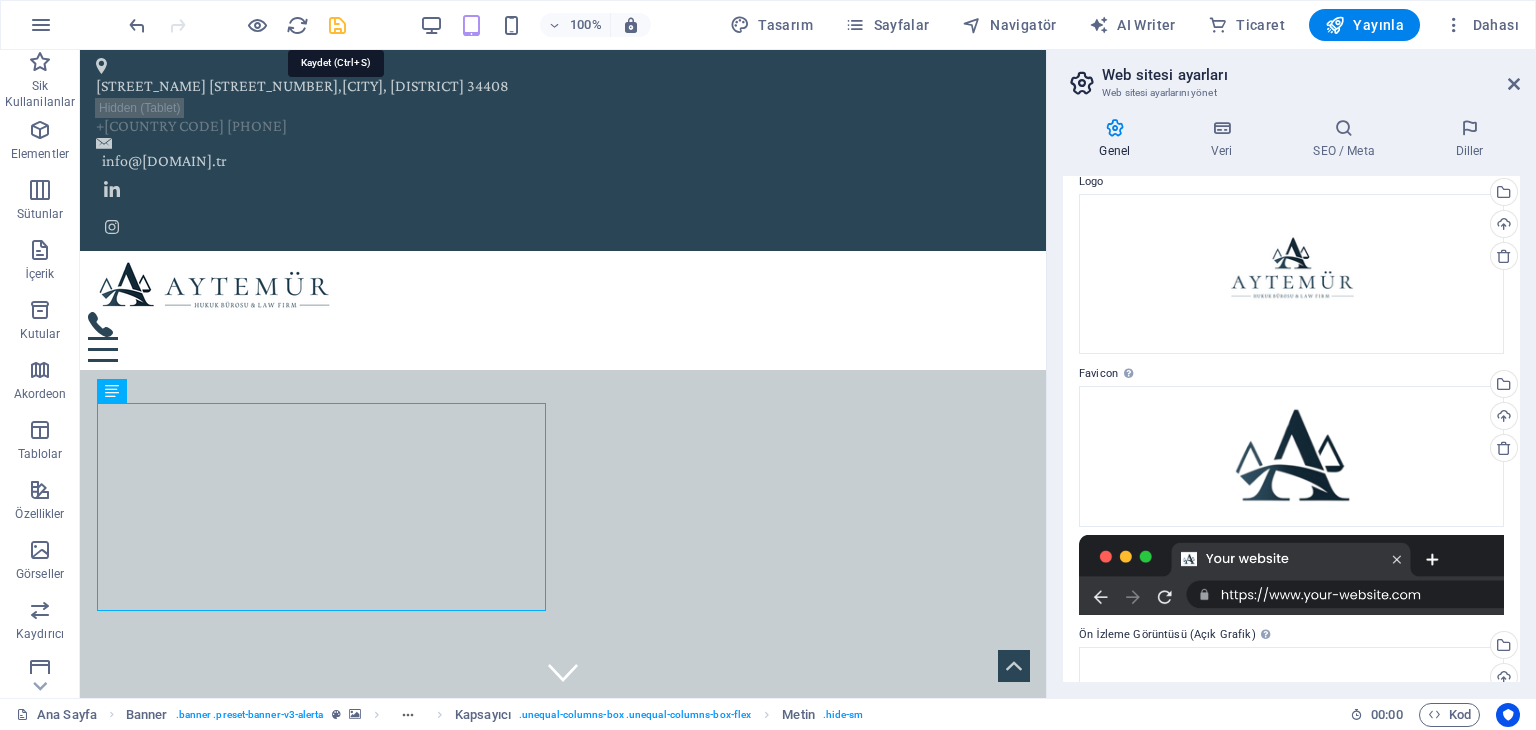 click at bounding box center (337, 25) 